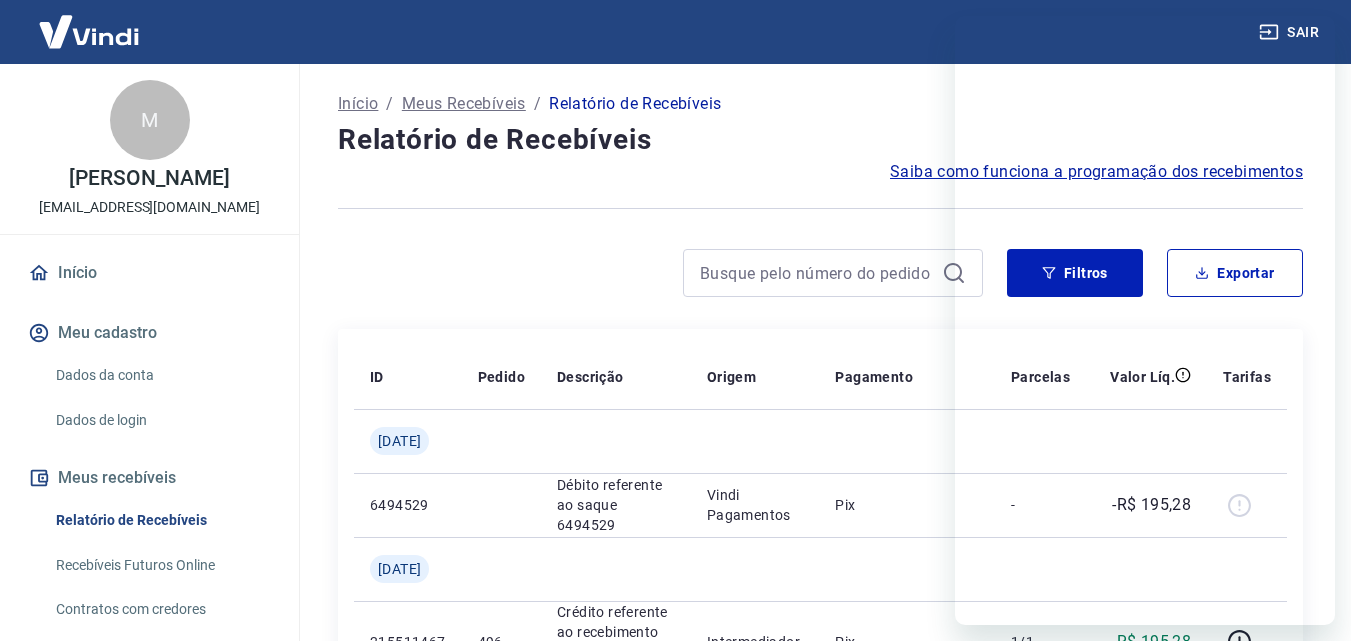 scroll, scrollTop: 100, scrollLeft: 0, axis: vertical 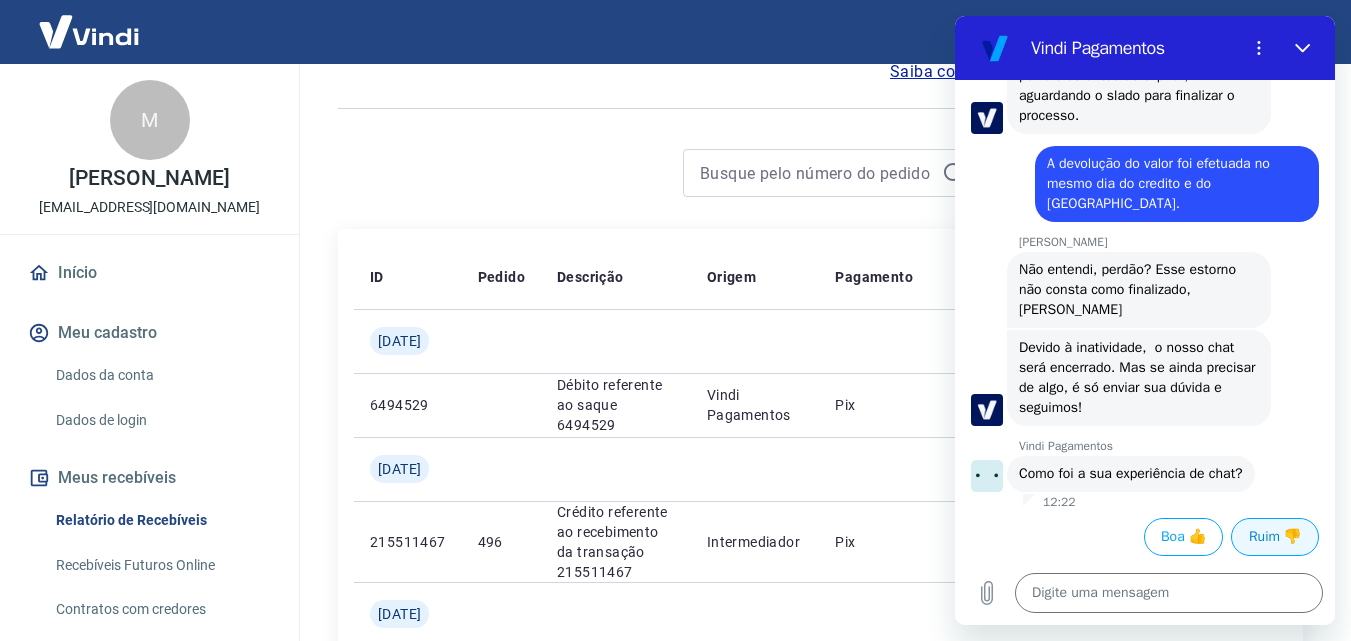 click on "Ruim 👎" at bounding box center (1275, 537) 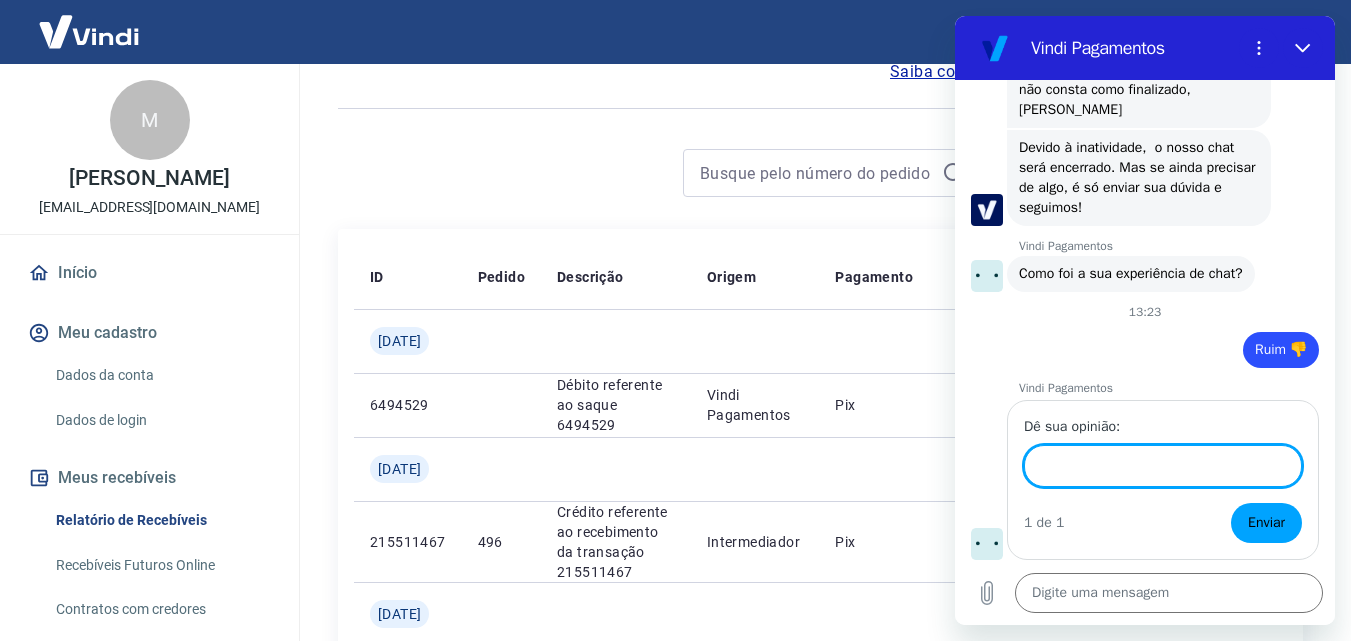 scroll, scrollTop: 5634, scrollLeft: 0, axis: vertical 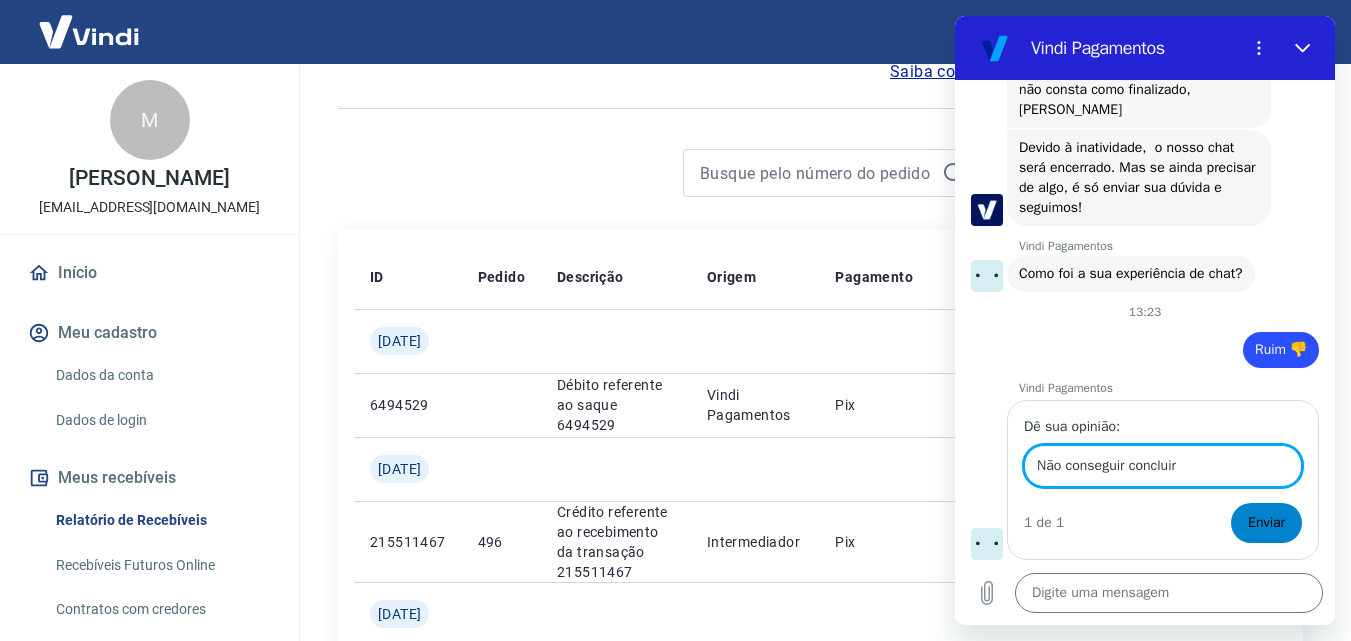 type on "Não conseguir concluir" 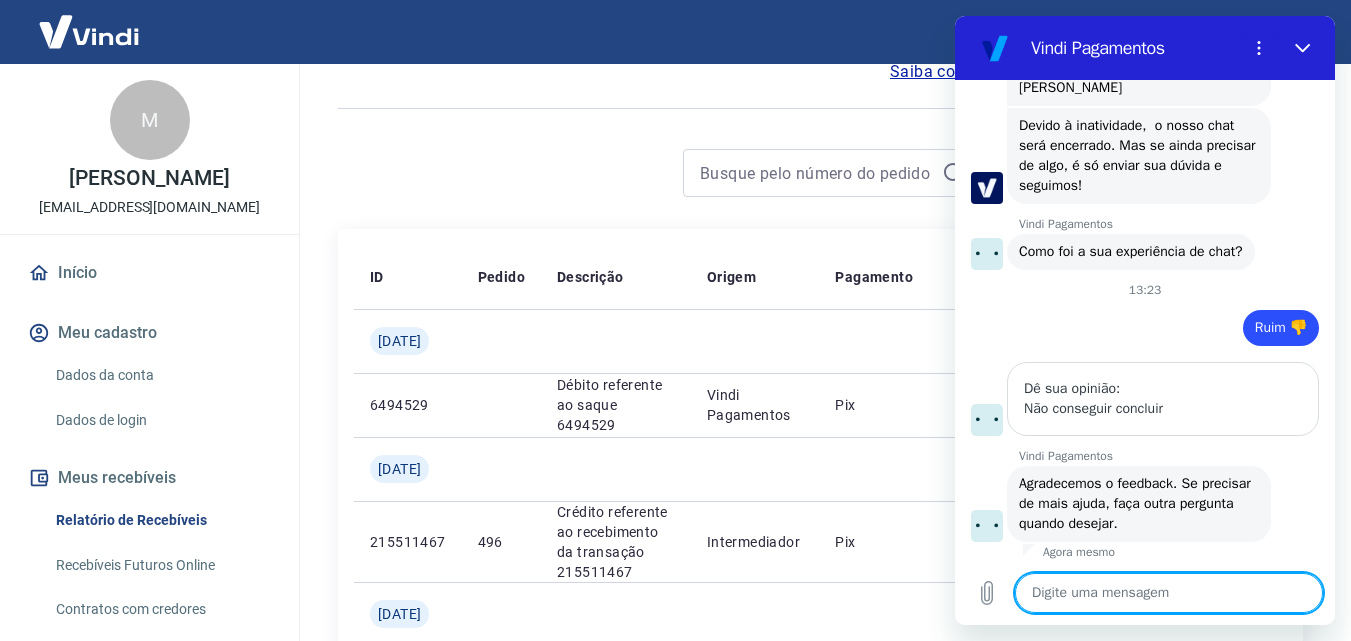 scroll, scrollTop: 5660, scrollLeft: 0, axis: vertical 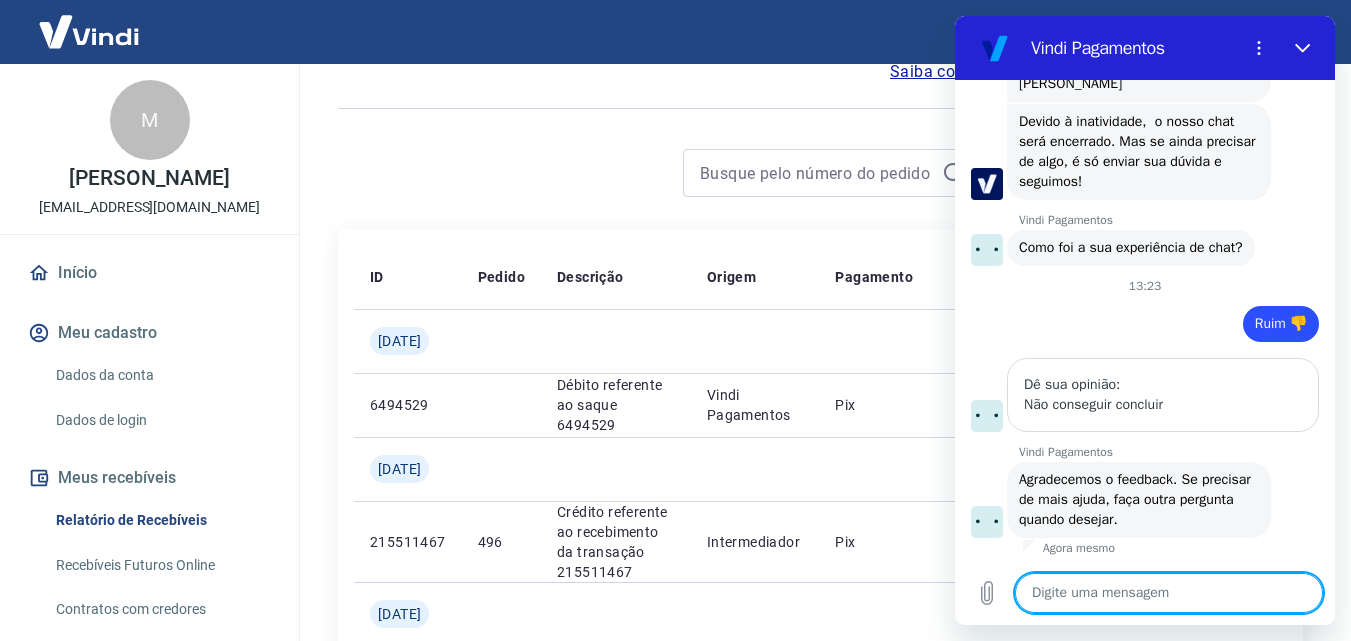click at bounding box center [1169, 593] 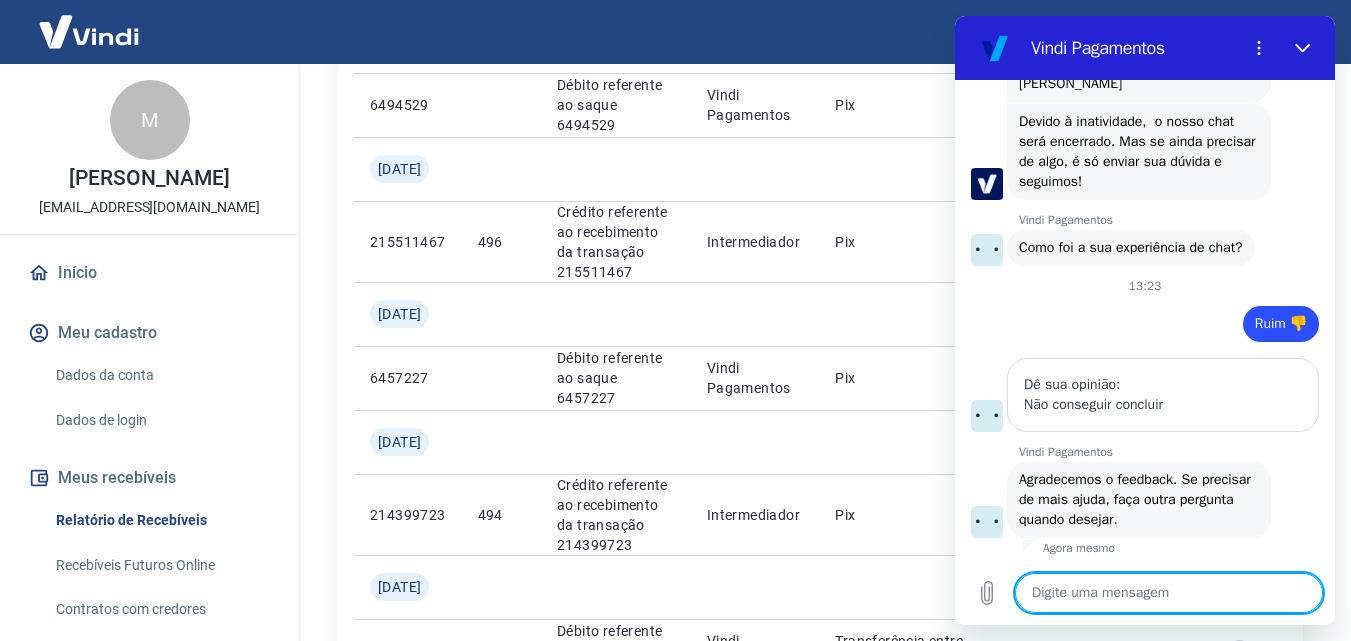 click at bounding box center (1169, 593) 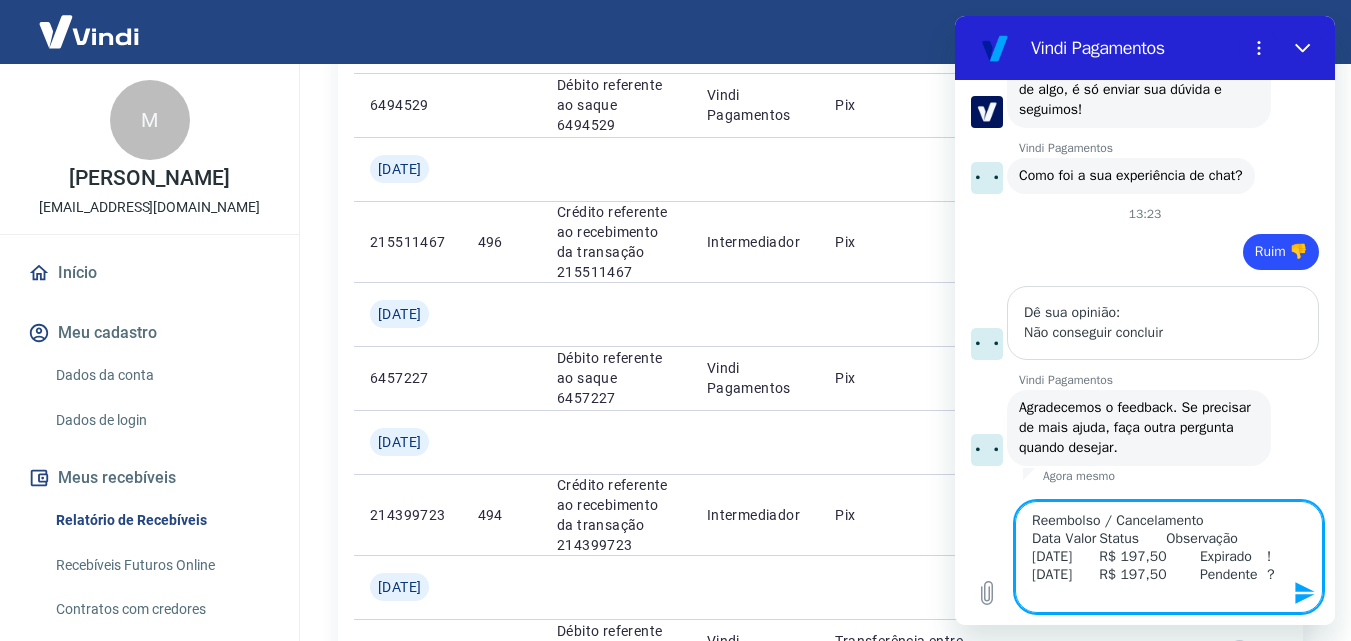 scroll, scrollTop: 8, scrollLeft: 0, axis: vertical 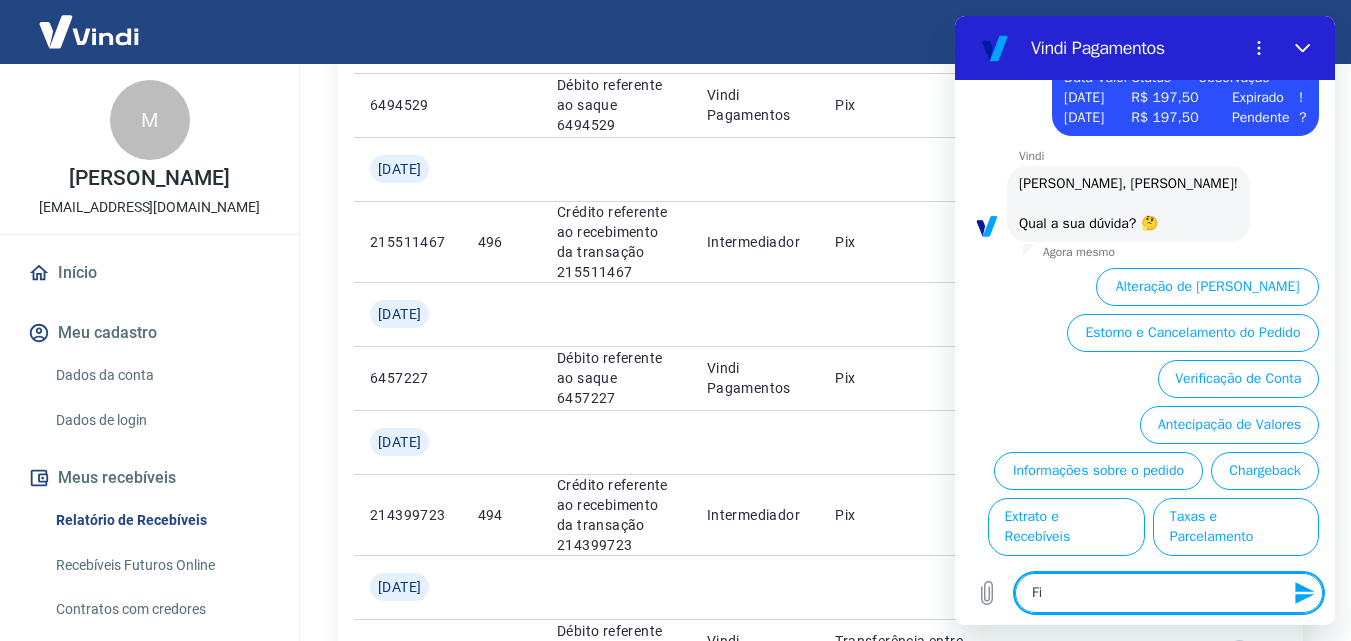 type on "F" 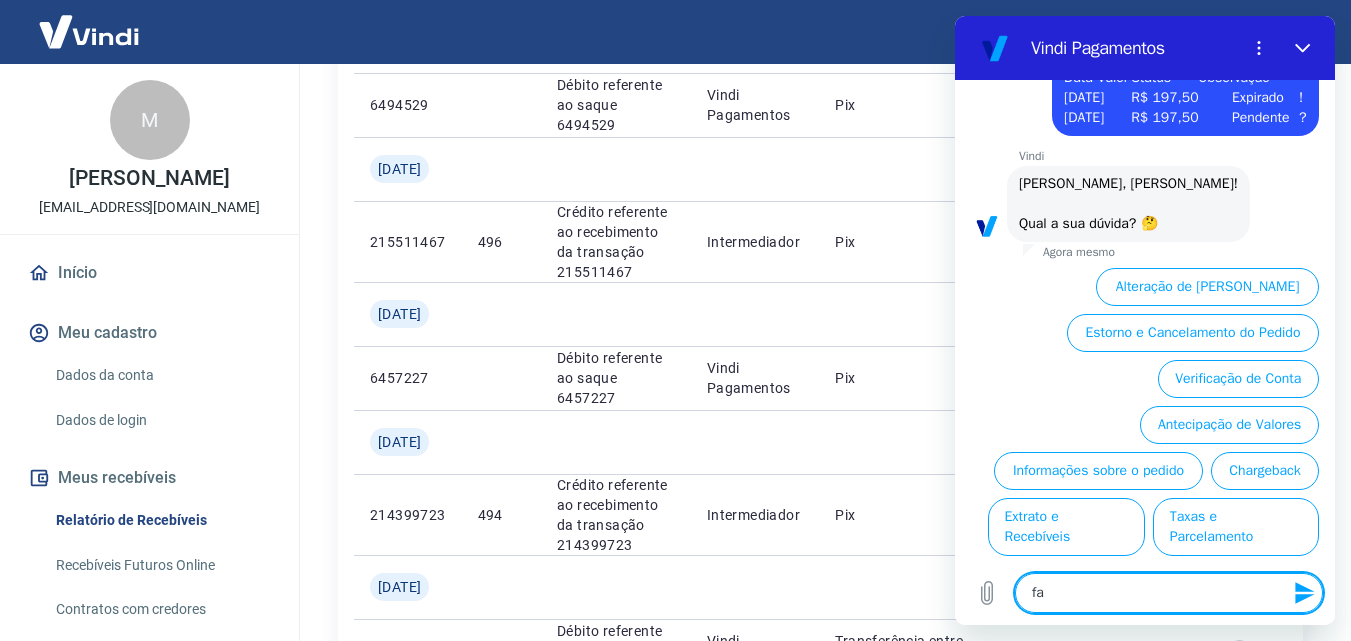 type on "f" 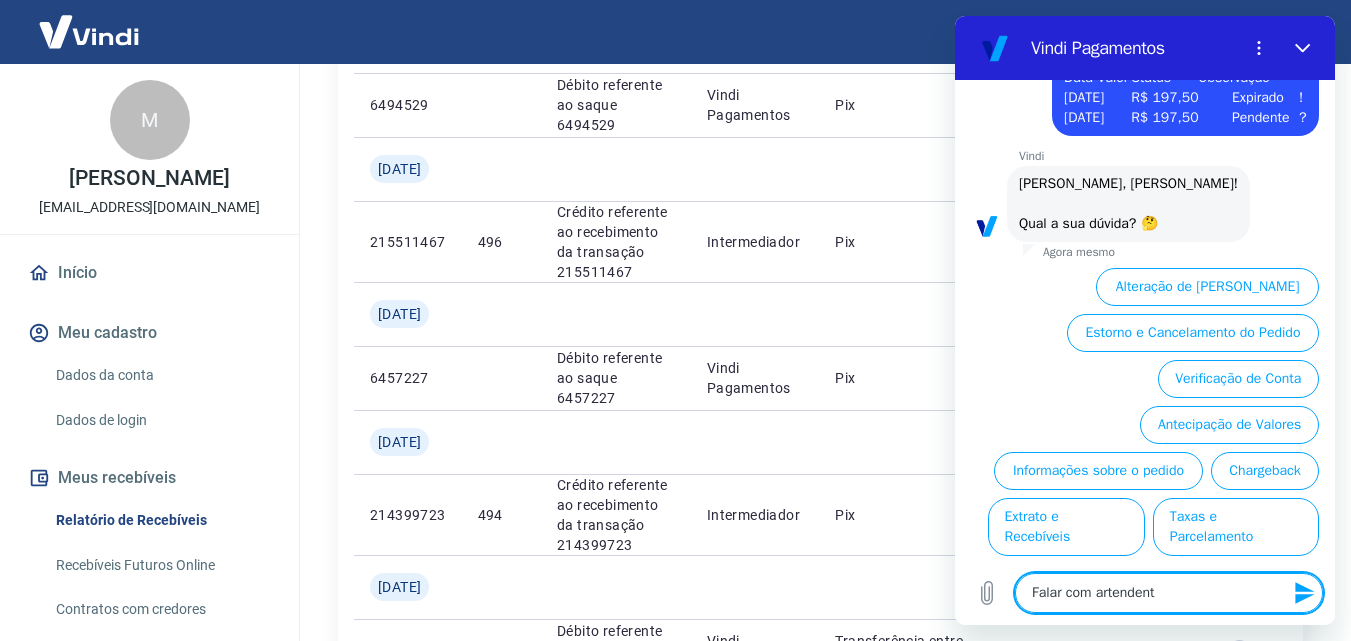type on "Falar com artendente" 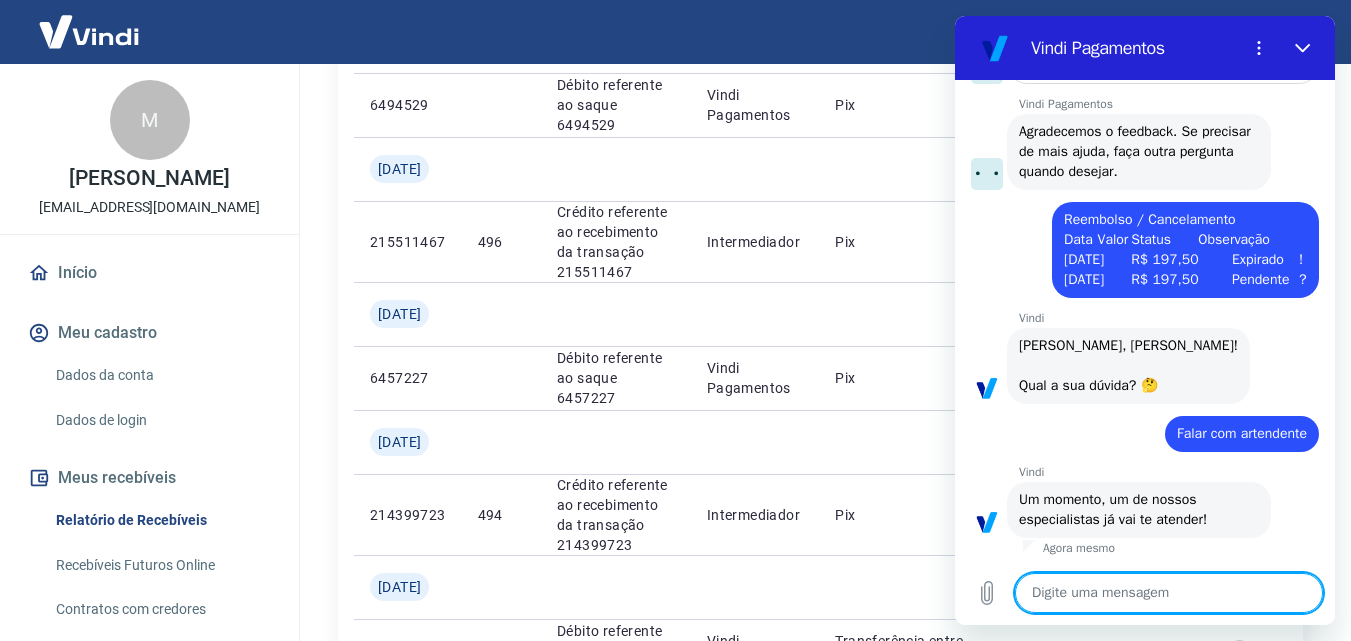 scroll, scrollTop: 6158, scrollLeft: 0, axis: vertical 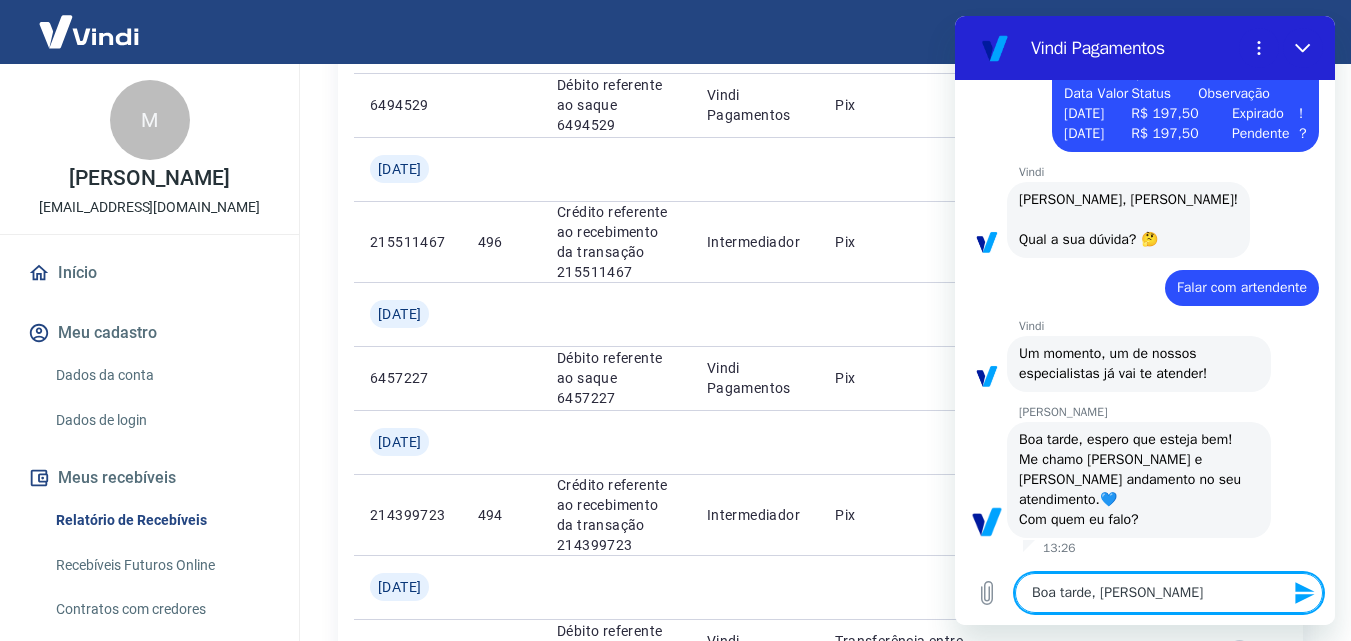 type on "Boa tarde, [PERSON_NAME]!" 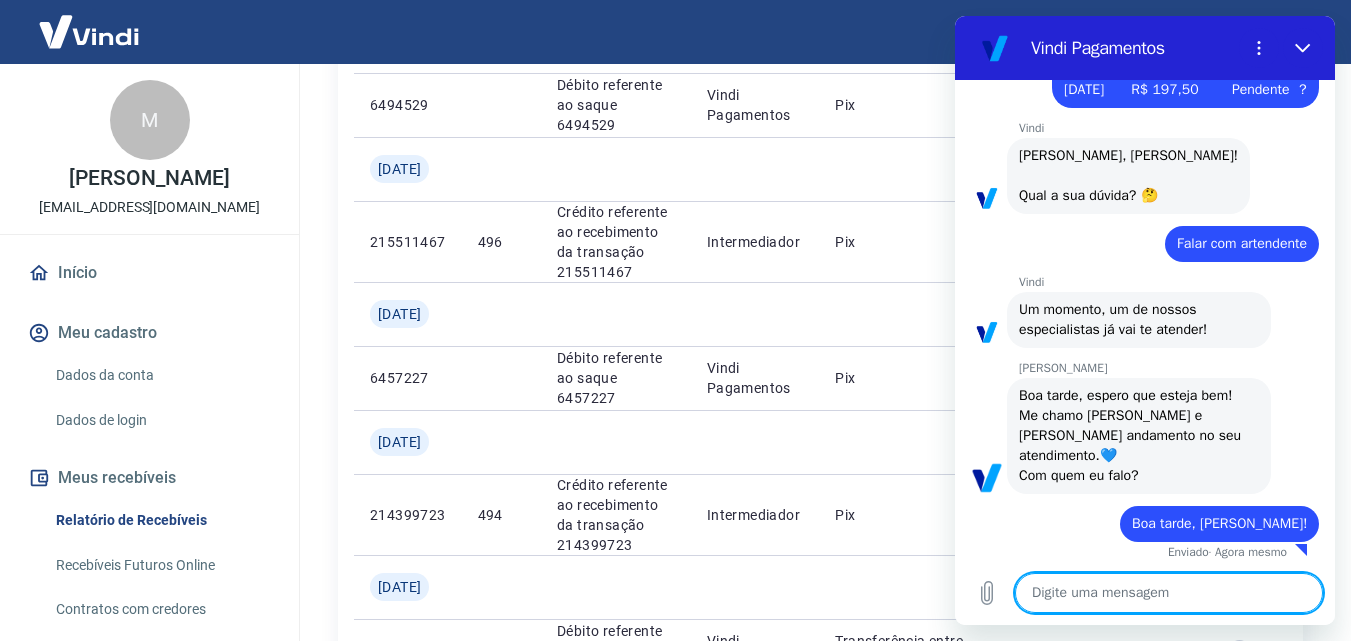 scroll, scrollTop: 6262, scrollLeft: 0, axis: vertical 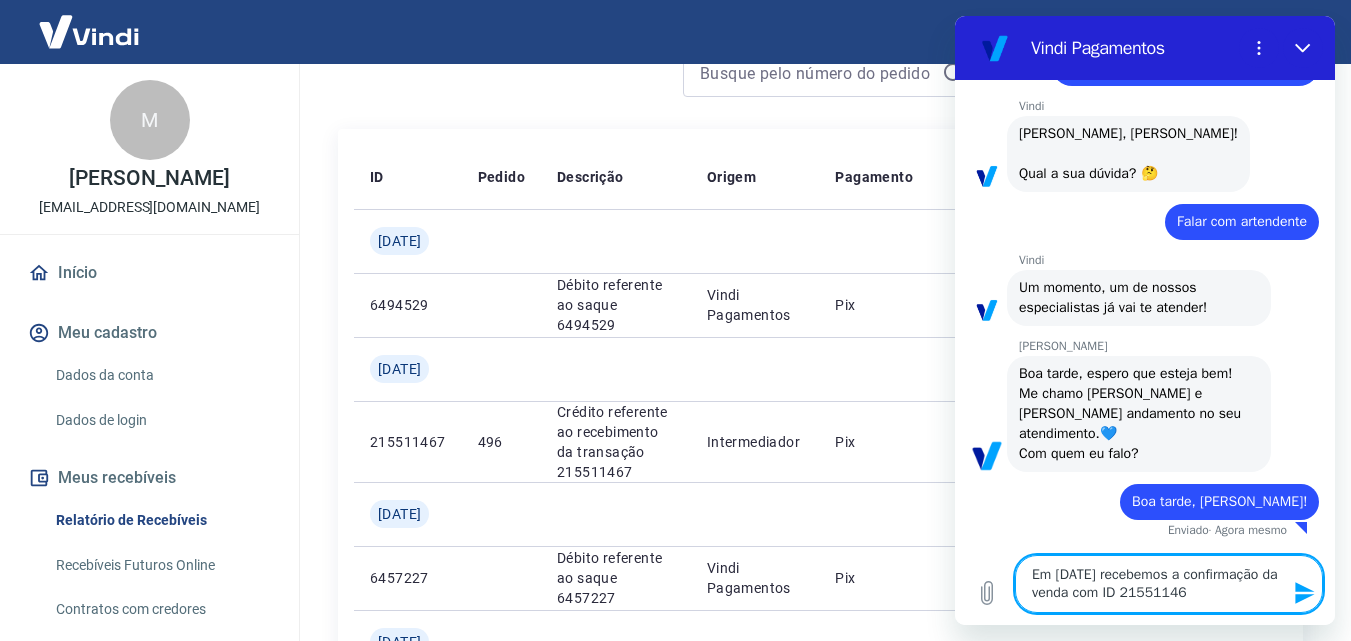 type on "Em [DATE] recebemos a confirmação da venda com ID 215511467" 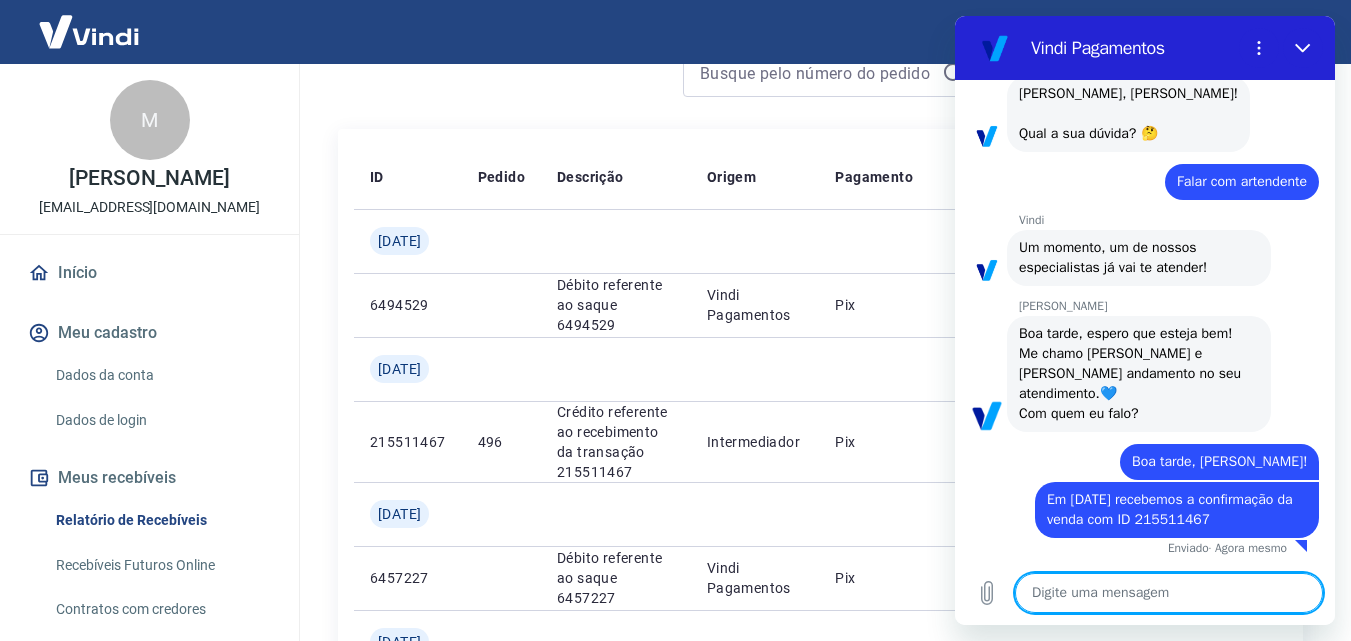 scroll, scrollTop: 6340, scrollLeft: 0, axis: vertical 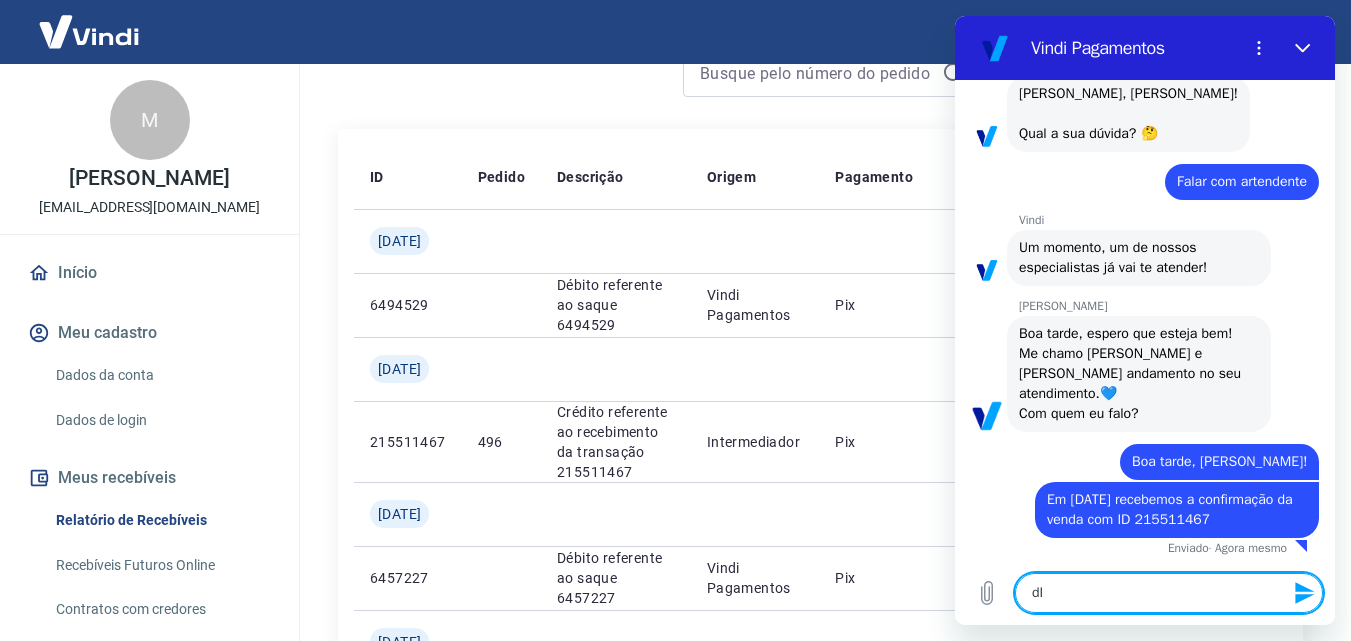 type on "d" 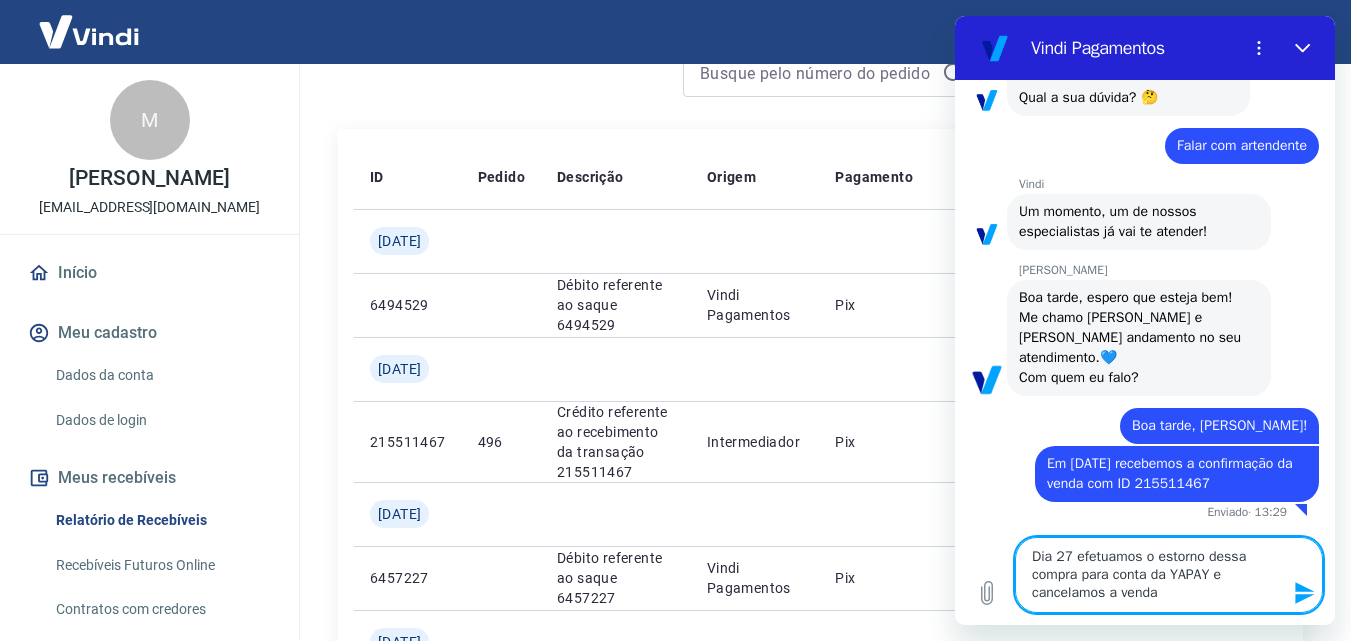 type on "Dia 27 efetuamos o estorno dessa compra para conta da YAPAY e cancelamos a venda." 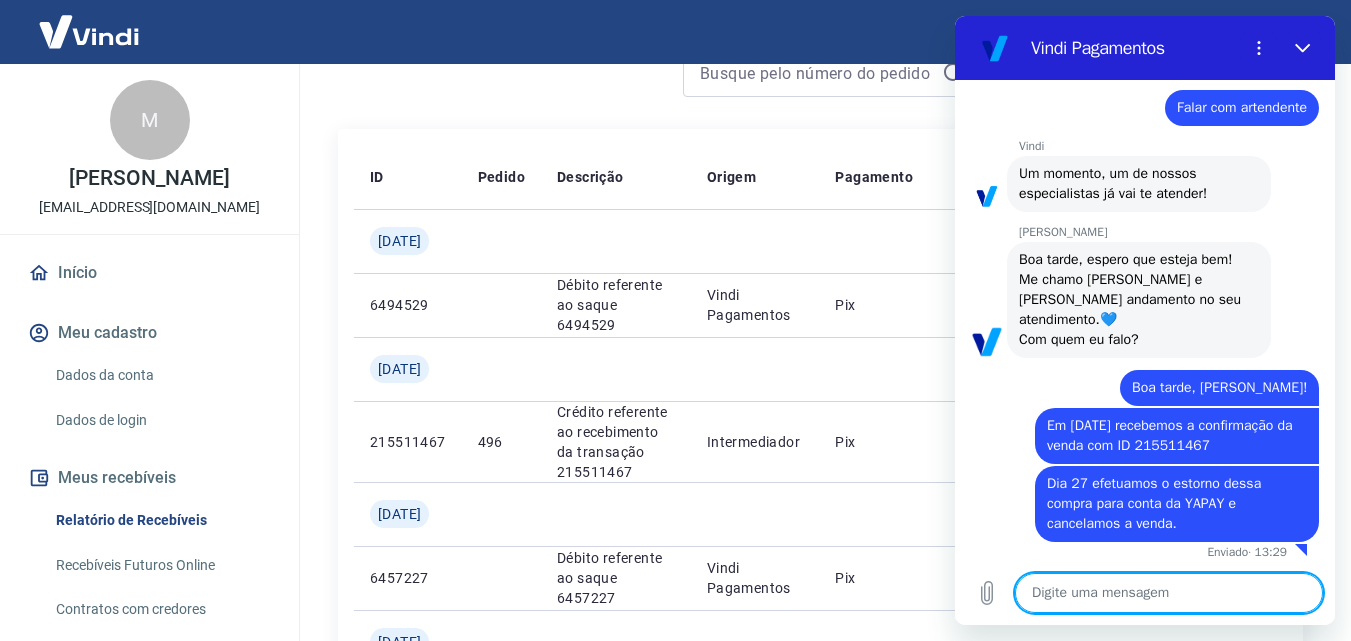 scroll, scrollTop: 6418, scrollLeft: 0, axis: vertical 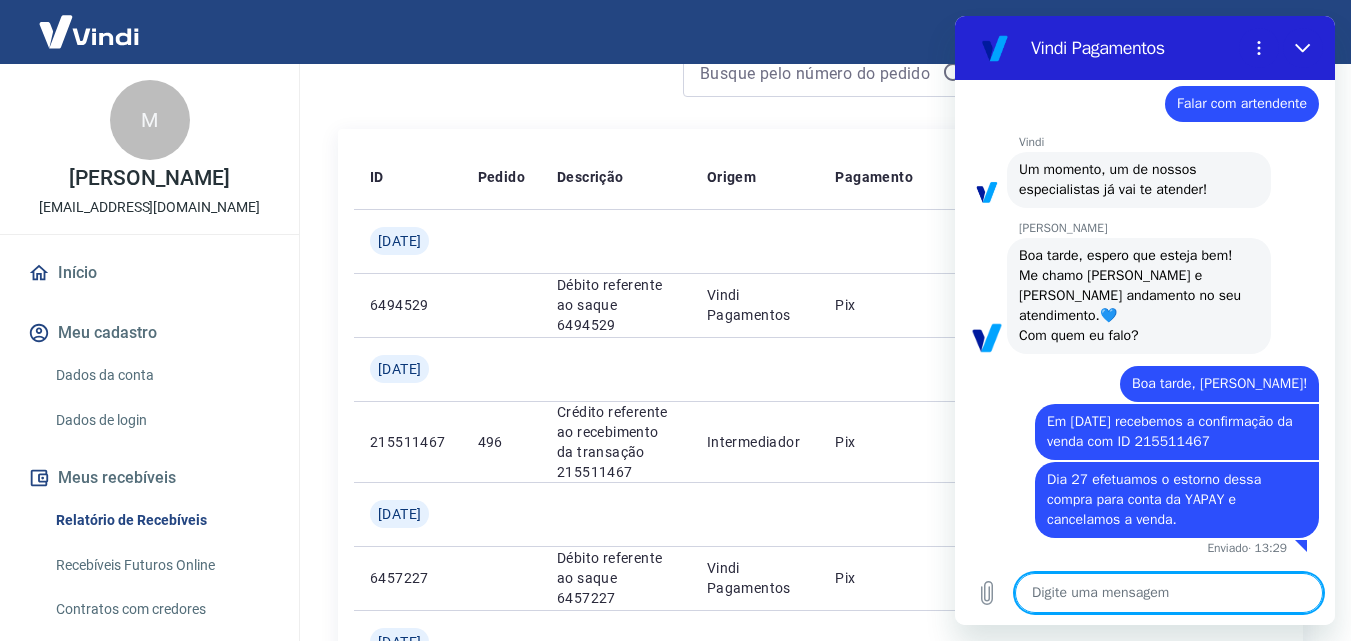 click at bounding box center (1169, 593) 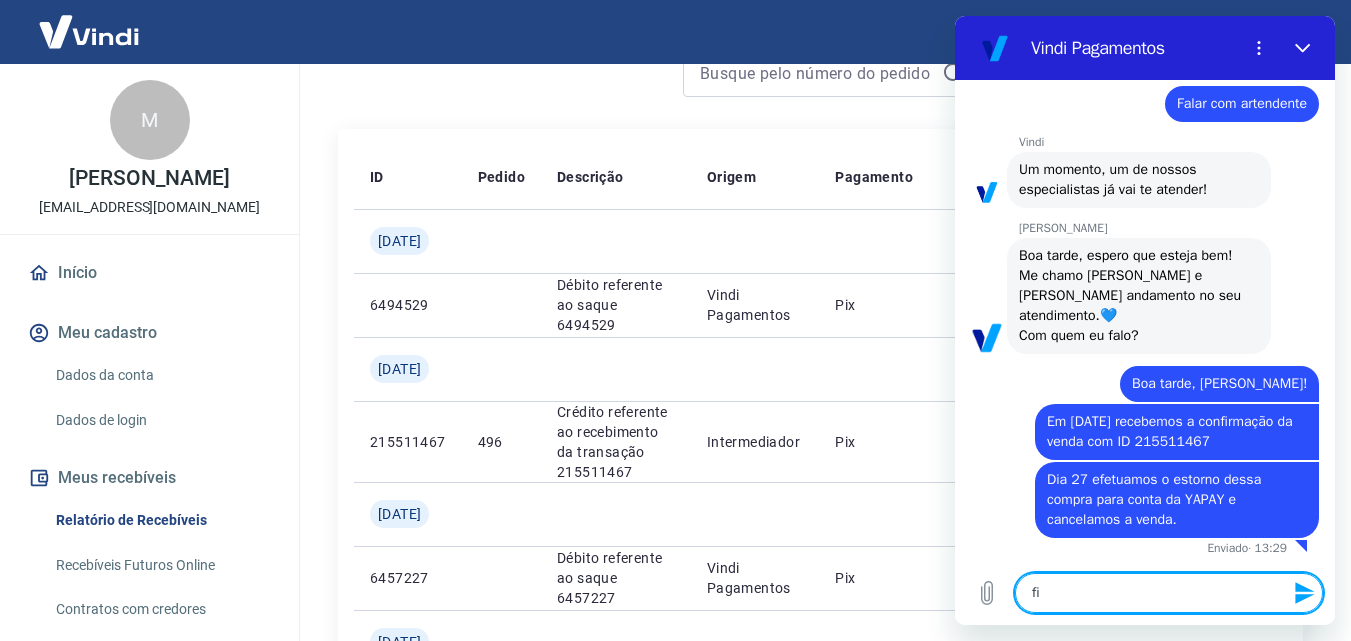 type on "f" 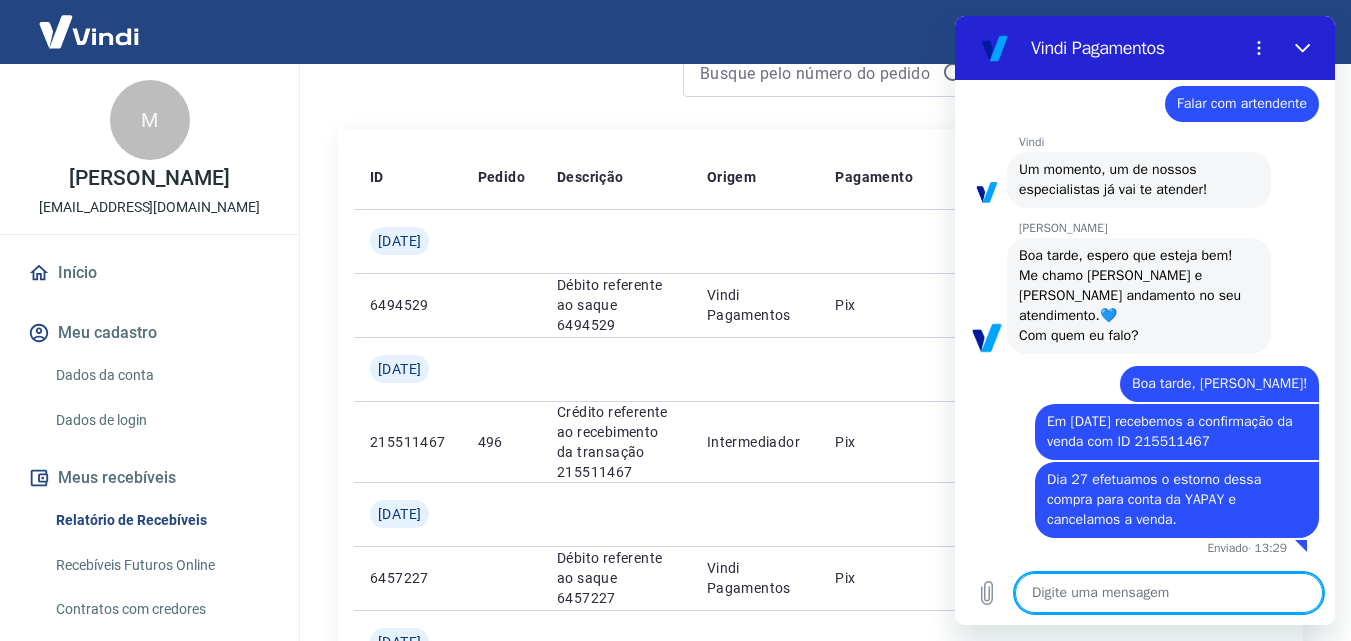 scroll, scrollTop: 6018, scrollLeft: 0, axis: vertical 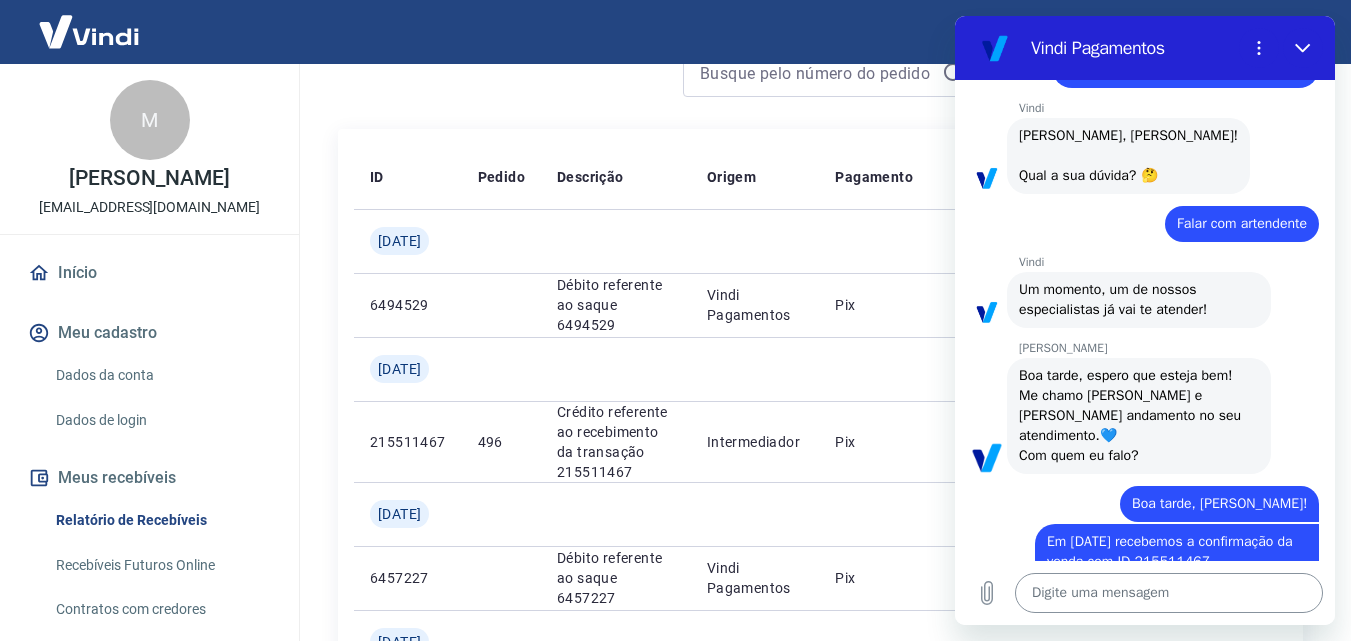 click at bounding box center [1169, 593] 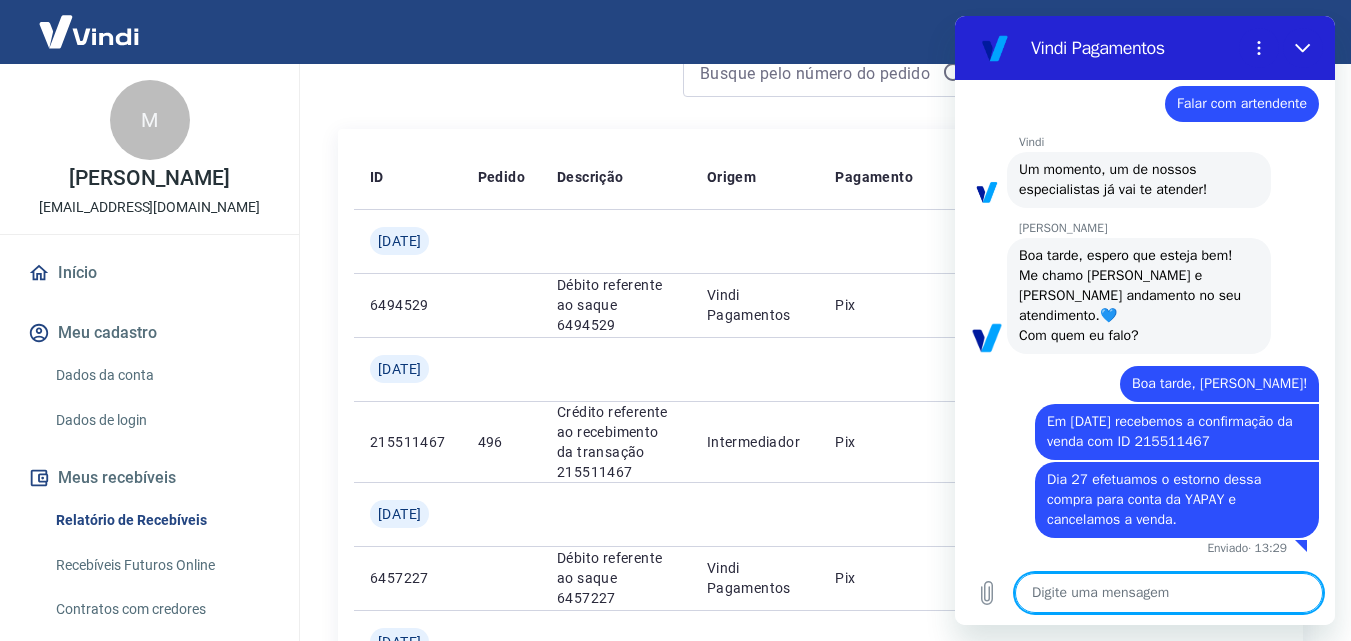 scroll, scrollTop: 6418, scrollLeft: 0, axis: vertical 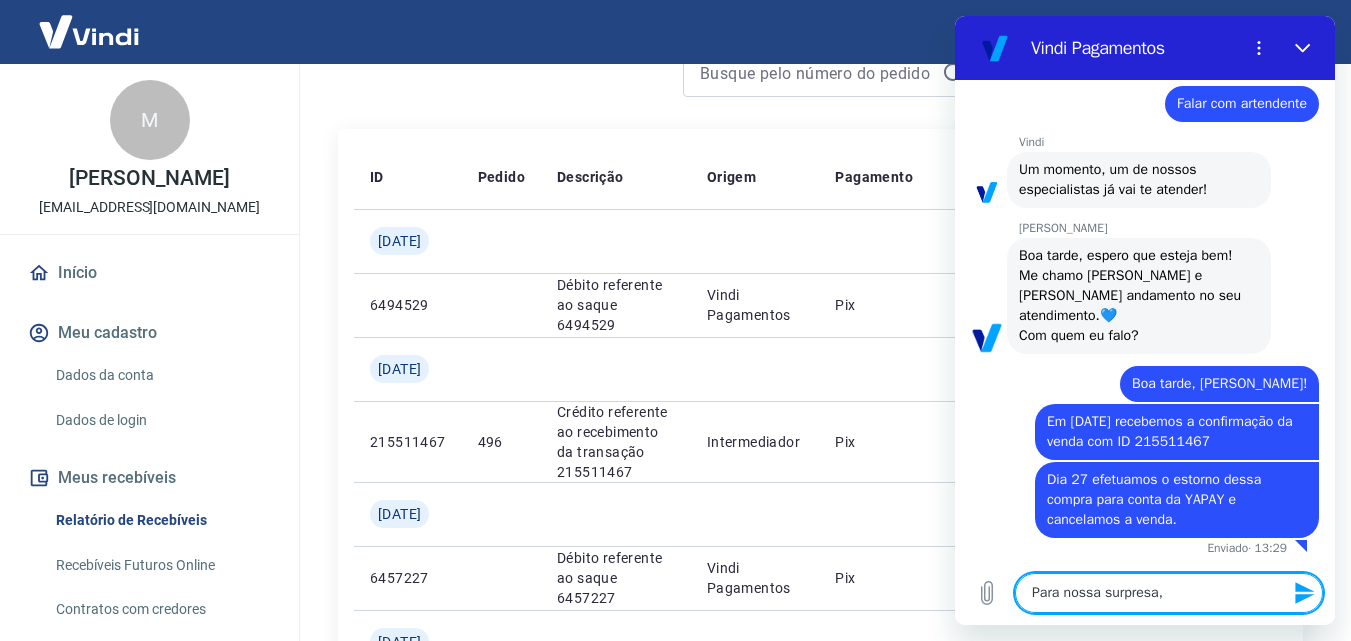 click on "Para nossa surpresa," at bounding box center [1169, 593] 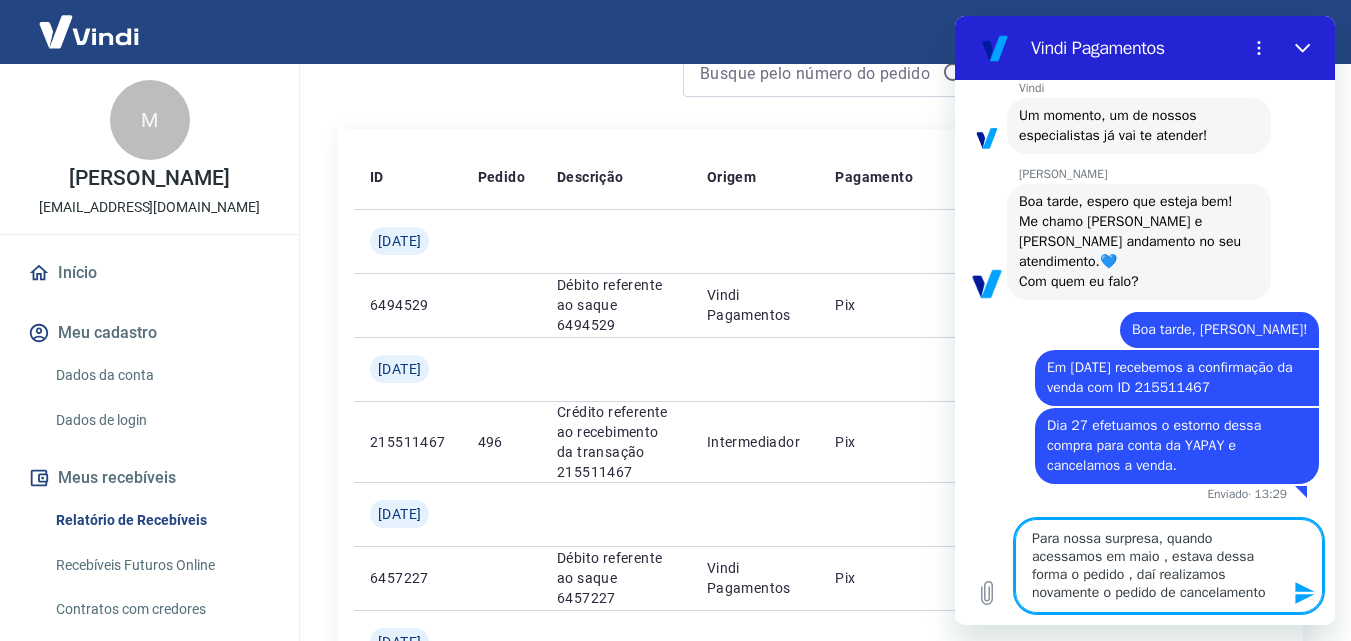 type on "Para nossa surpresa, quando acessamos em maio , estava dessa forma o pedido , daí realizamos novamente o pedido de cancelamento." 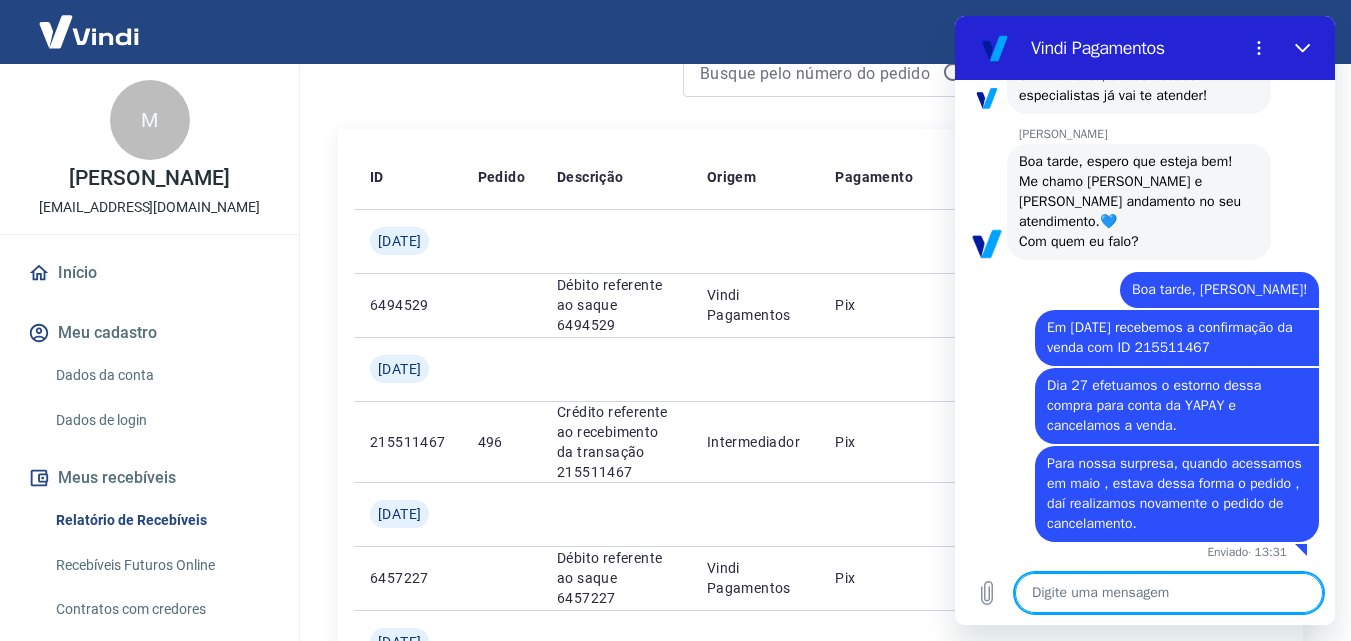 scroll, scrollTop: 6516, scrollLeft: 0, axis: vertical 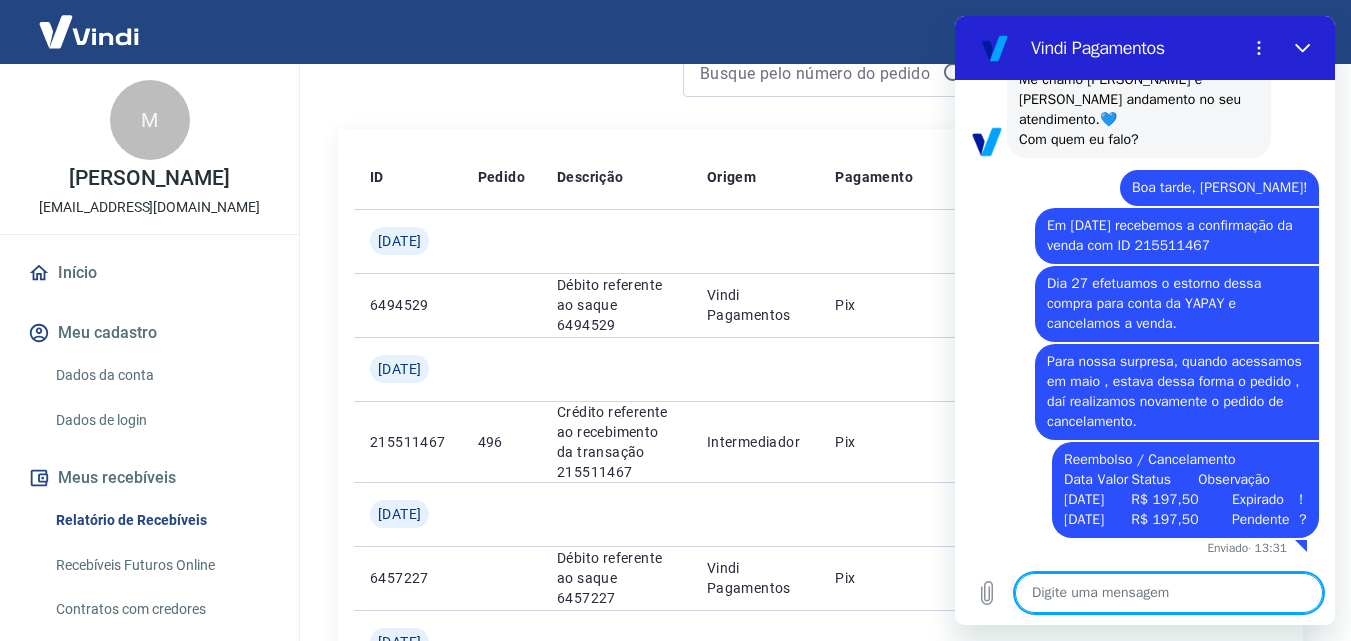 click at bounding box center (1169, 593) 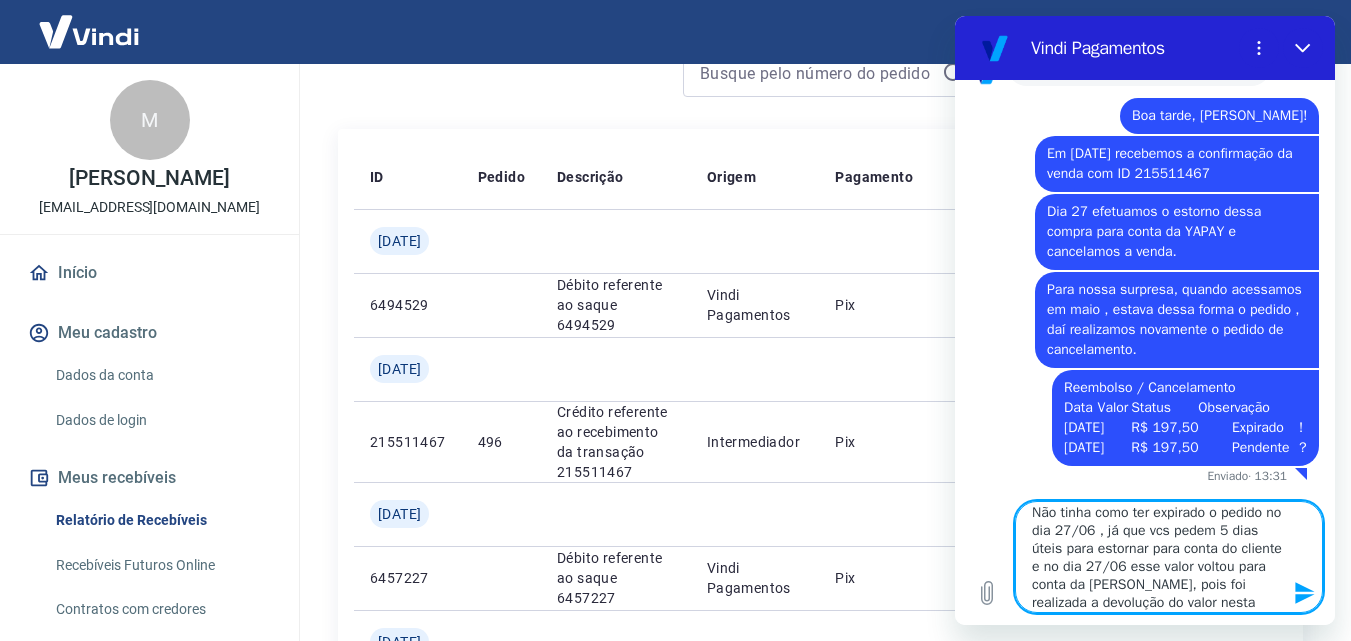 scroll, scrollTop: 26, scrollLeft: 0, axis: vertical 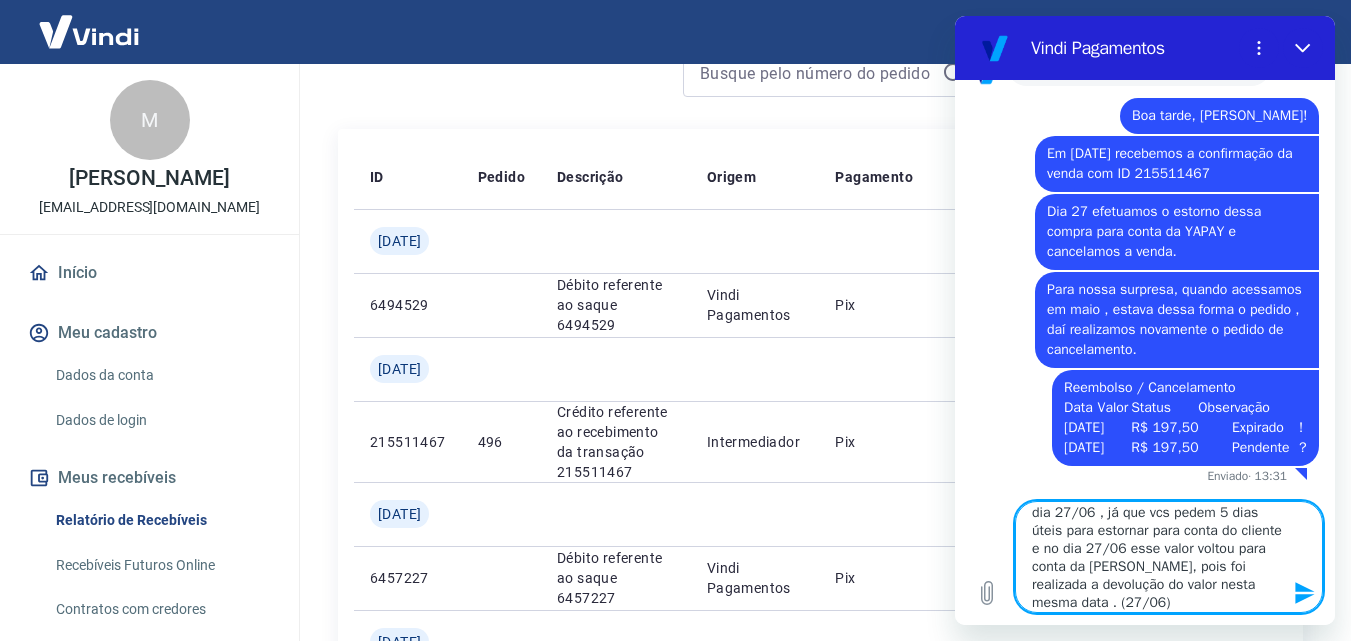 type on "Não tinha como ter expirado o pedido no dia 27/06 , já que vcs pedem 5 dias úteis para estornar para conta do cliente e no dia 27/06 esse valor voltou para conta da [PERSON_NAME], pois foi realizada a devolução do valor nesta mesma data . (27/06)." 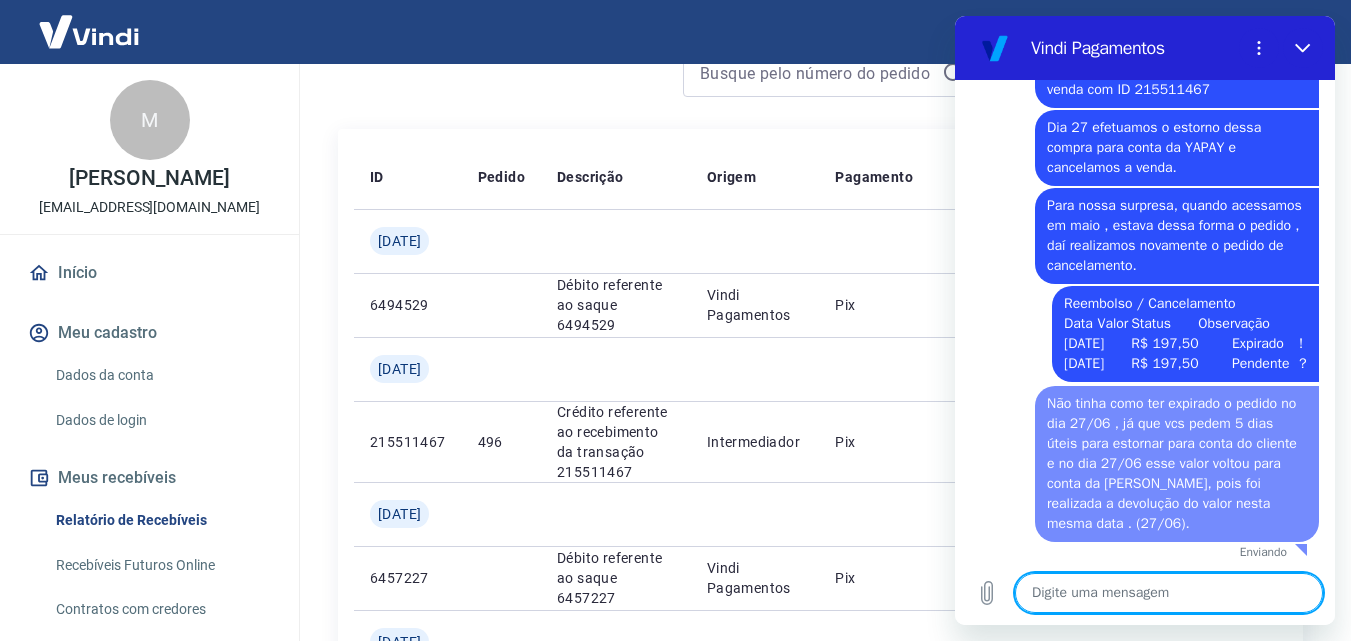 scroll, scrollTop: 0, scrollLeft: 0, axis: both 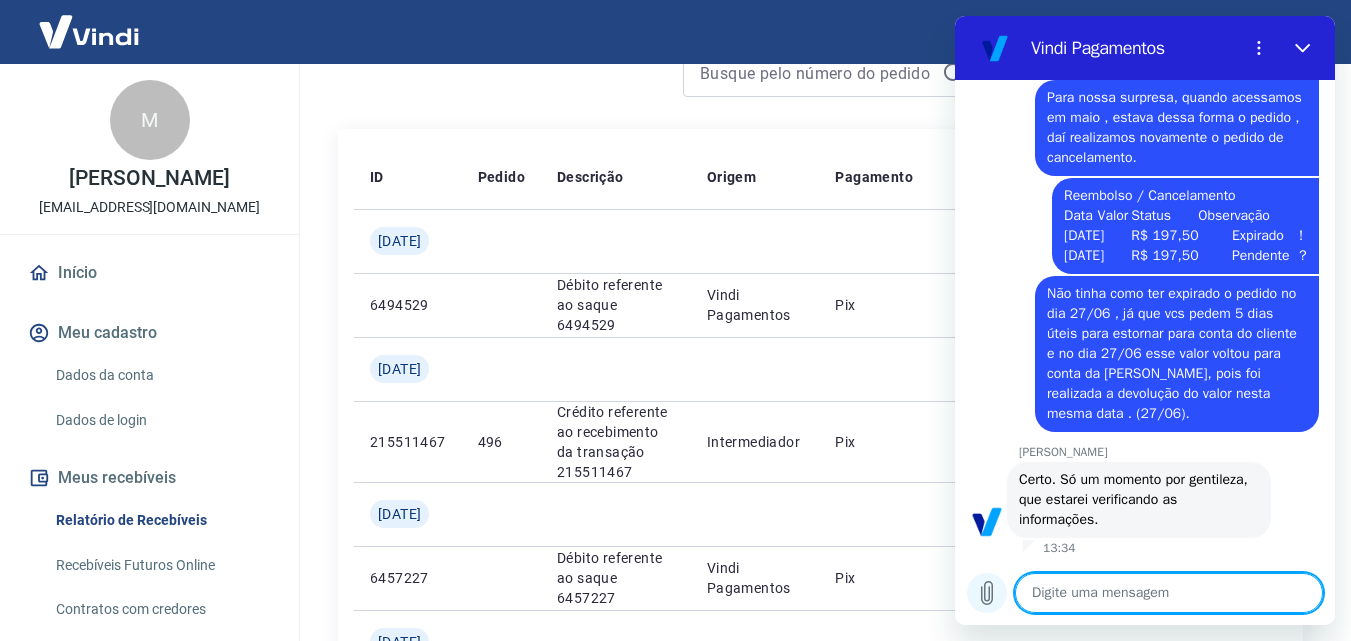 click 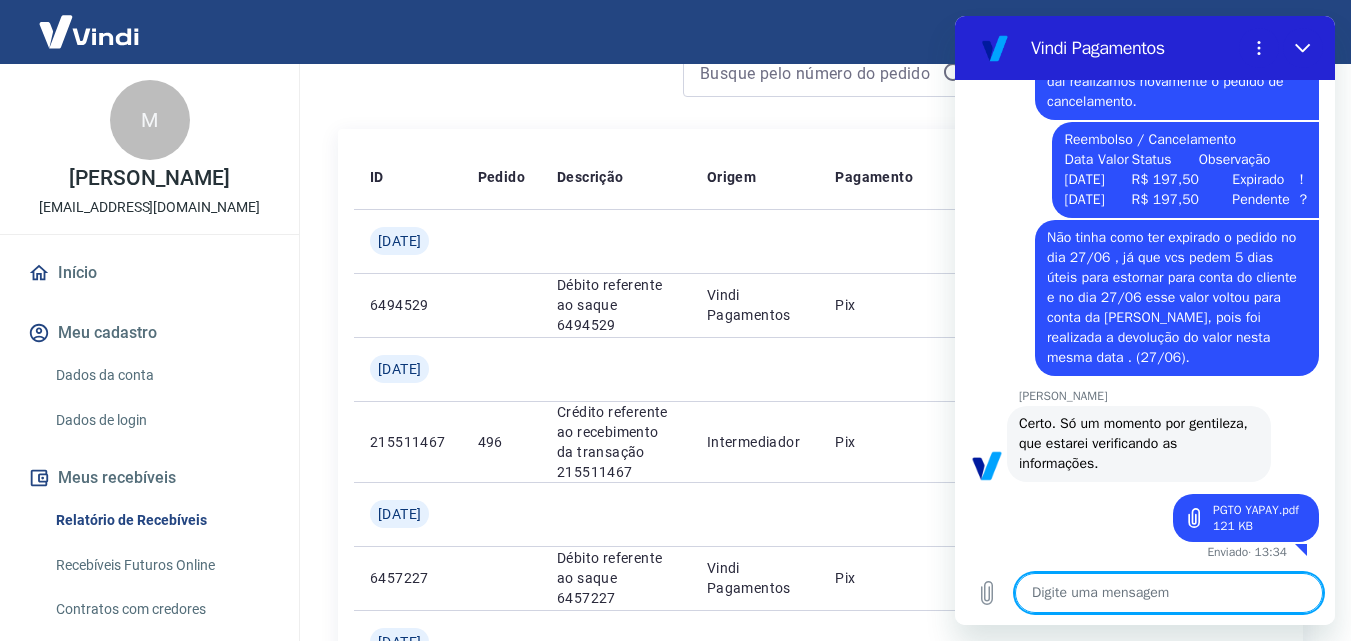 scroll, scrollTop: 6994, scrollLeft: 0, axis: vertical 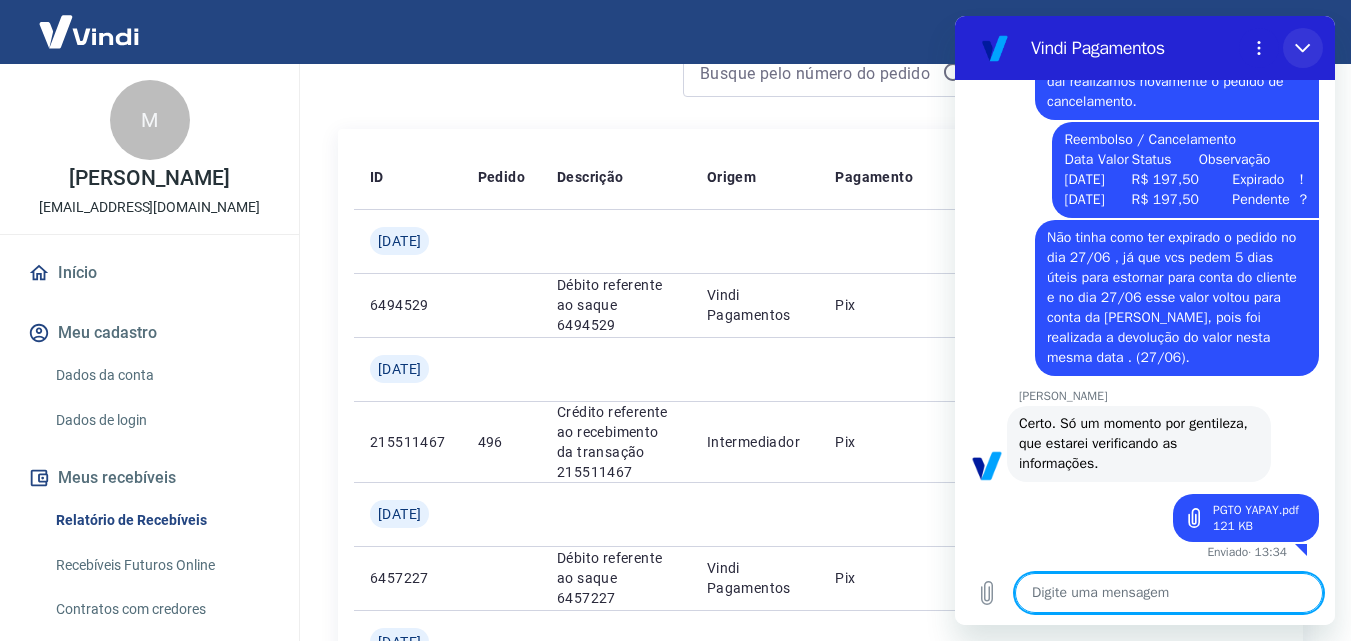 click 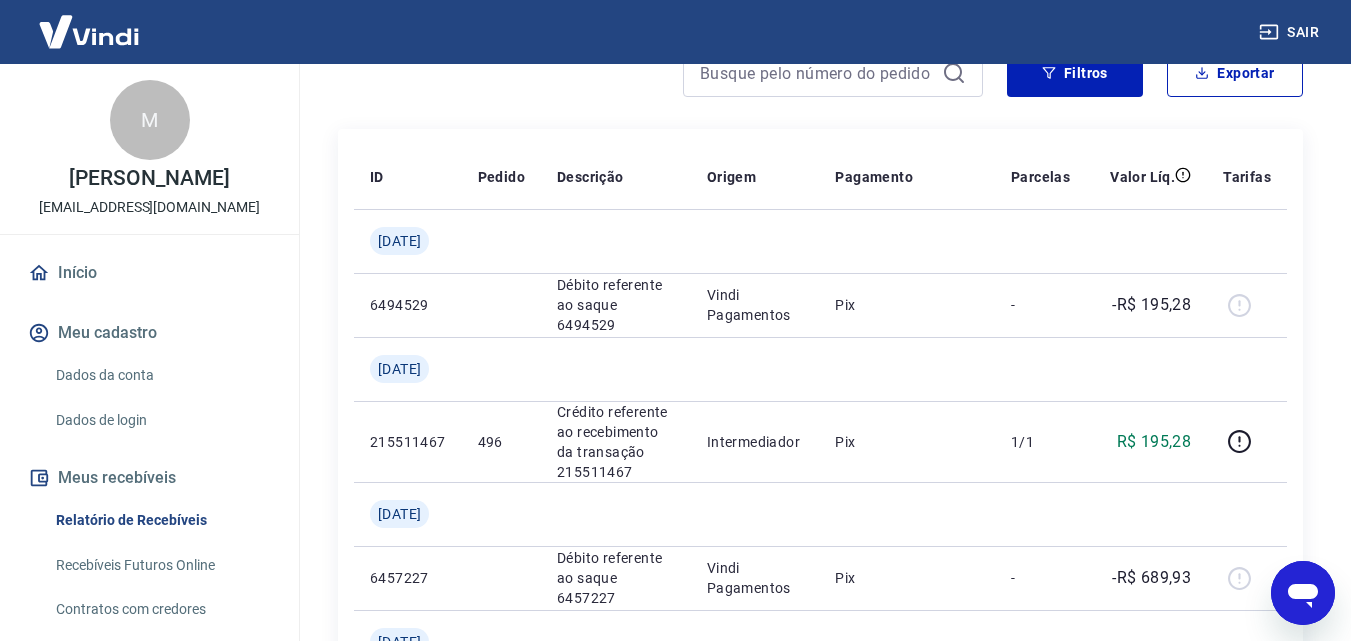 click 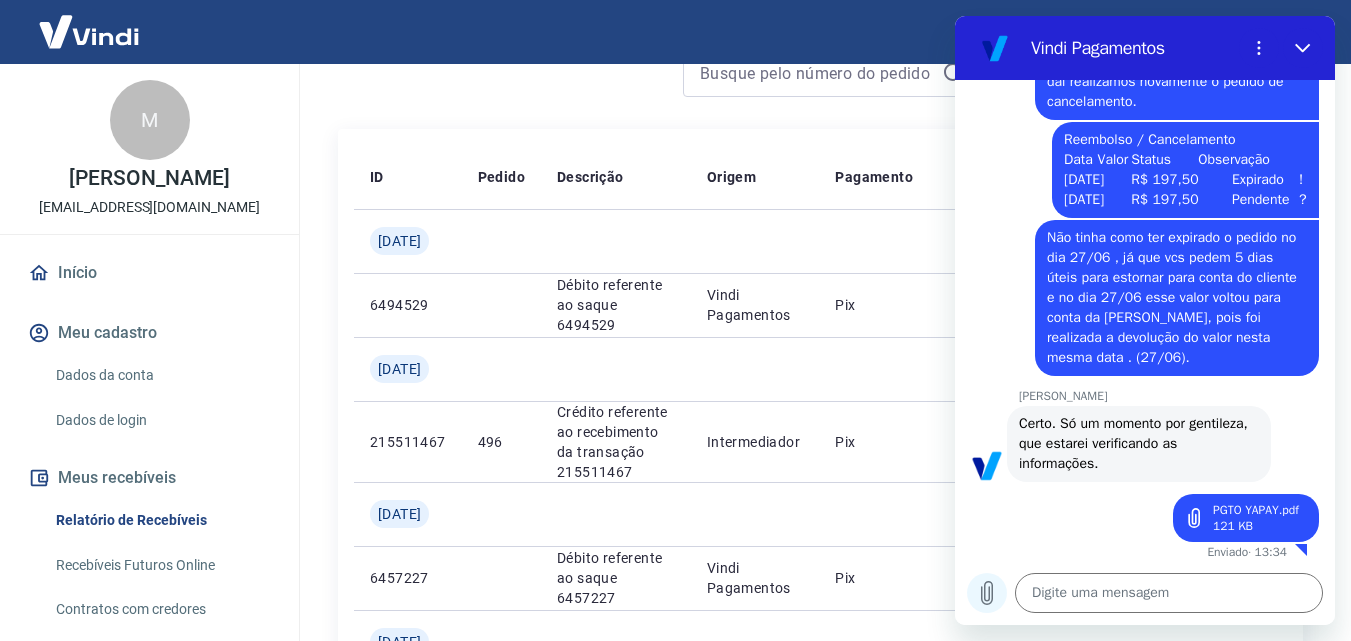 click 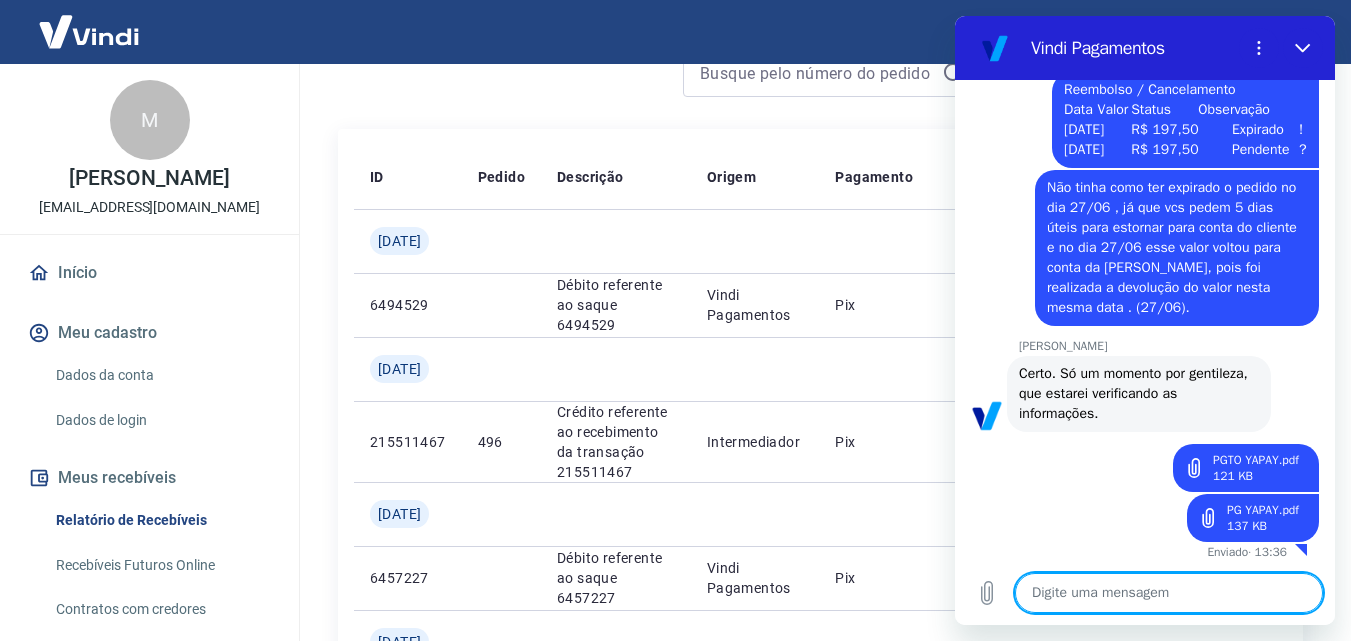 scroll, scrollTop: 6844, scrollLeft: 0, axis: vertical 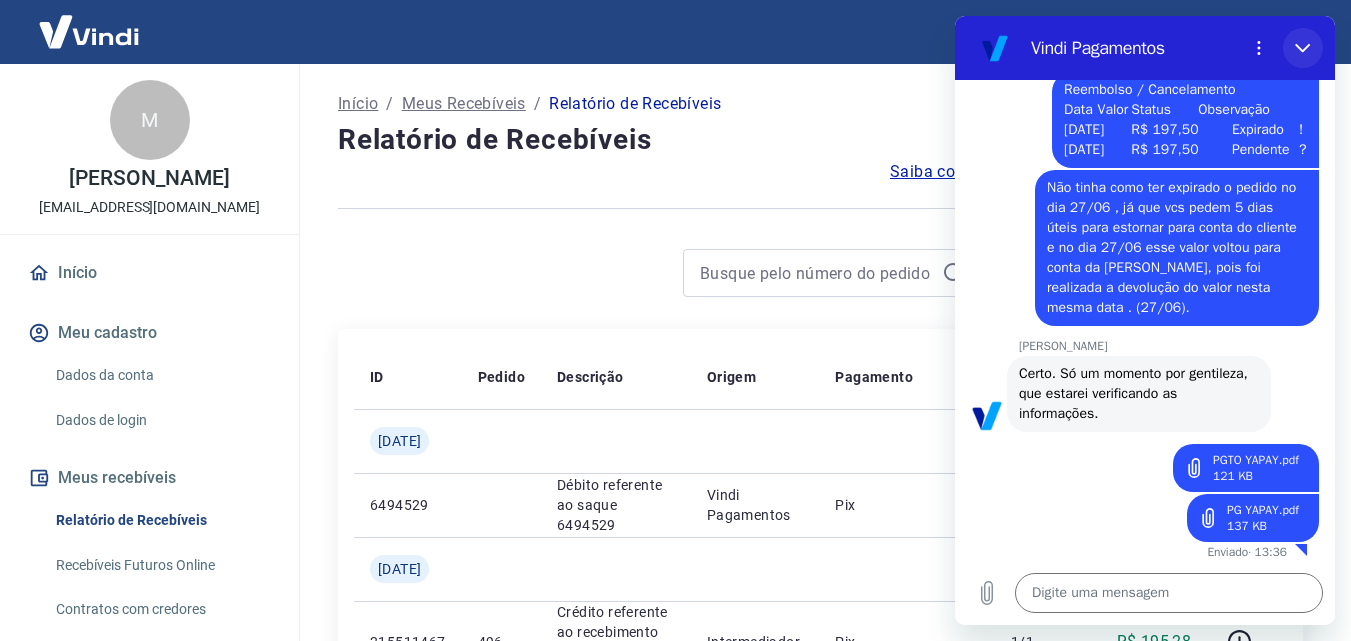 drag, startPoint x: 1305, startPoint y: 46, endPoint x: 2260, endPoint y: 62, distance: 955.13403 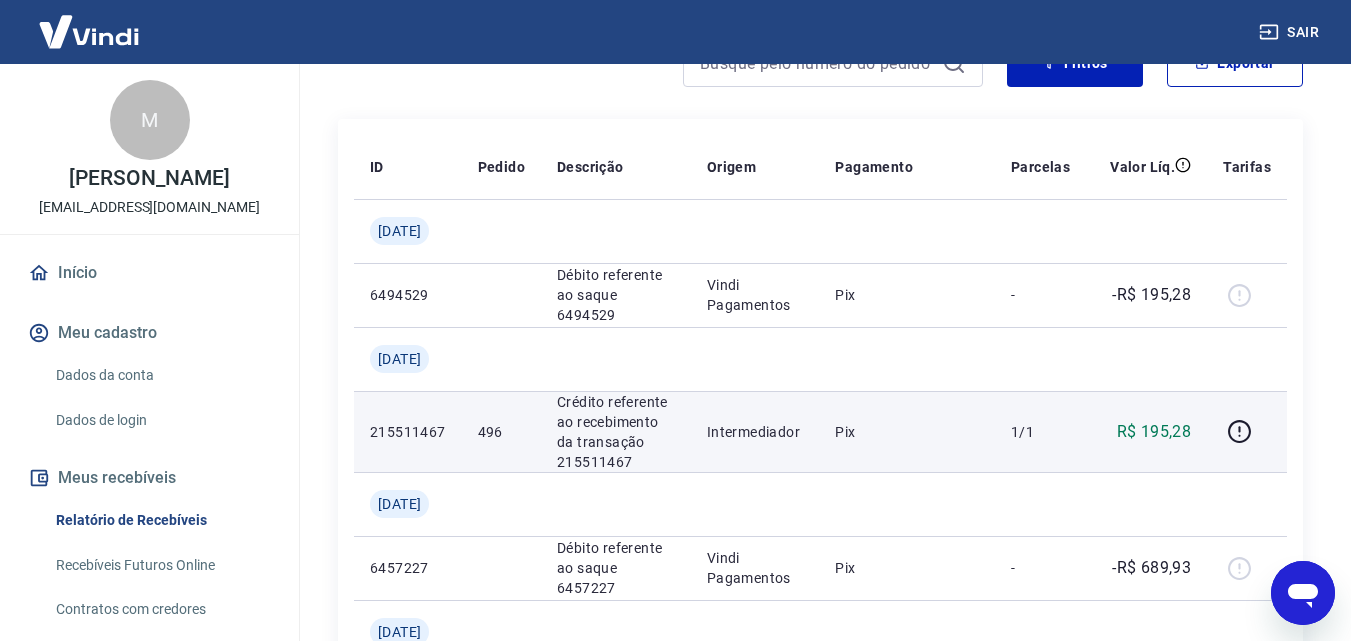 scroll, scrollTop: 200, scrollLeft: 0, axis: vertical 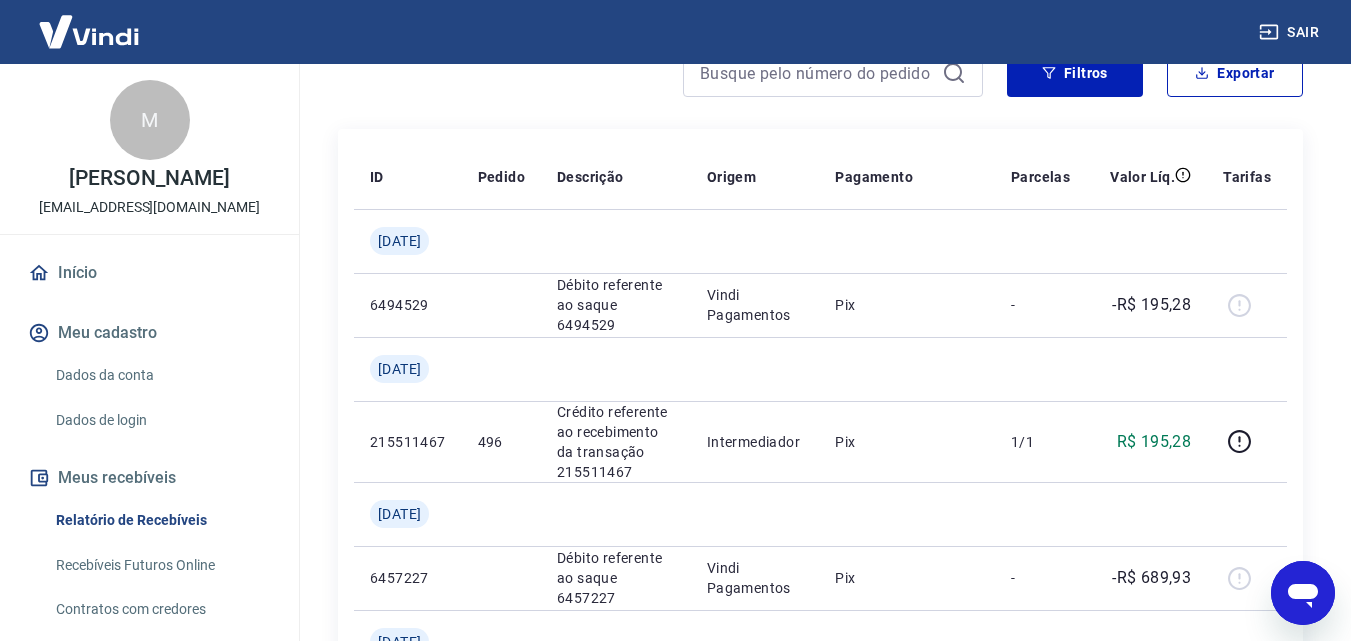 click at bounding box center [1303, 593] 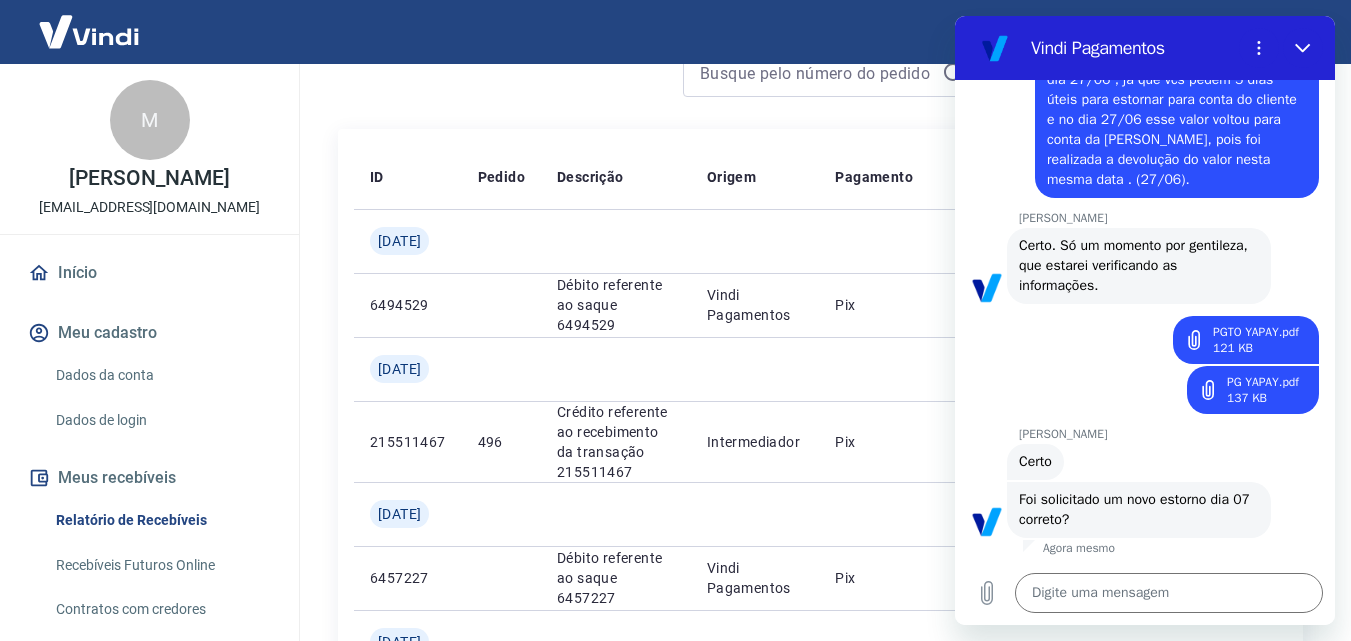 click on "Digite uma mensagem x" at bounding box center [1145, 593] 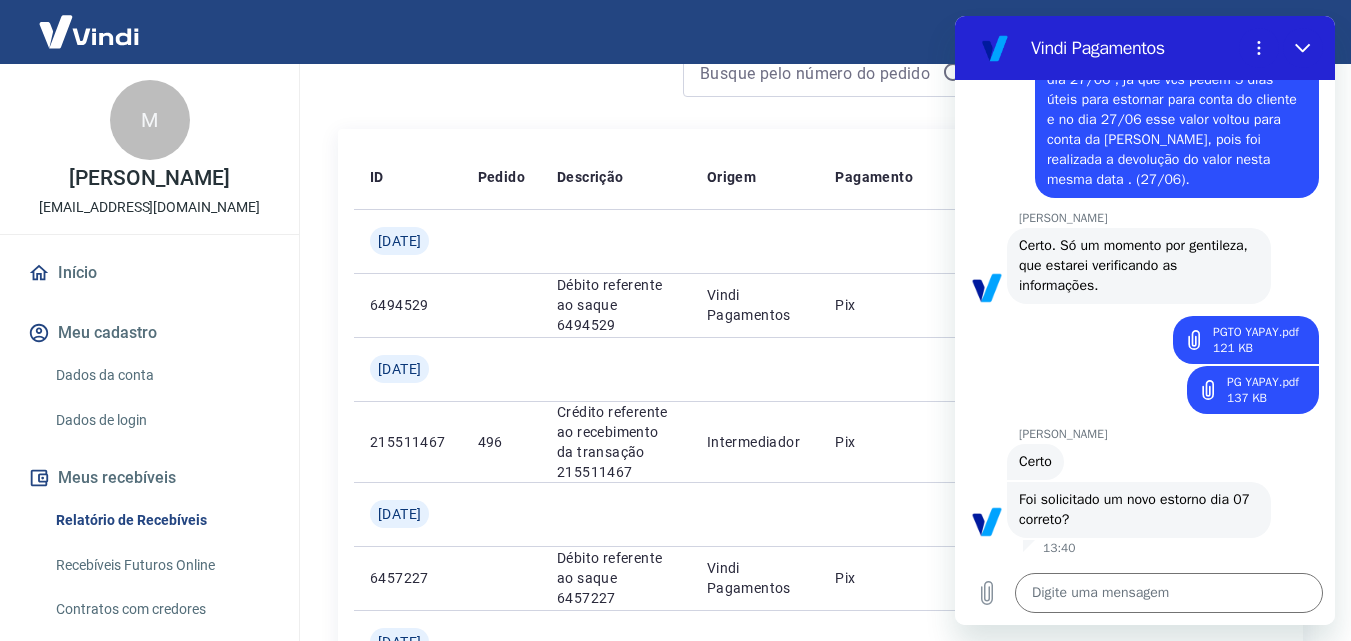 scroll, scrollTop: 7172, scrollLeft: 0, axis: vertical 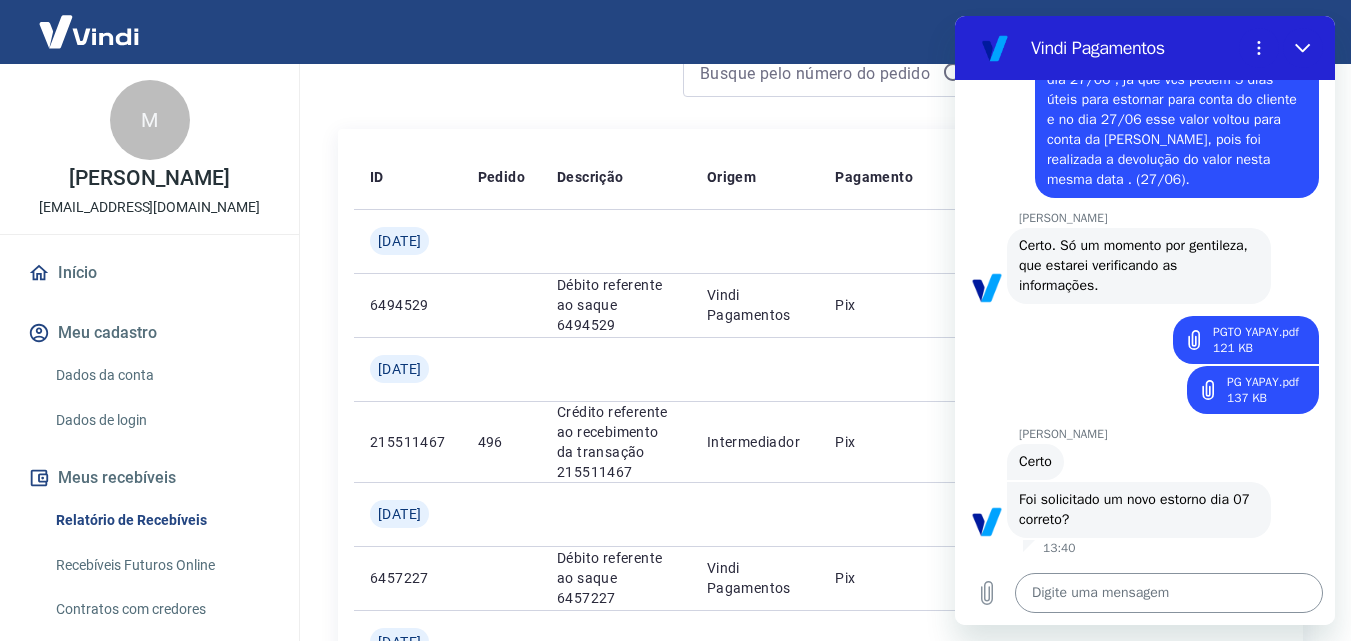 click at bounding box center [1169, 593] 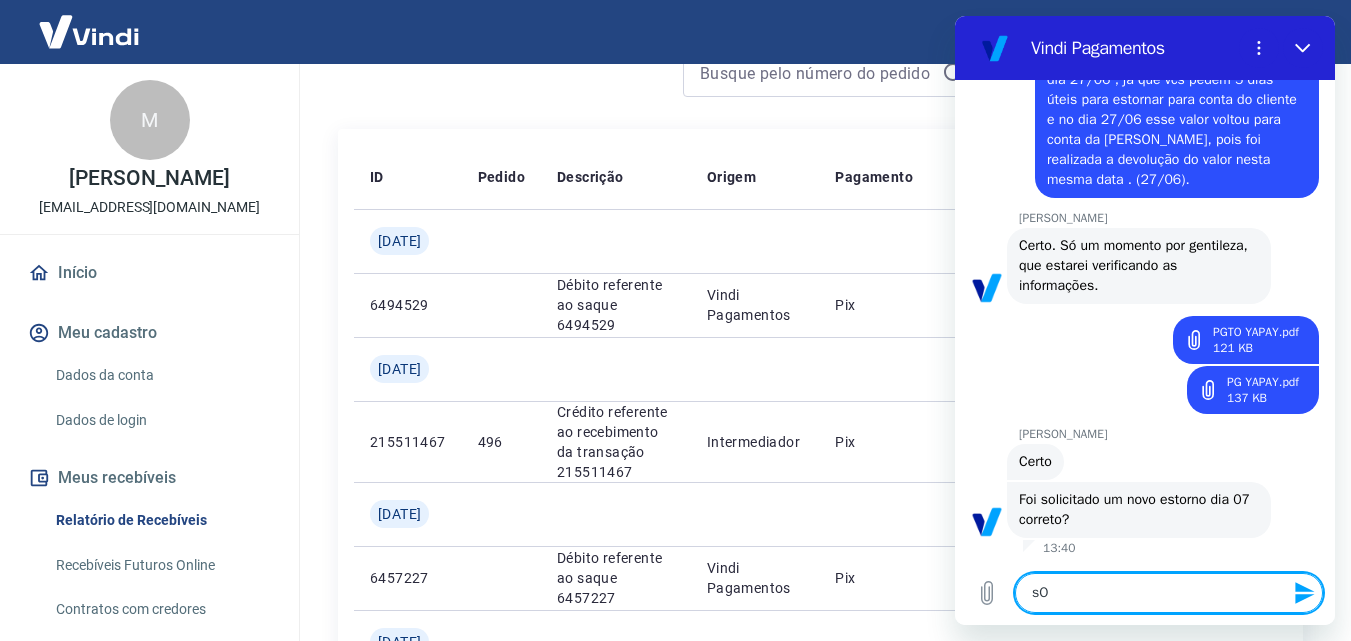 type on "s" 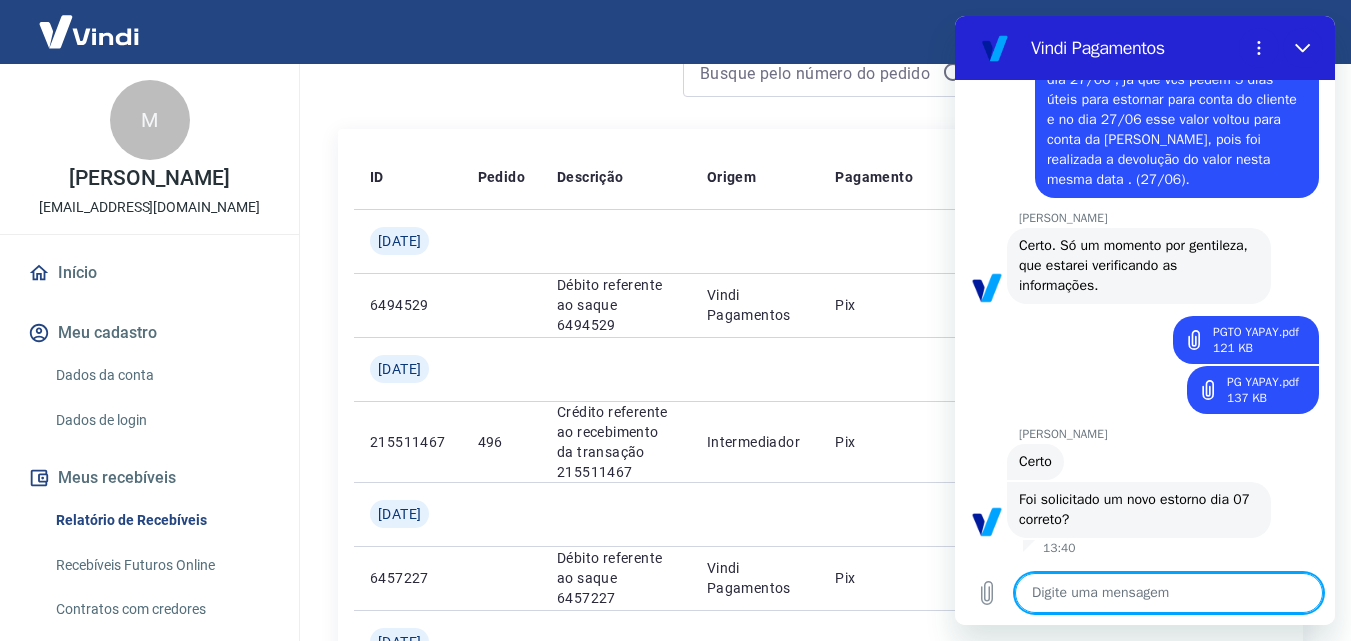 type on "e" 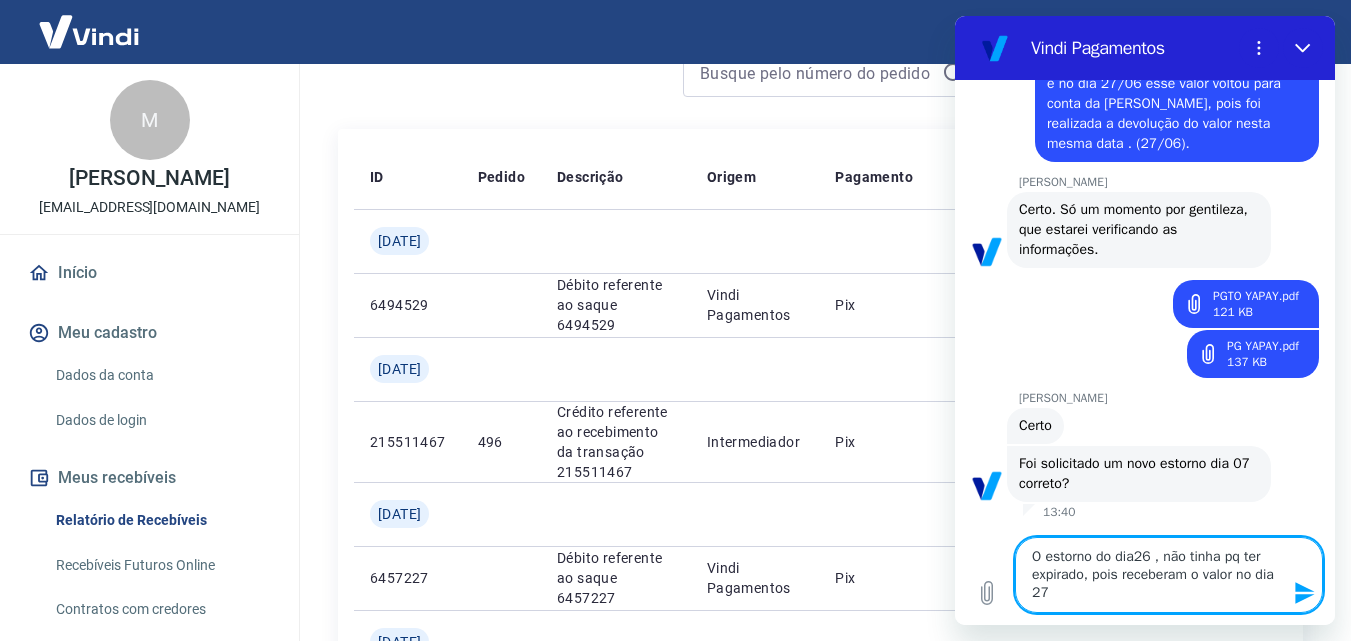 click on "O estorno do dia26 , não tinha pq ter expirado, pois receberam o valor no dia 27" at bounding box center [1169, 575] 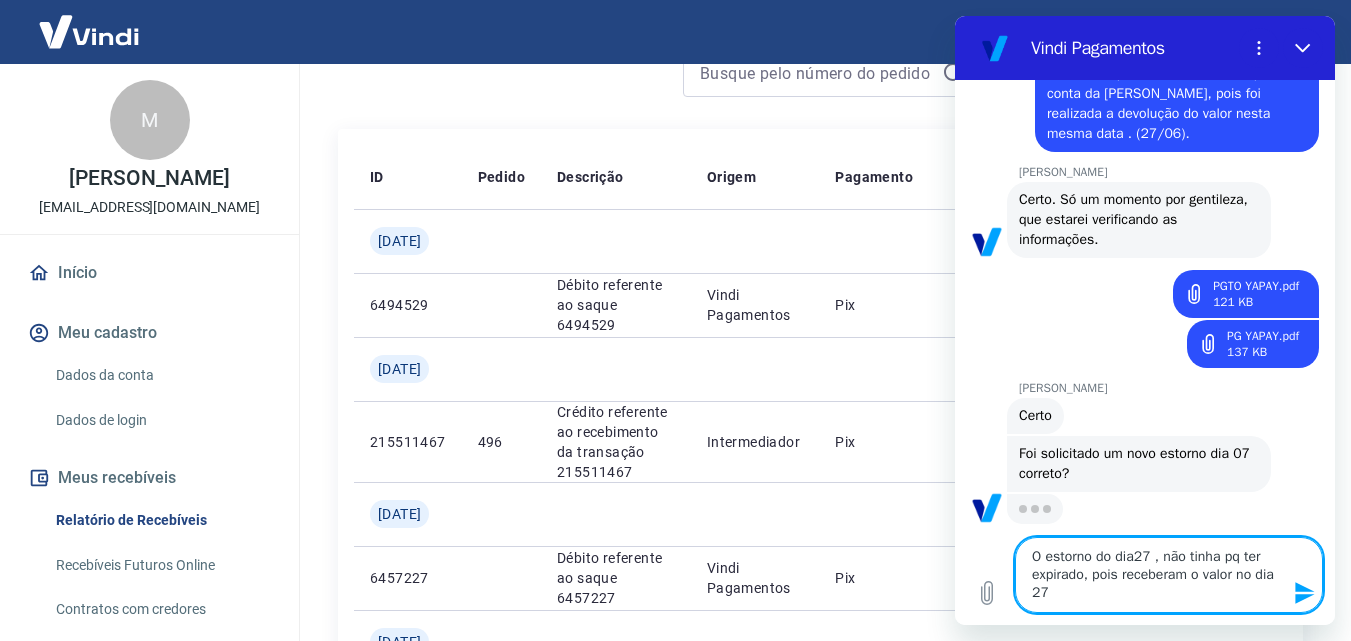scroll, scrollTop: 7218, scrollLeft: 0, axis: vertical 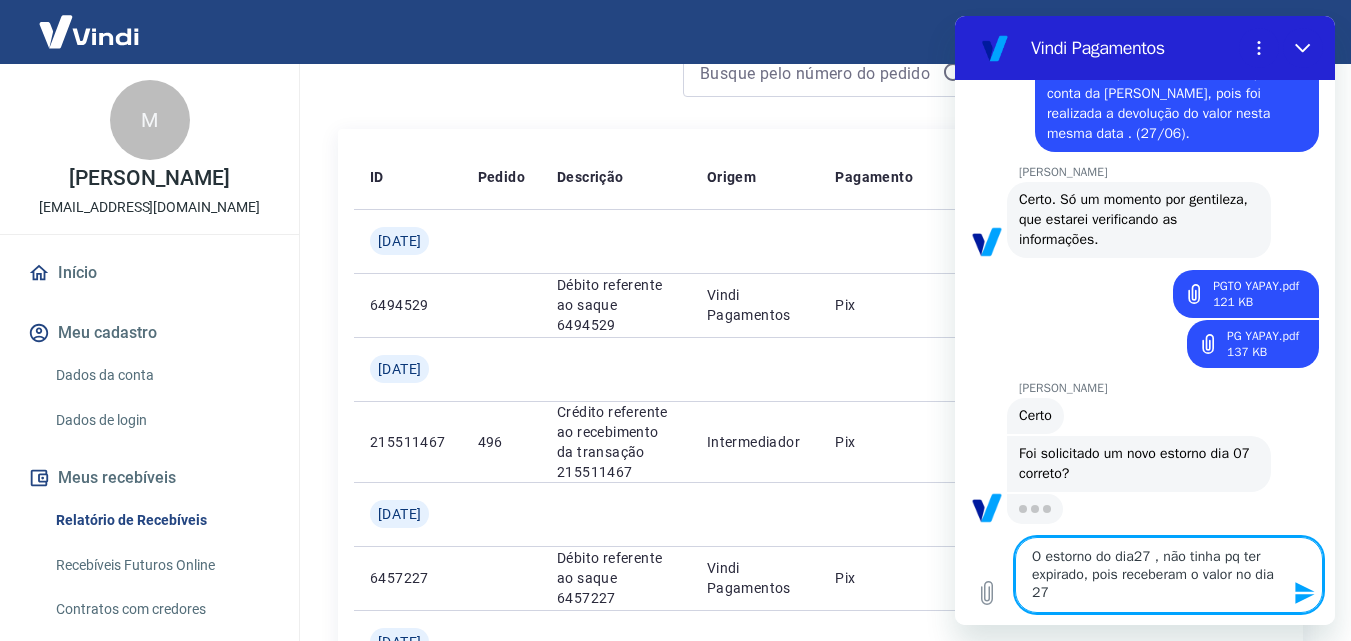 click on "O estorno do dia27 , não tinha pq ter expirado, pois receberam o valor no dia 27" at bounding box center (1169, 575) 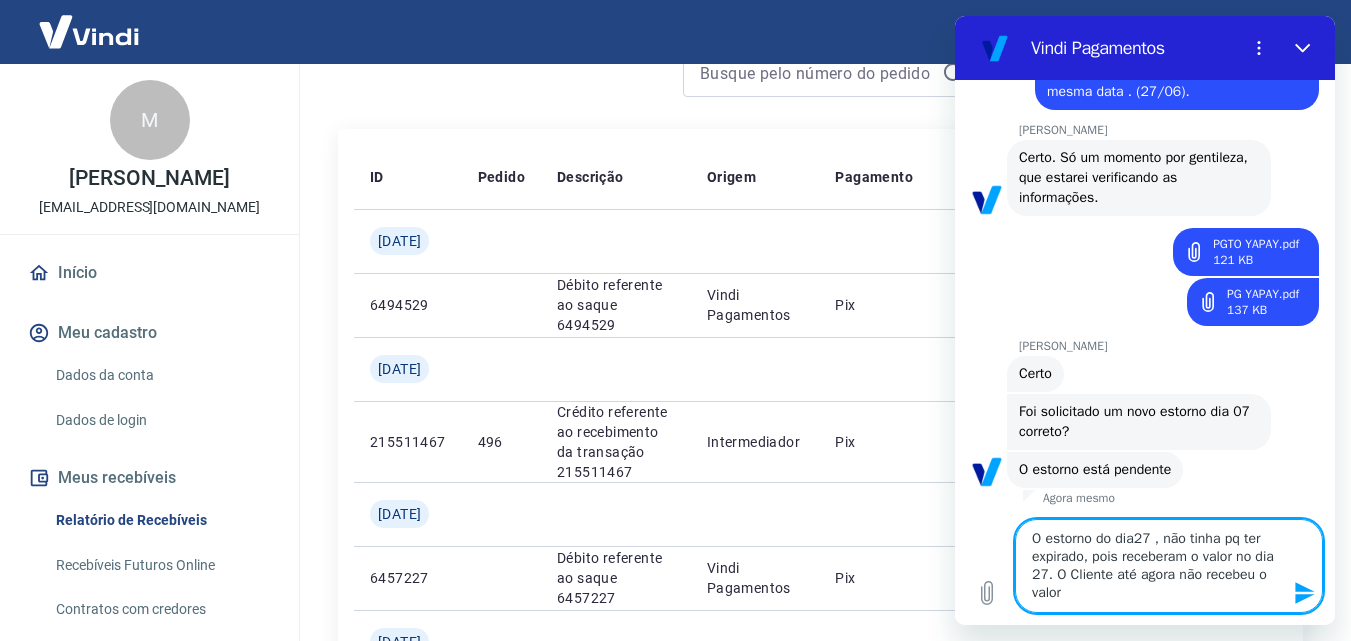 scroll, scrollTop: 7264, scrollLeft: 0, axis: vertical 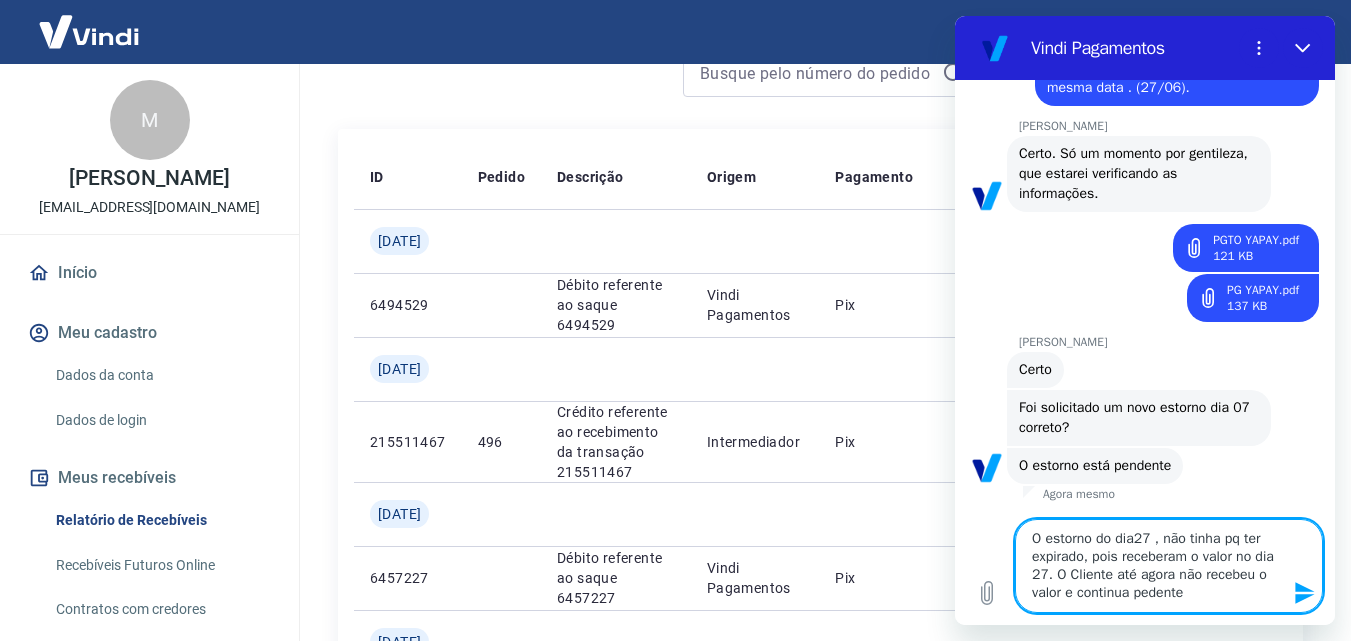 type on "O estorno do dia27 , não tinha pq ter expirado, pois receberam o valor no dia 27. O Cliente até agora não recebeu o valor e continua pedente." 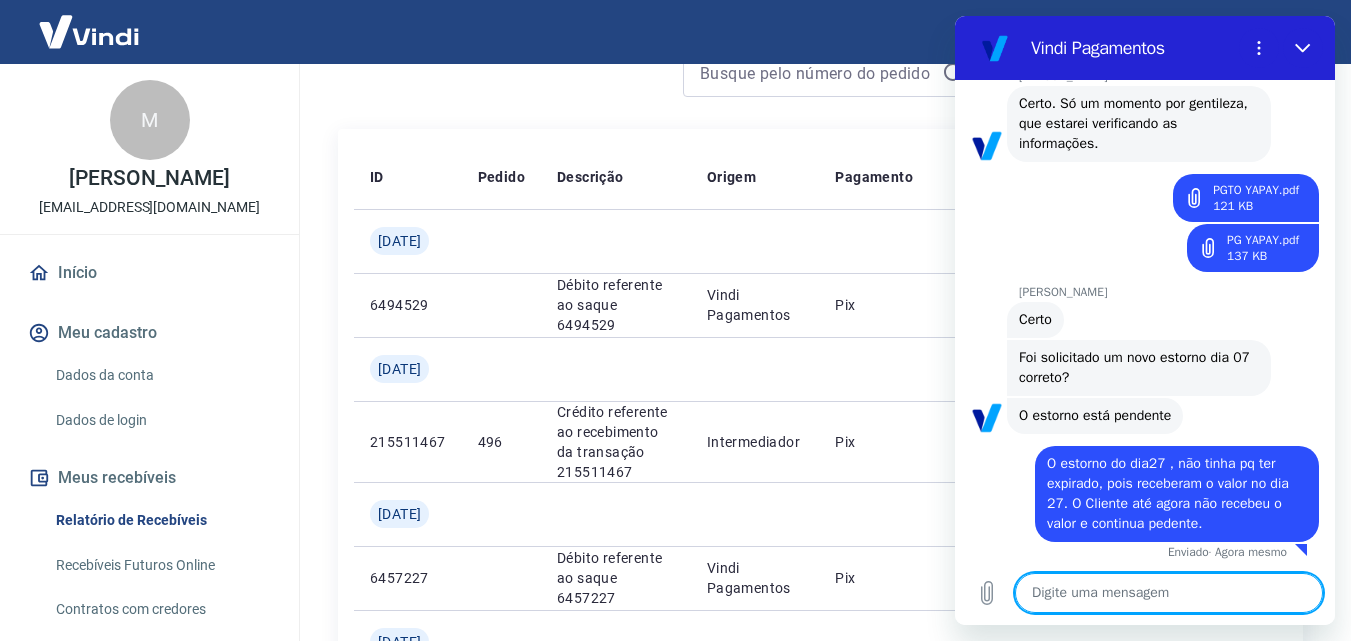 scroll, scrollTop: 7318, scrollLeft: 0, axis: vertical 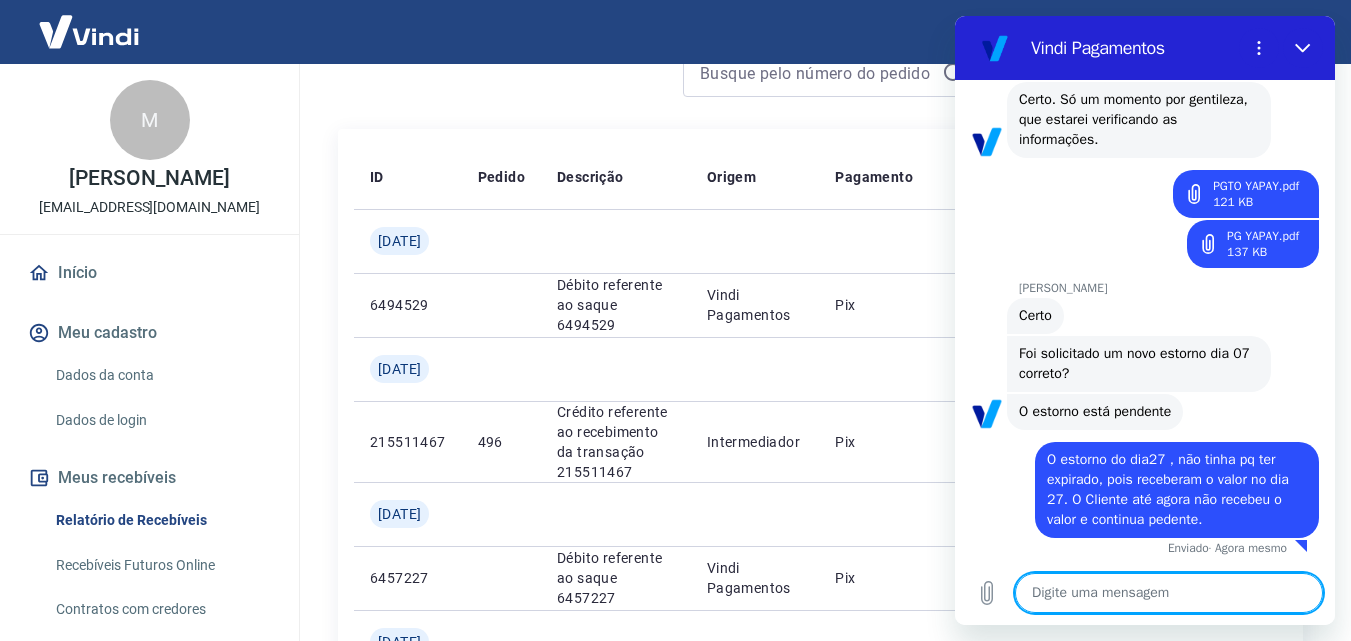 click at bounding box center (1169, 593) 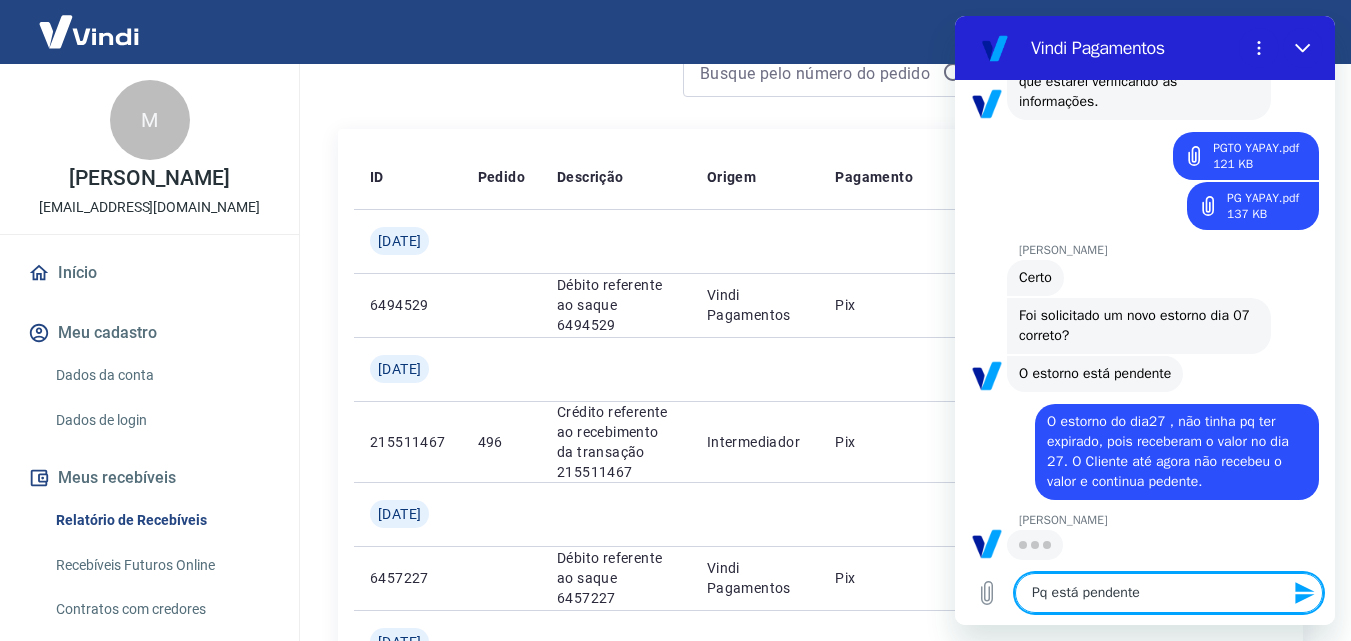 type on "Pq está pendente ?" 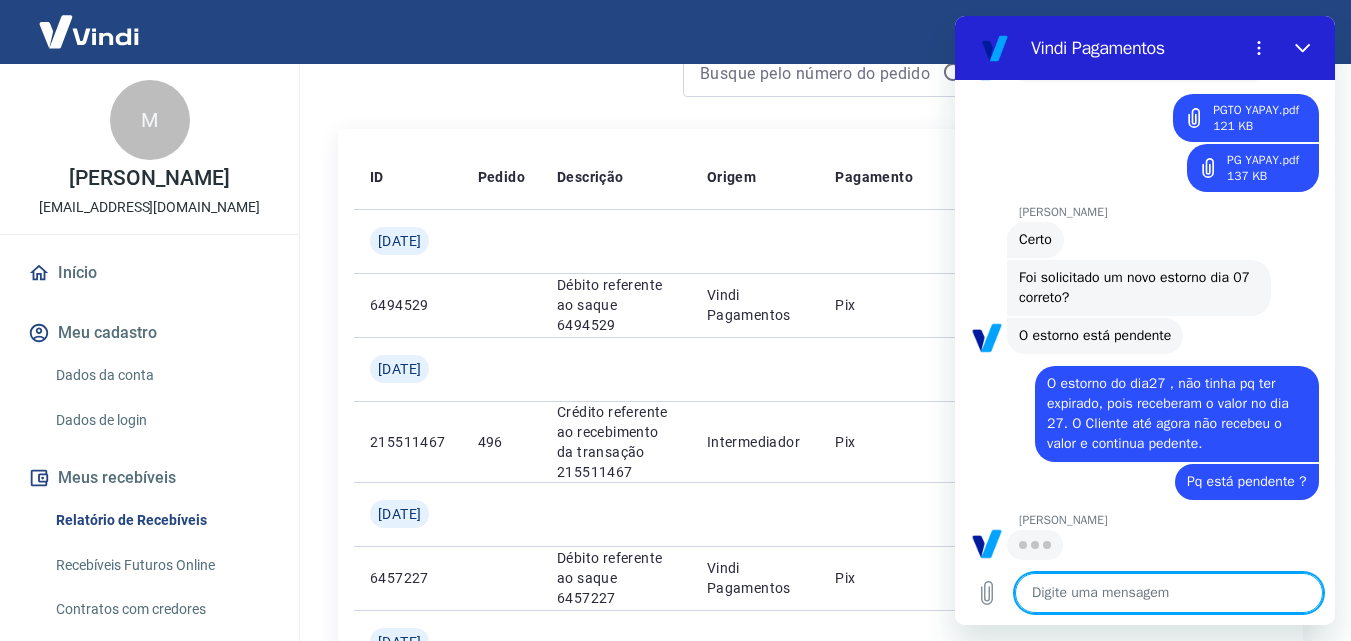scroll, scrollTop: 7394, scrollLeft: 0, axis: vertical 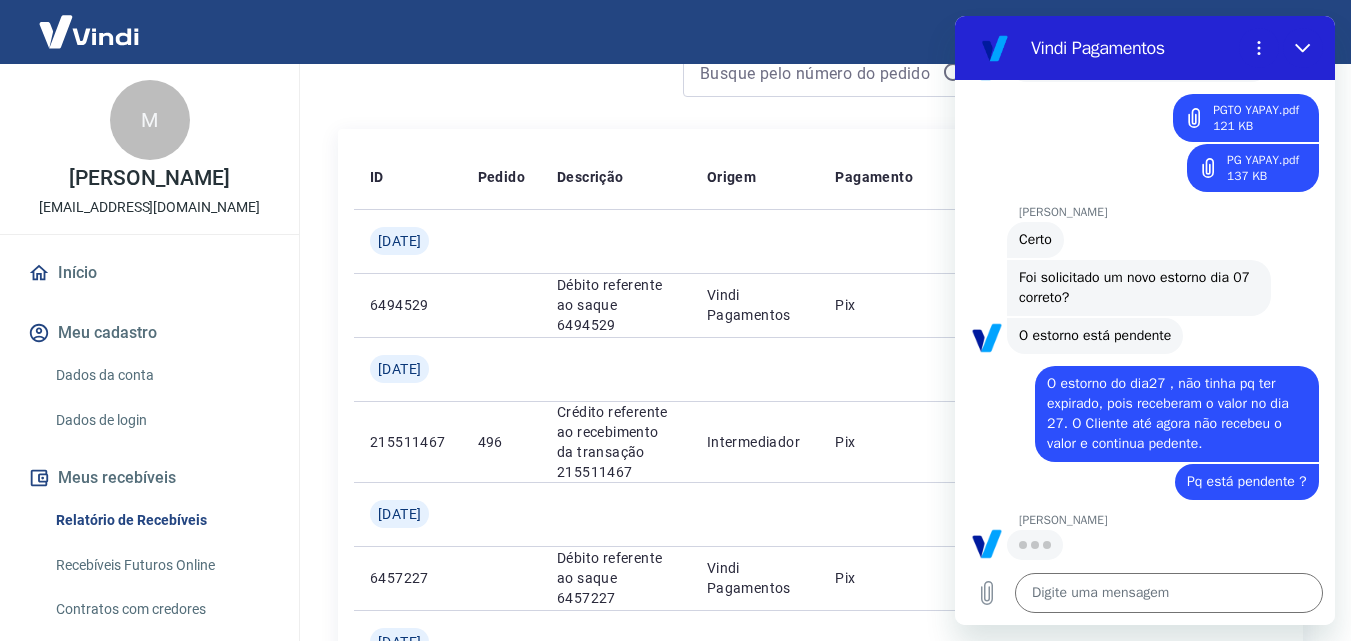click on "Foi solicitado um novo estorno dia 07 correto?" at bounding box center (1136, 287) 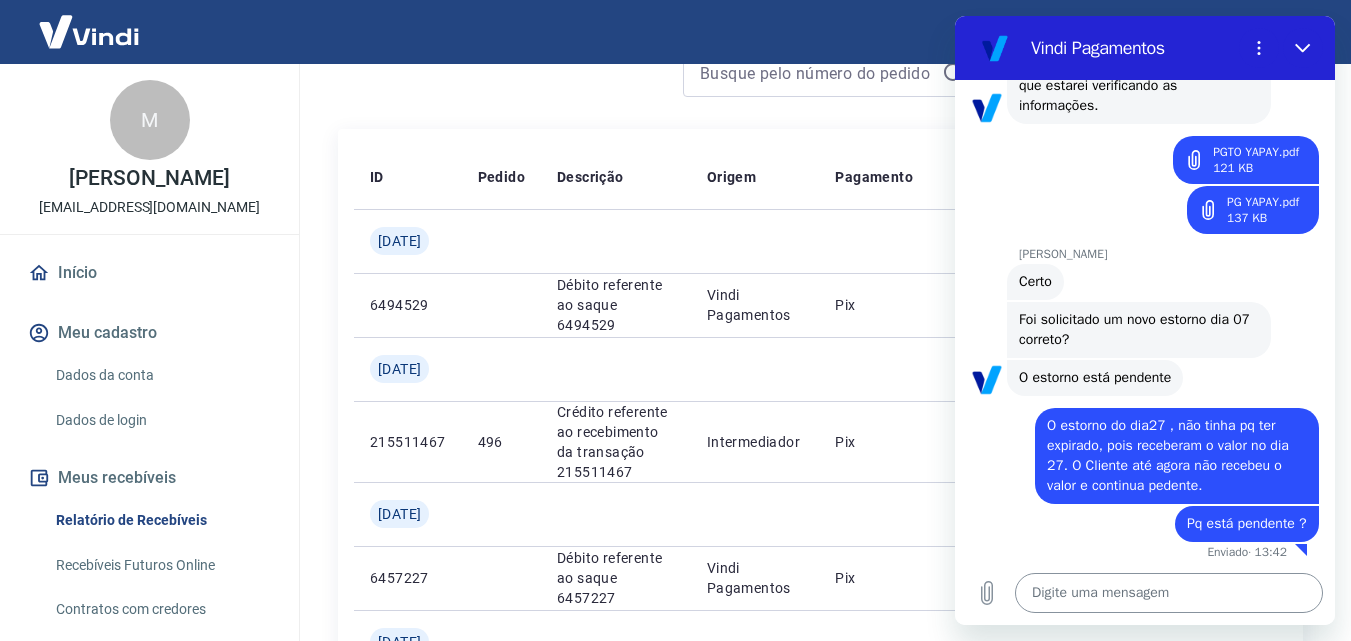 scroll, scrollTop: 7356, scrollLeft: 0, axis: vertical 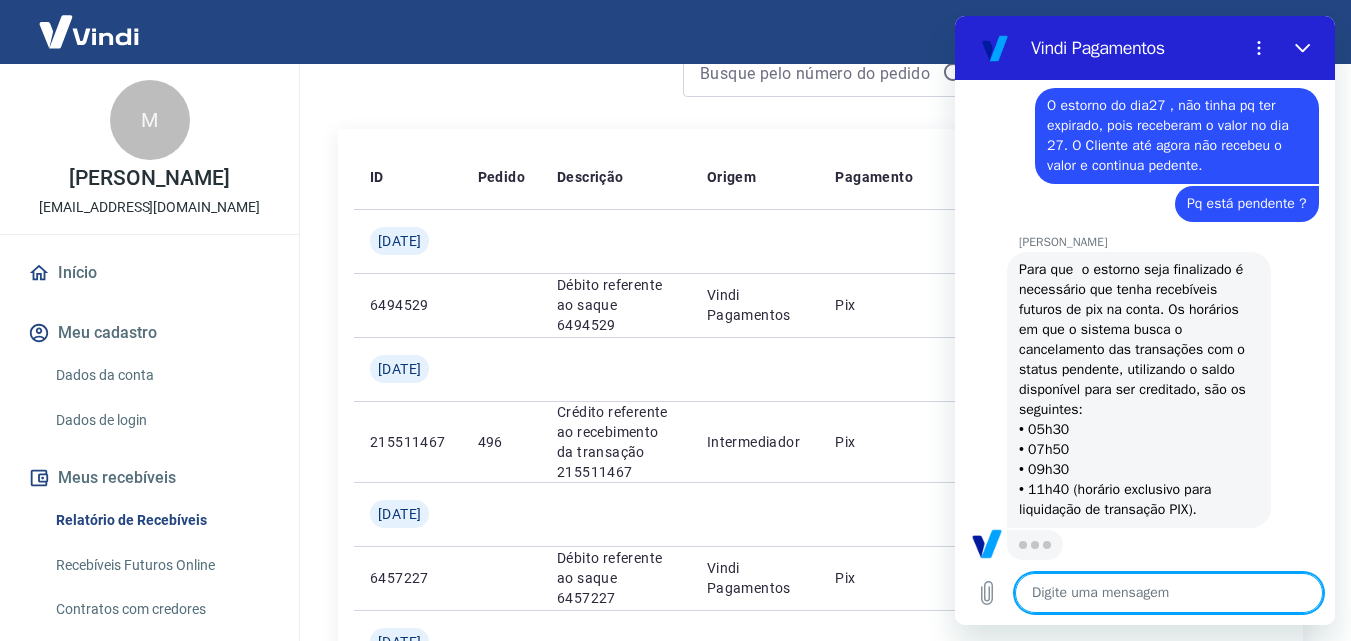 click at bounding box center [1169, 593] 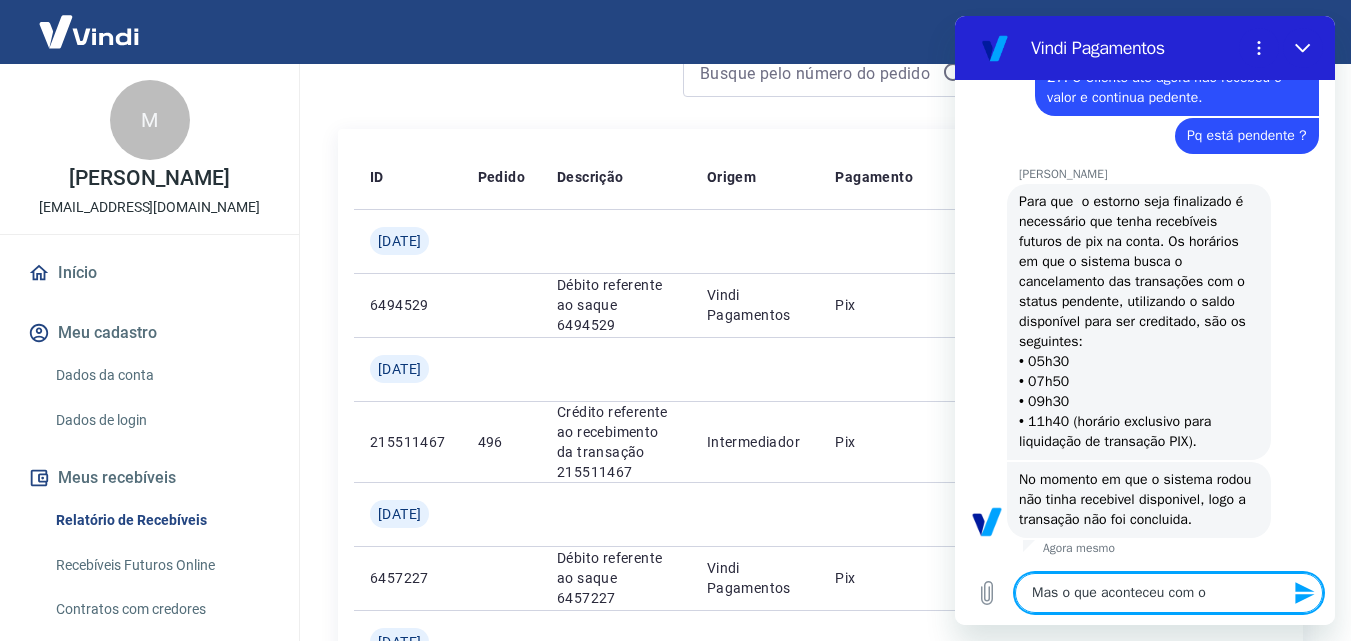 scroll, scrollTop: 7760, scrollLeft: 0, axis: vertical 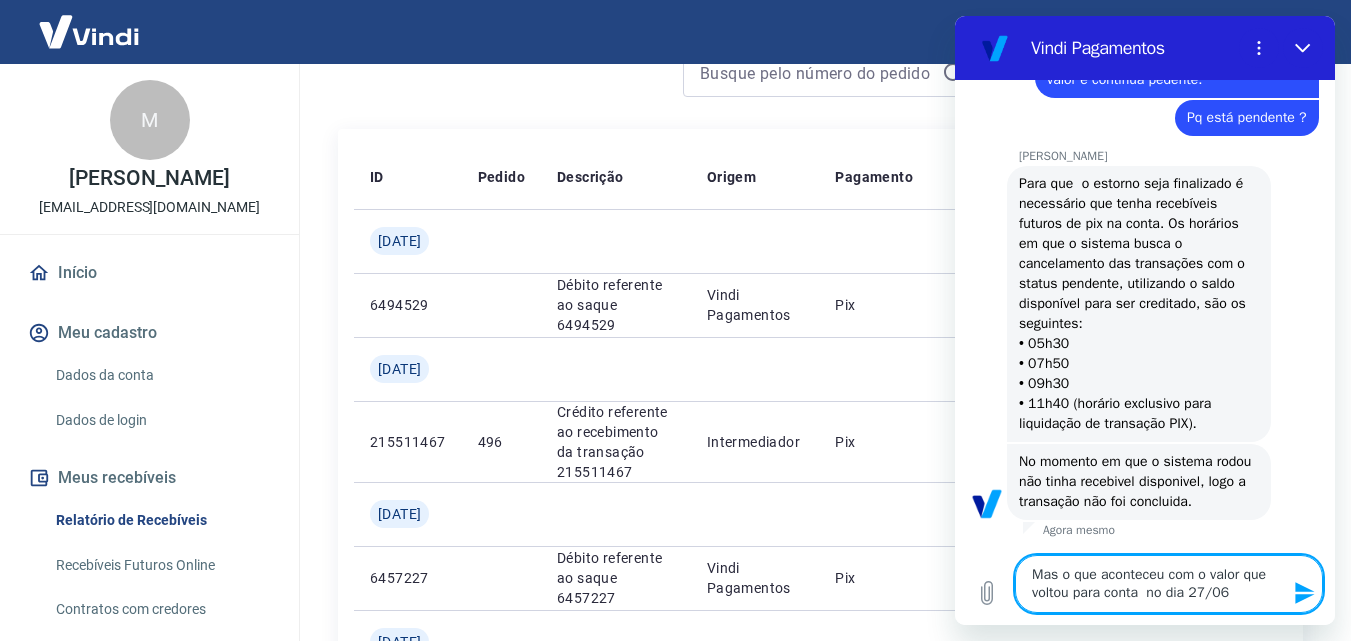 type on "Mas o que aconteceu com o valor que voltou para conta  no dia 27/06?" 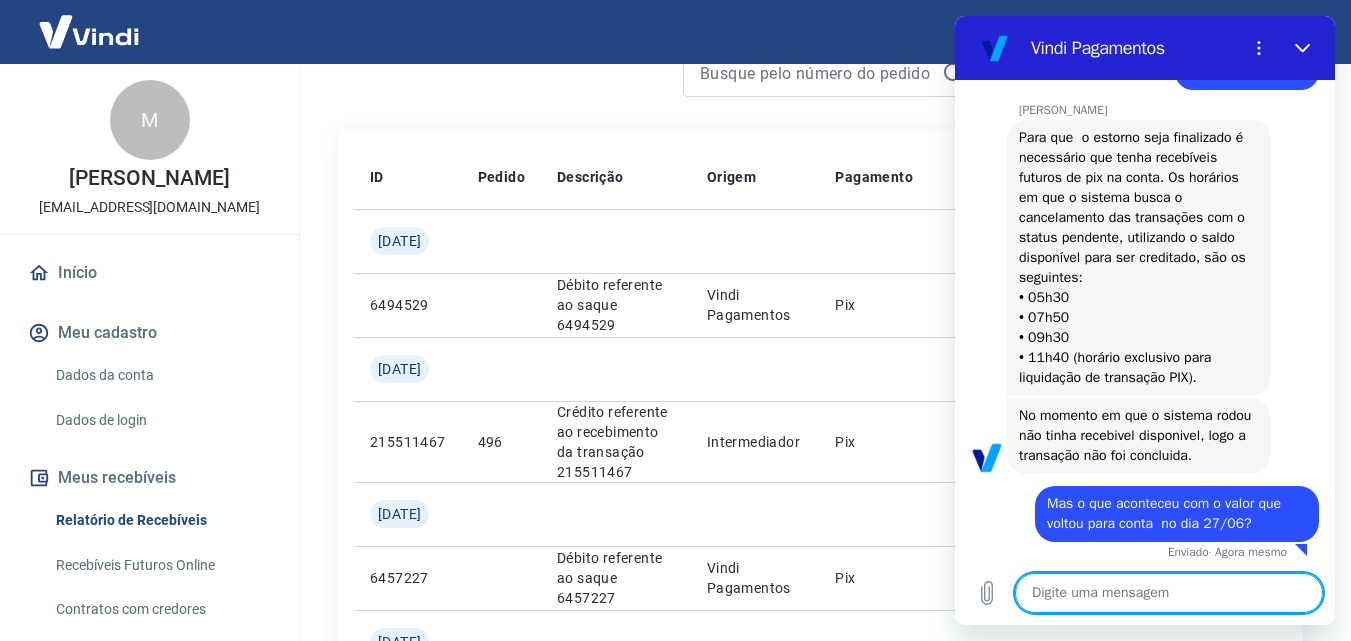 scroll, scrollTop: 7828, scrollLeft: 0, axis: vertical 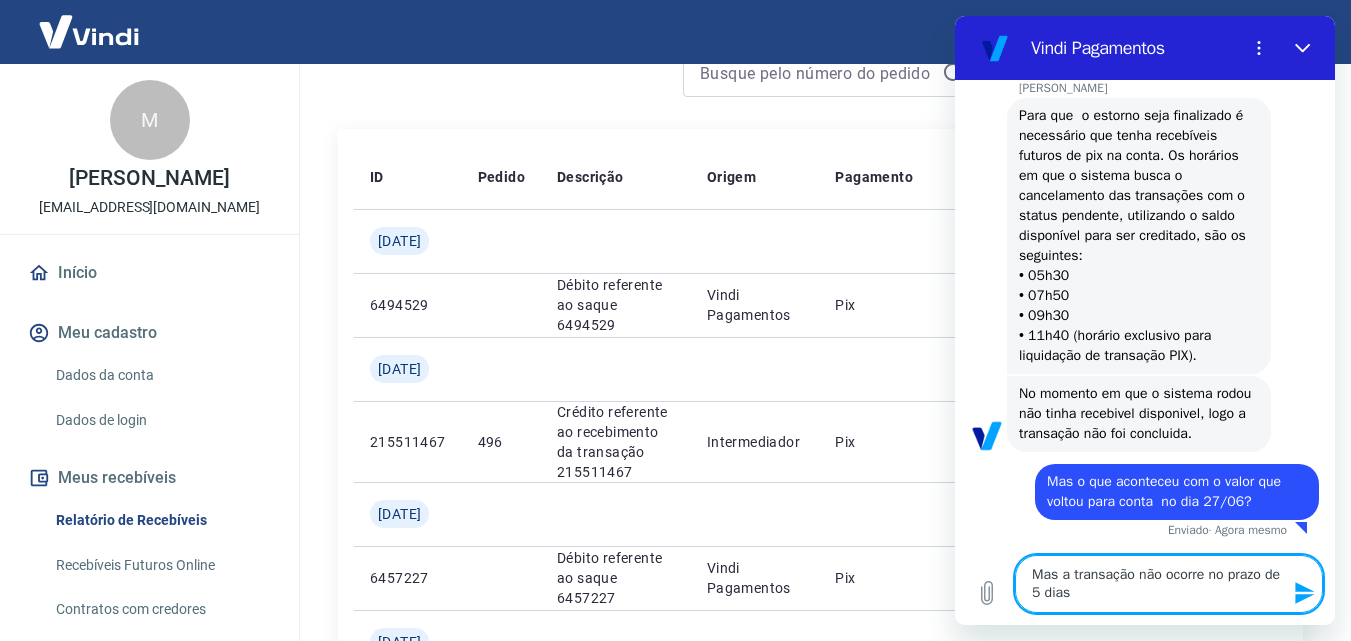 type on "Mas a transação não ocorre no prazo de 5 dias ?" 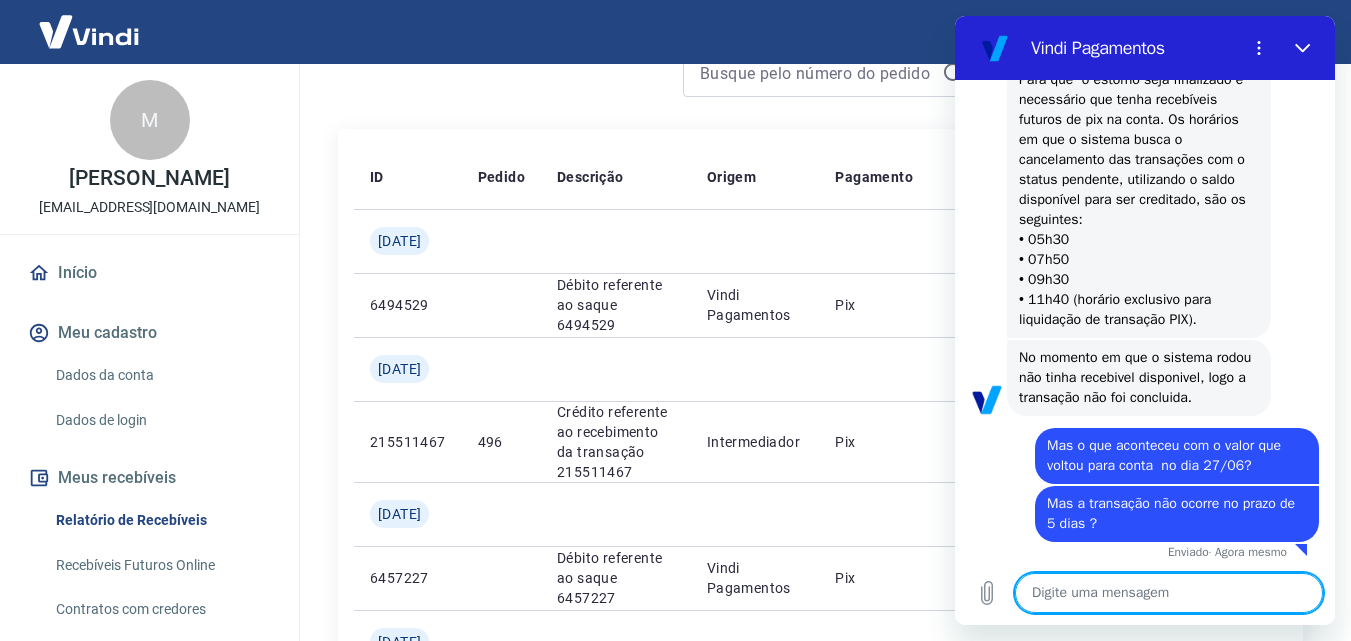 scroll, scrollTop: 7886, scrollLeft: 0, axis: vertical 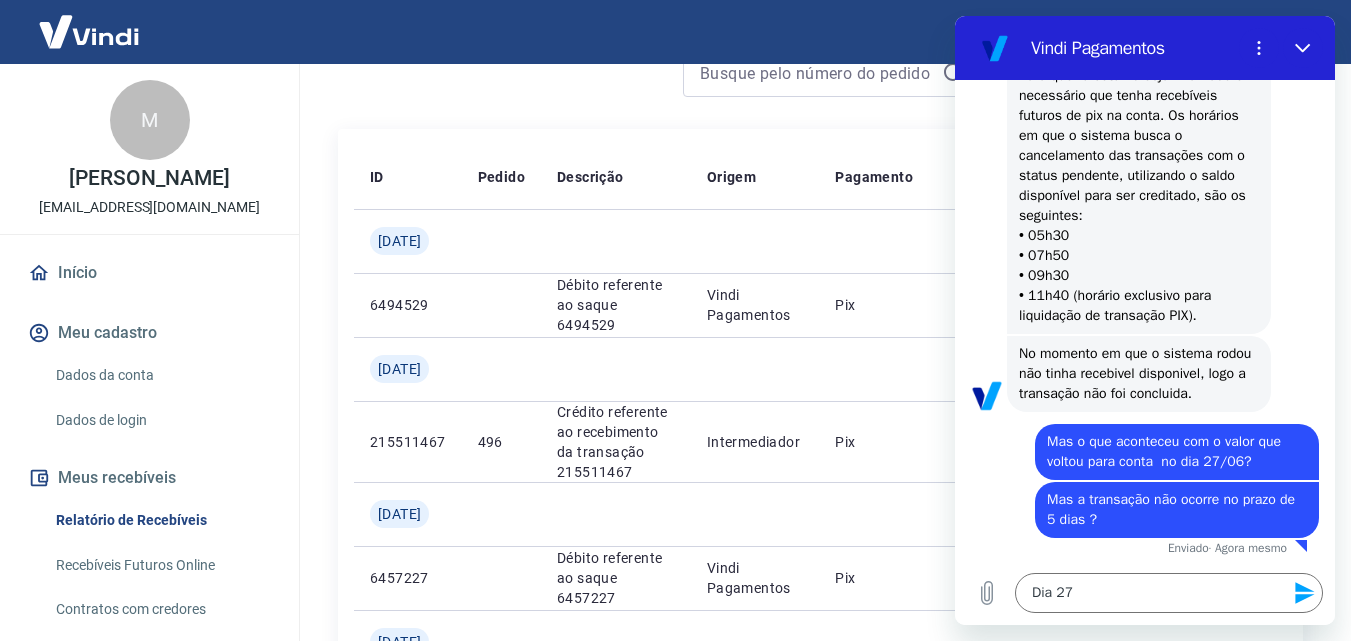 drag, startPoint x: 1278, startPoint y: 103, endPoint x: 1286, endPoint y: 119, distance: 17.888544 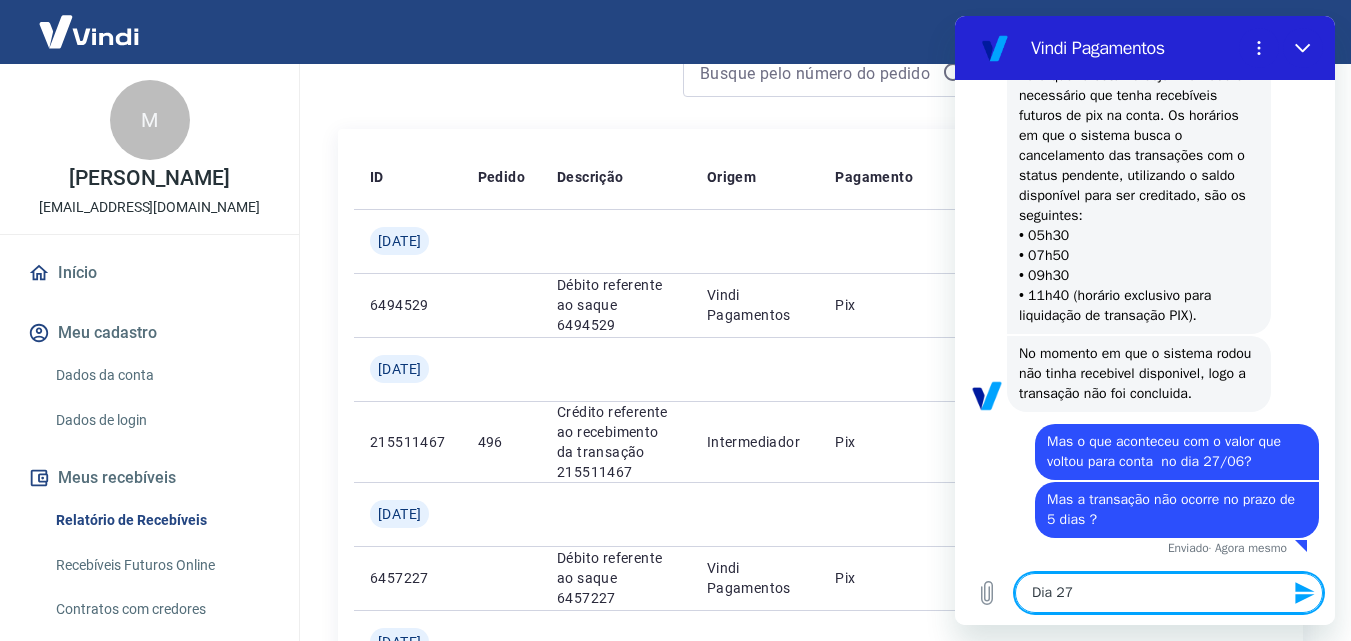 drag, startPoint x: 1077, startPoint y: 594, endPoint x: 1087, endPoint y: 587, distance: 12.206555 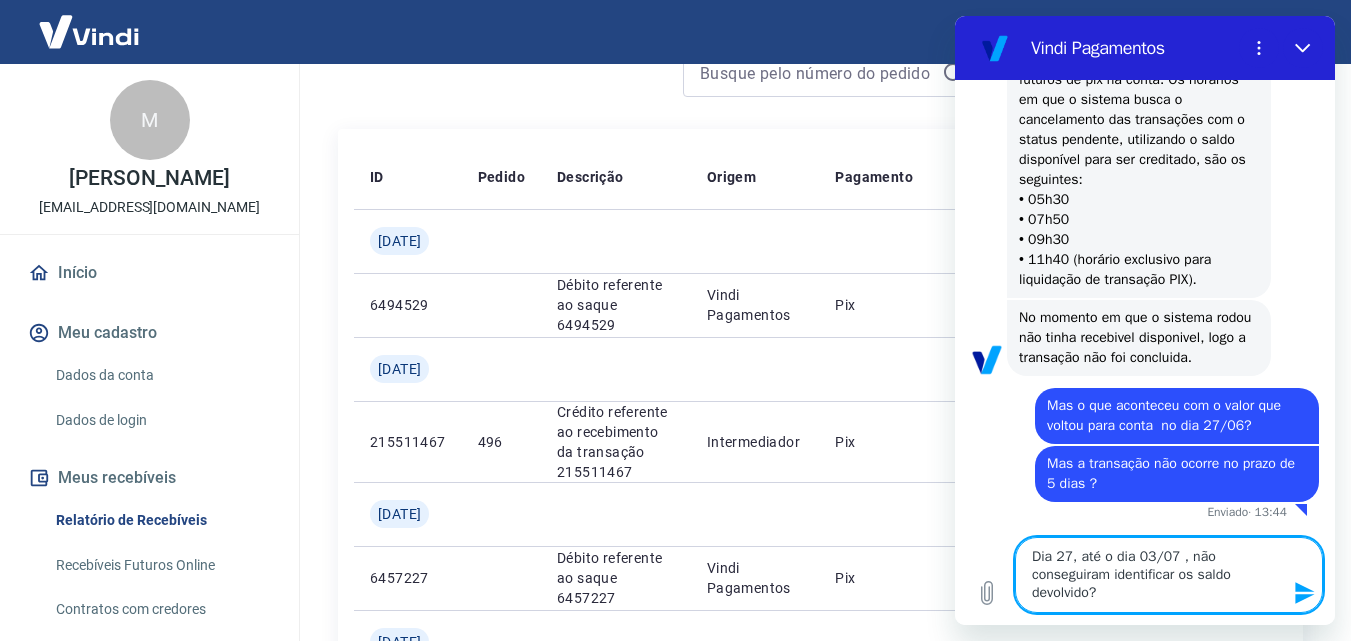 type on "Dia 27, até o dia 03/07 , não conseguiram identificar os saldo devolvido?" 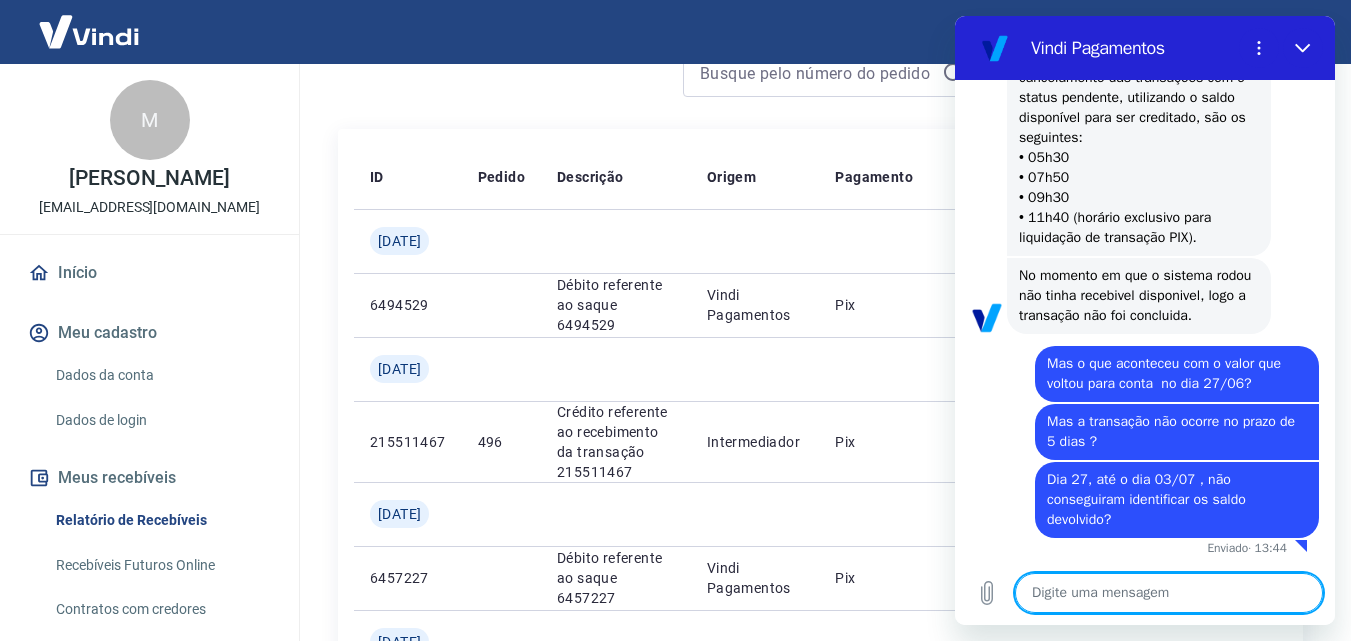 scroll, scrollTop: 7964, scrollLeft: 0, axis: vertical 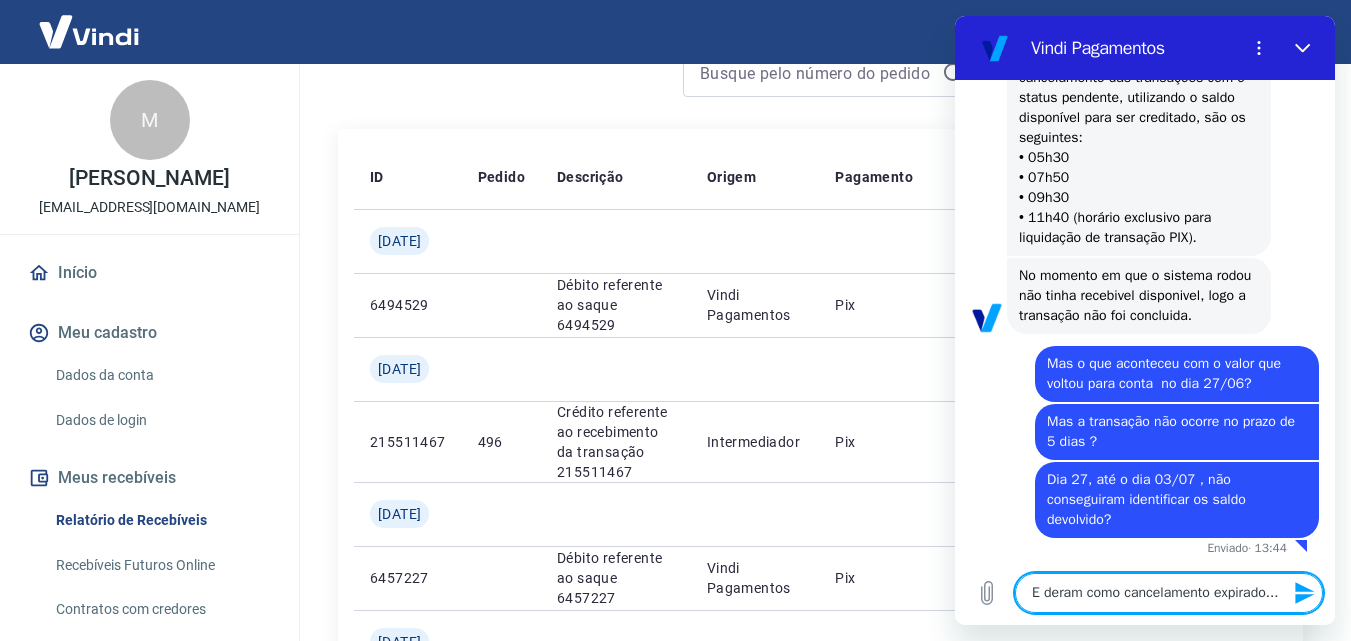 type on "E deram como cancelamento expirado..." 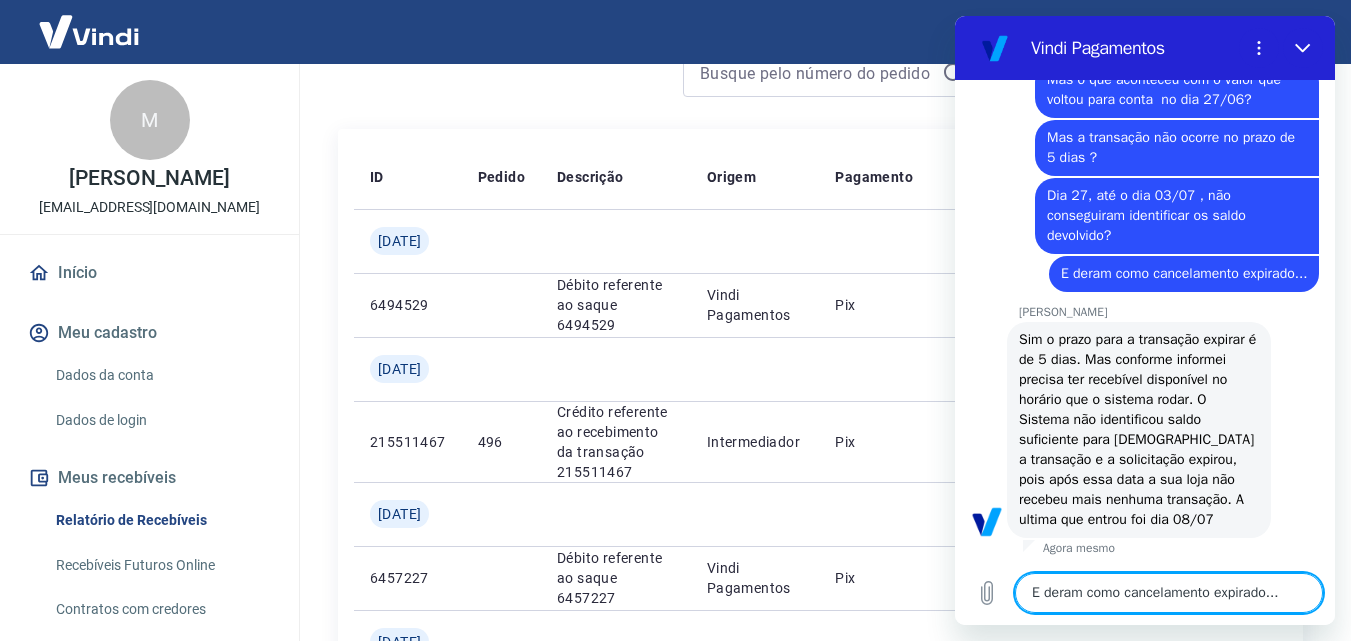 scroll, scrollTop: 8268, scrollLeft: 0, axis: vertical 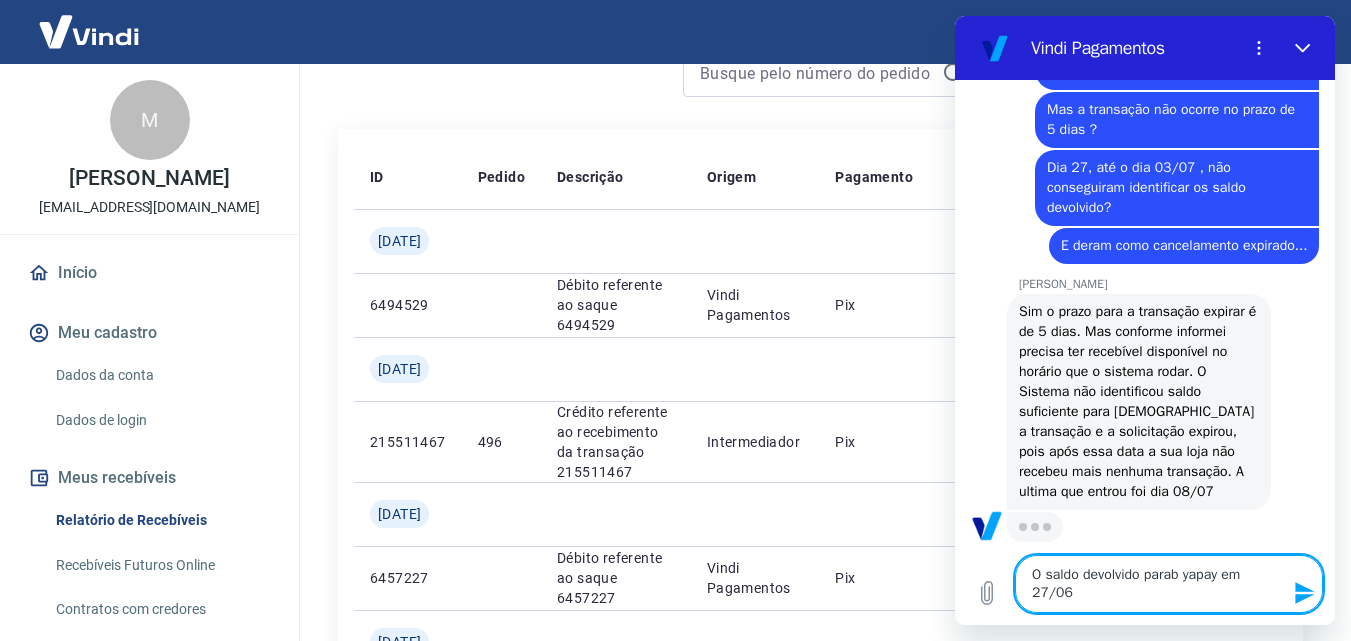 click on "O saldo devolvido parab yapay em 27/06" at bounding box center [1169, 584] 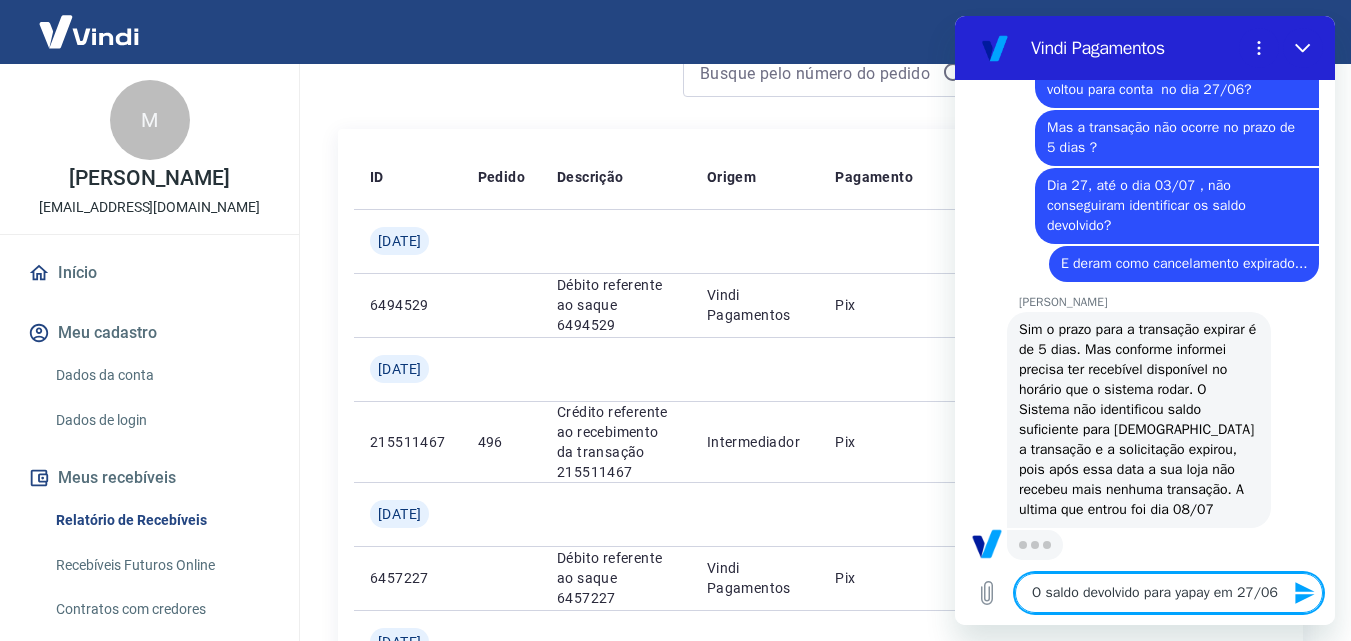 scroll, scrollTop: 8278, scrollLeft: 0, axis: vertical 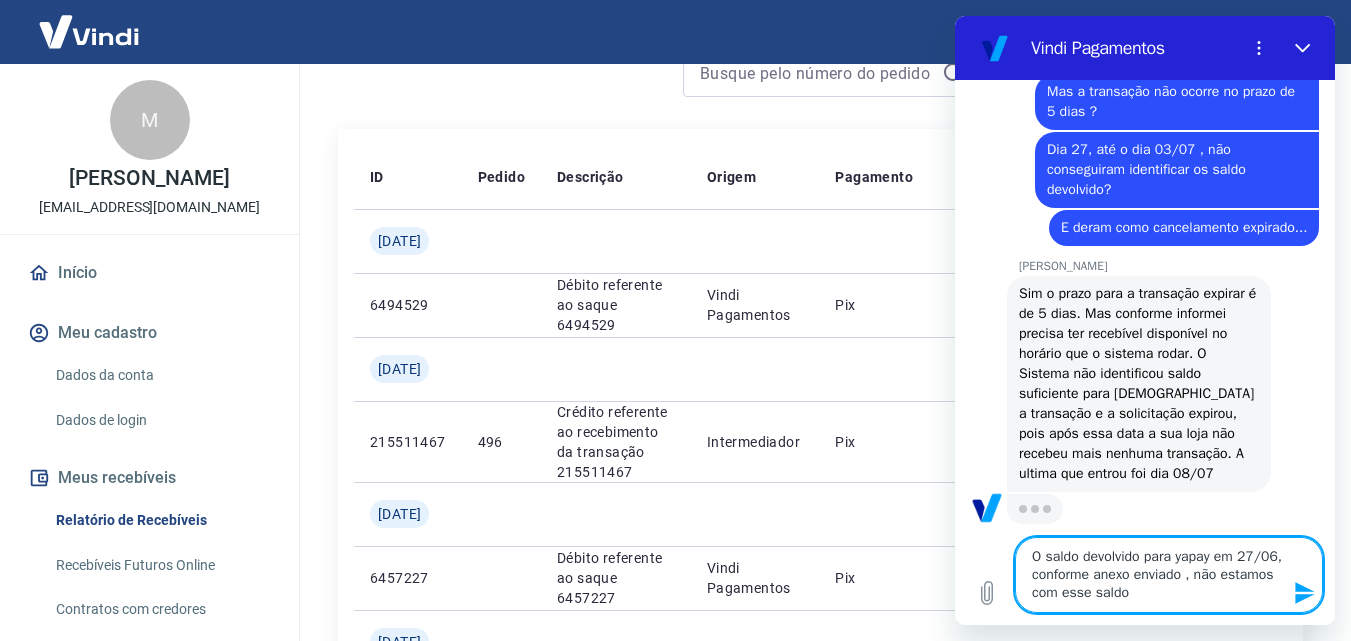 type on "O saldo devolvido para yapay em 27/06, conforme anexo enviado , não estamos com esse saldo?" 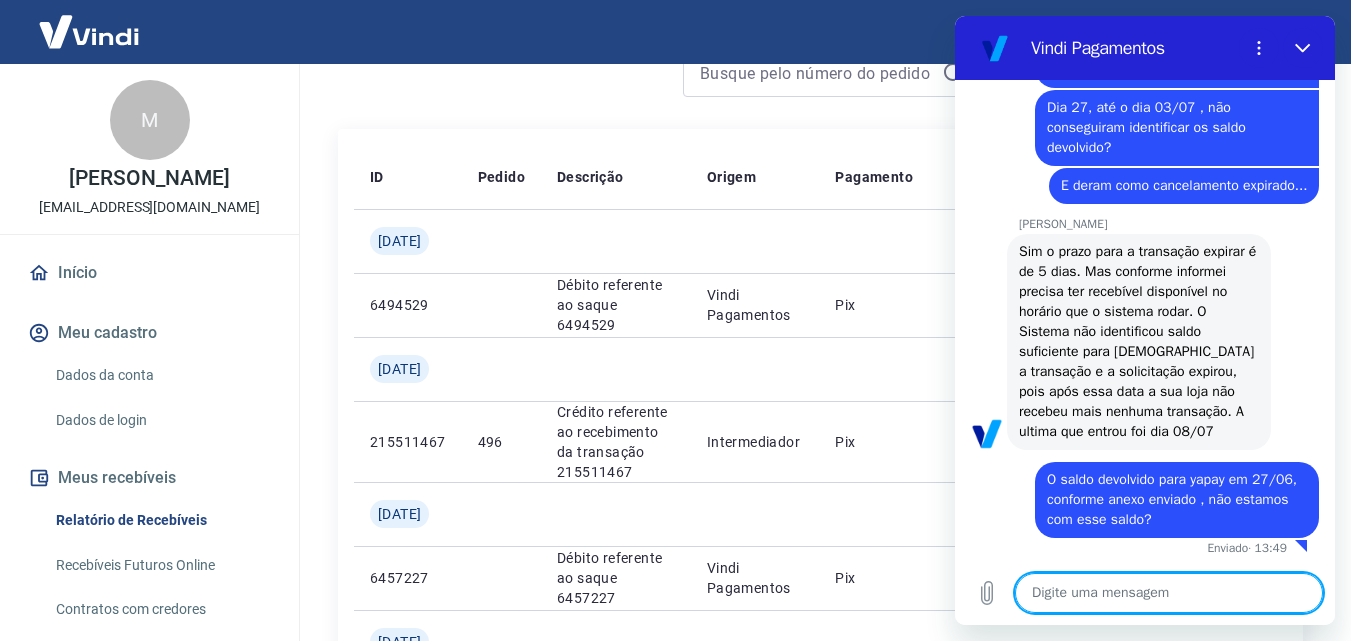scroll, scrollTop: 8356, scrollLeft: 0, axis: vertical 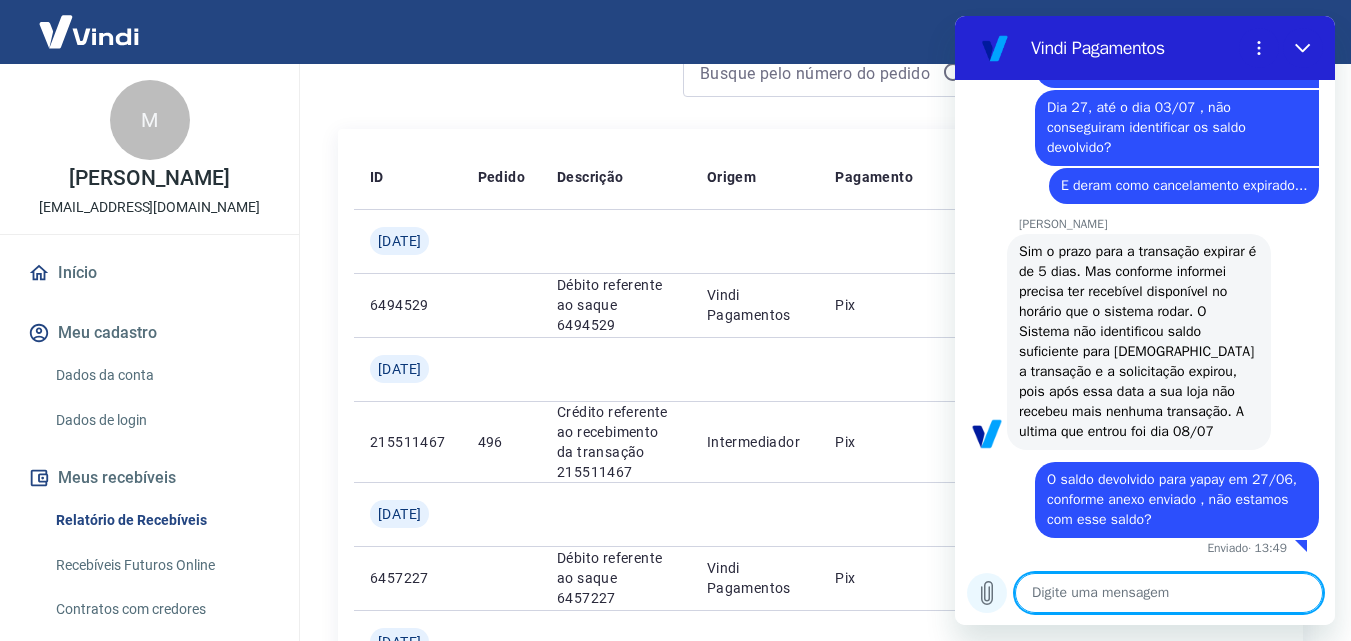 click 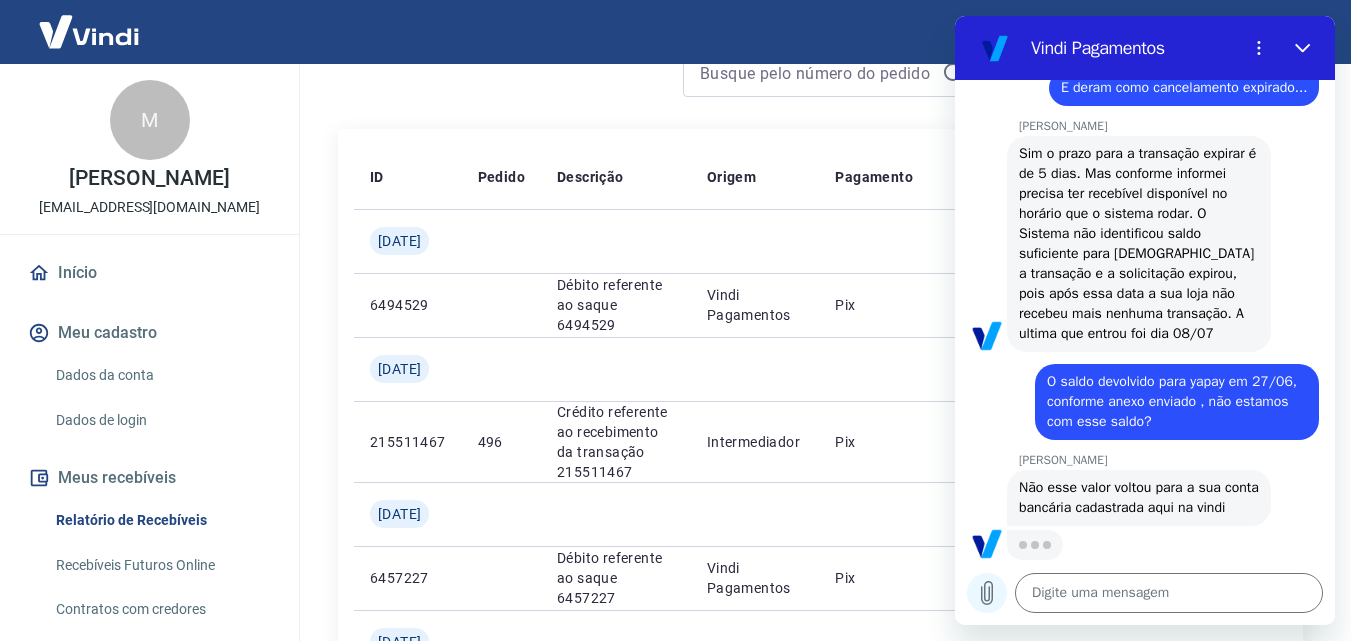 scroll, scrollTop: 8471, scrollLeft: 0, axis: vertical 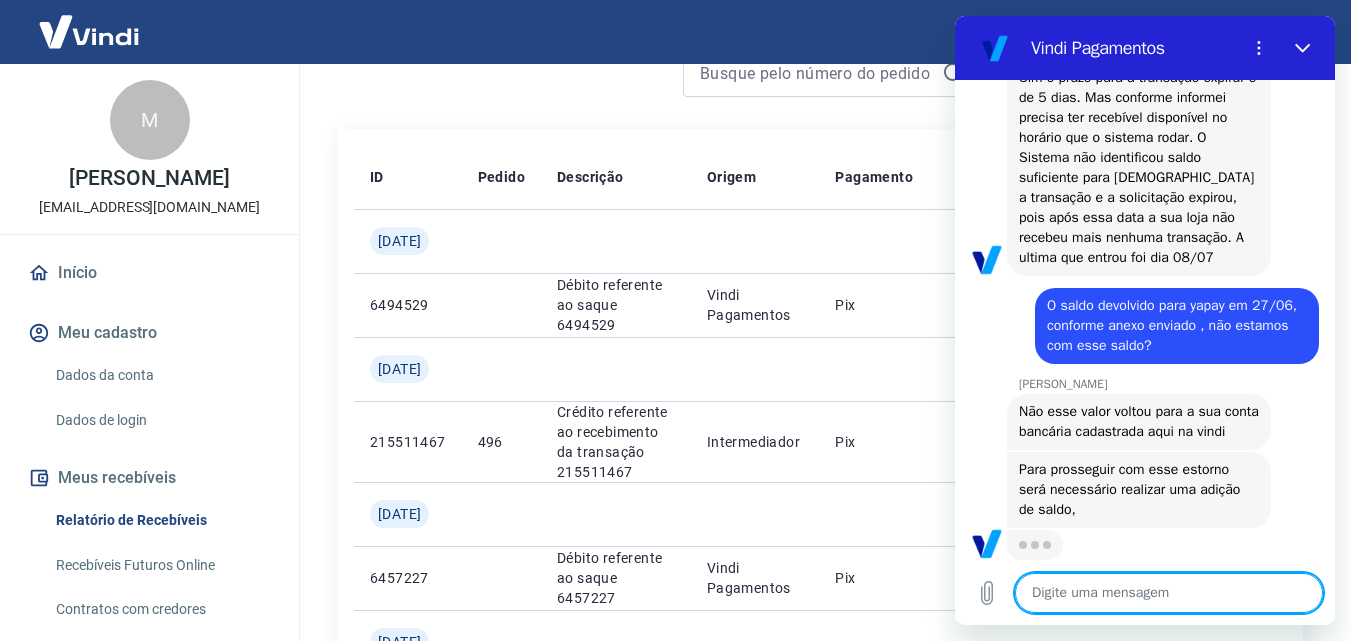 click at bounding box center (1169, 593) 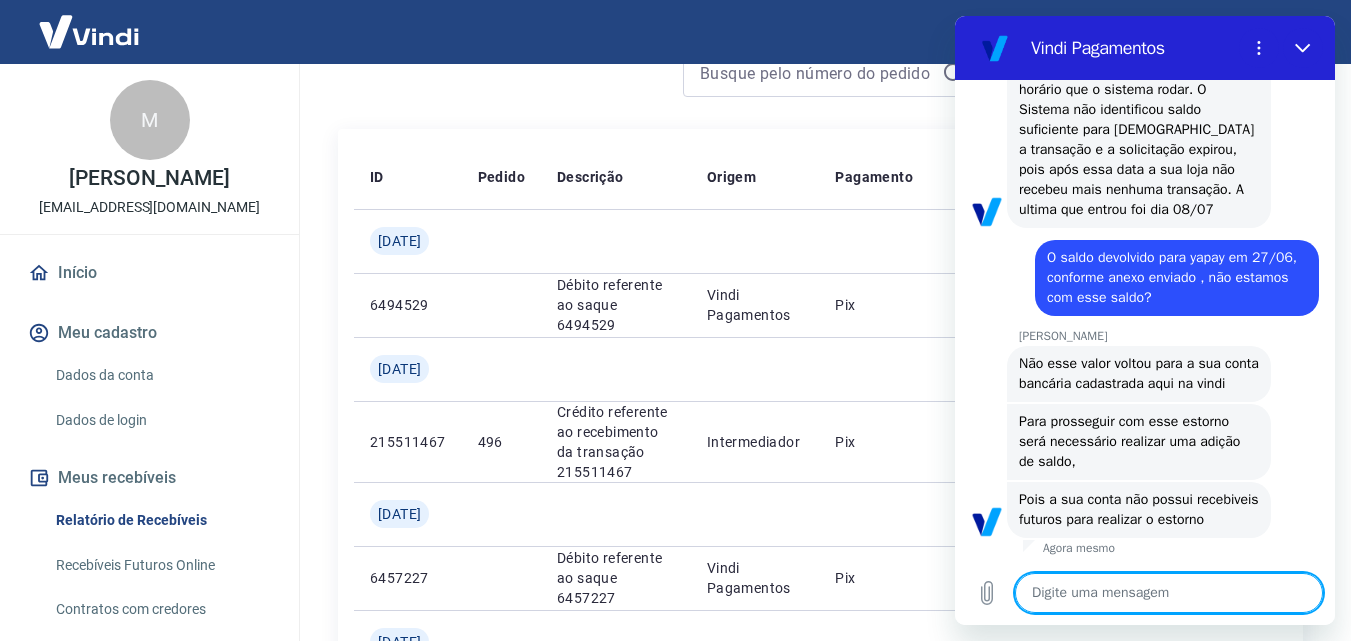 scroll, scrollTop: 8618, scrollLeft: 0, axis: vertical 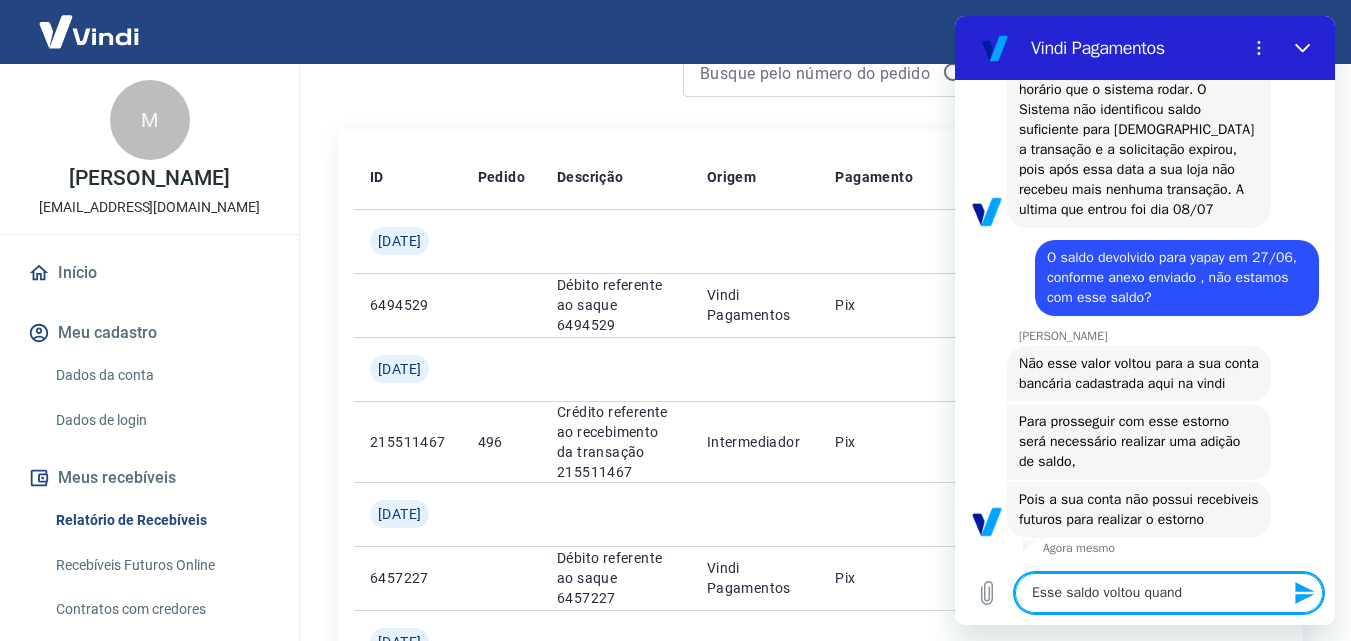 type on "Esse saldo voltou quando" 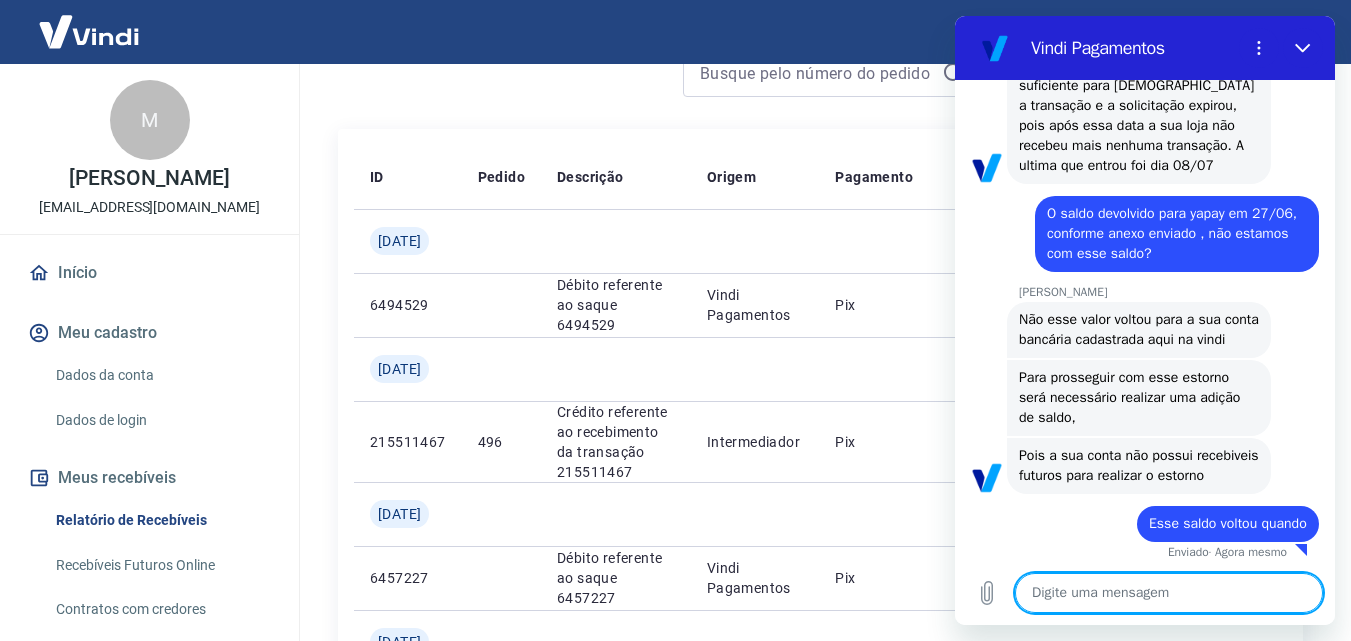 scroll, scrollTop: 8666, scrollLeft: 0, axis: vertical 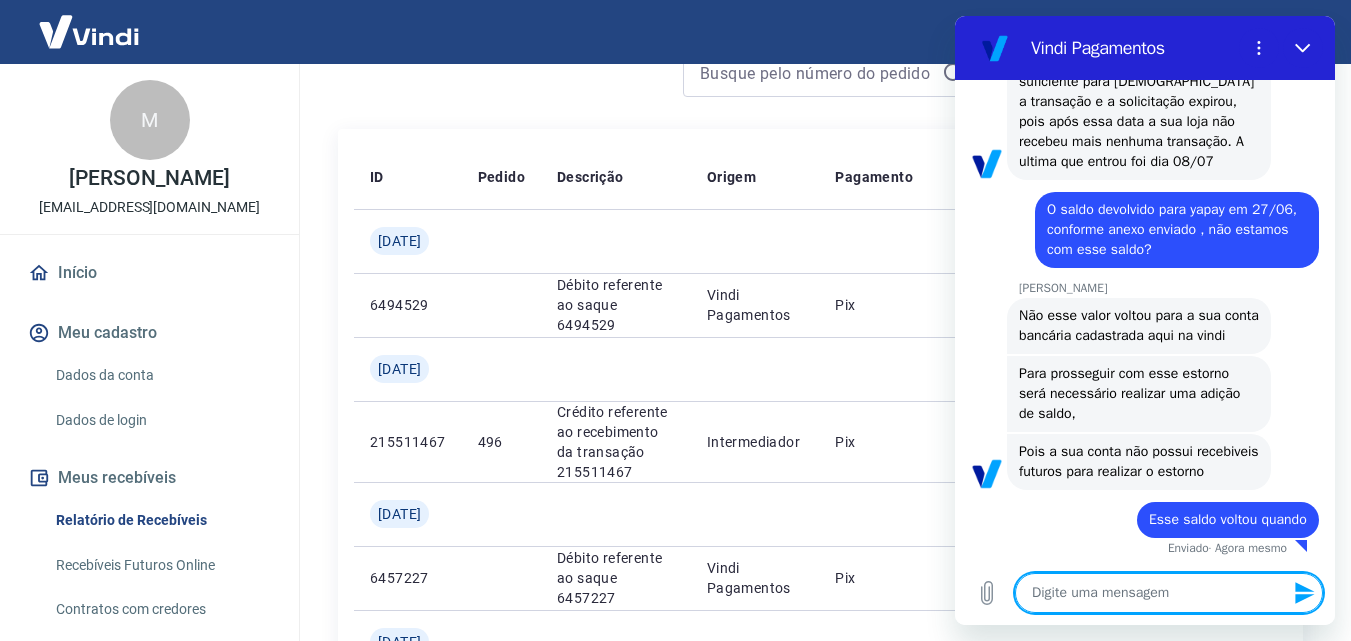 type on "?" 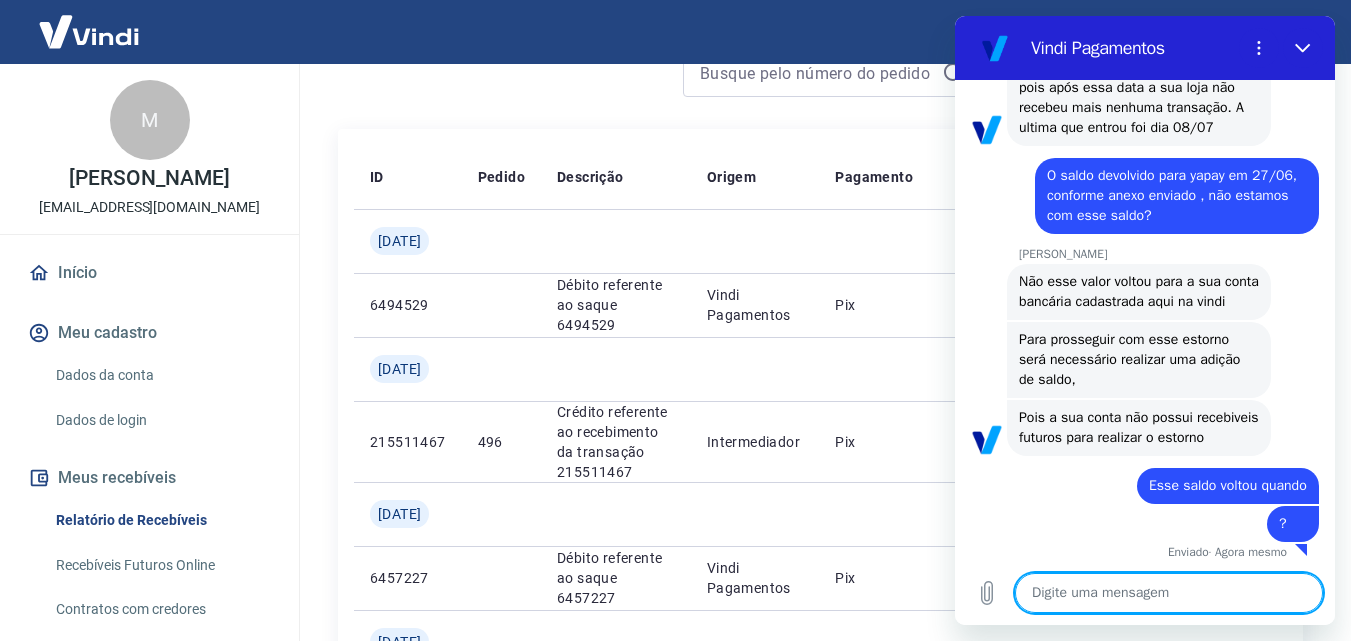 scroll, scrollTop: 8704, scrollLeft: 0, axis: vertical 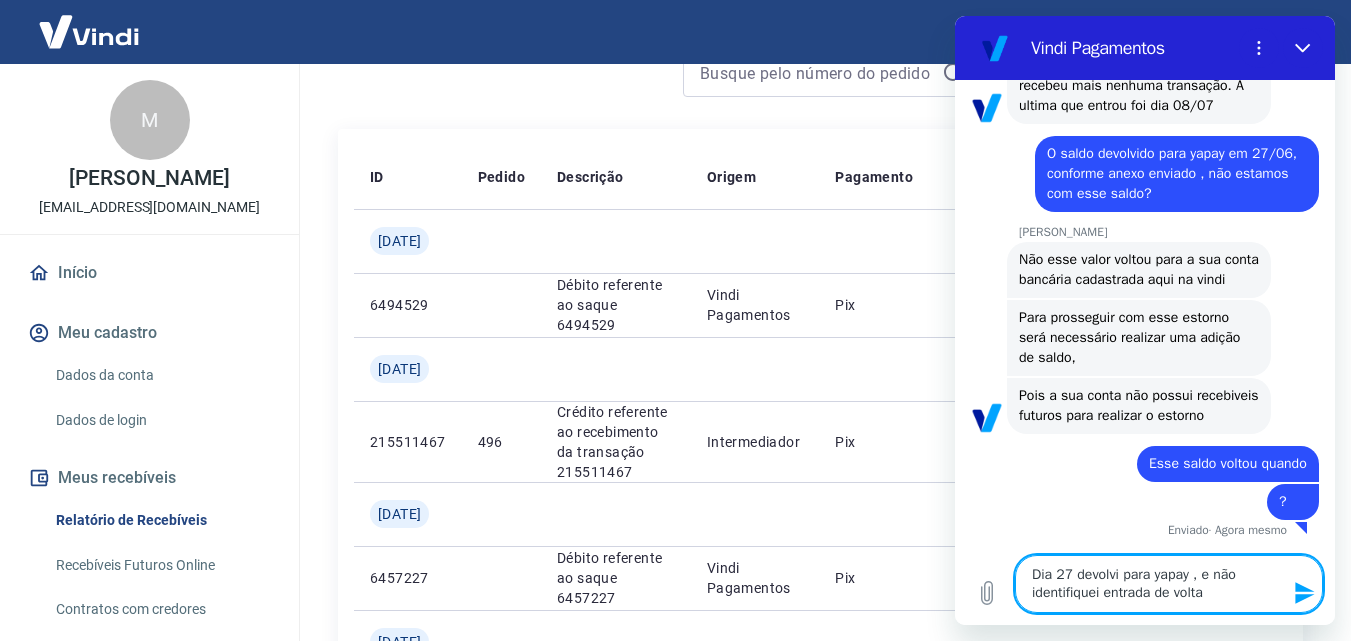 type on "Dia 27 devolvi para yapay , e não identifiquei entrada de volta ." 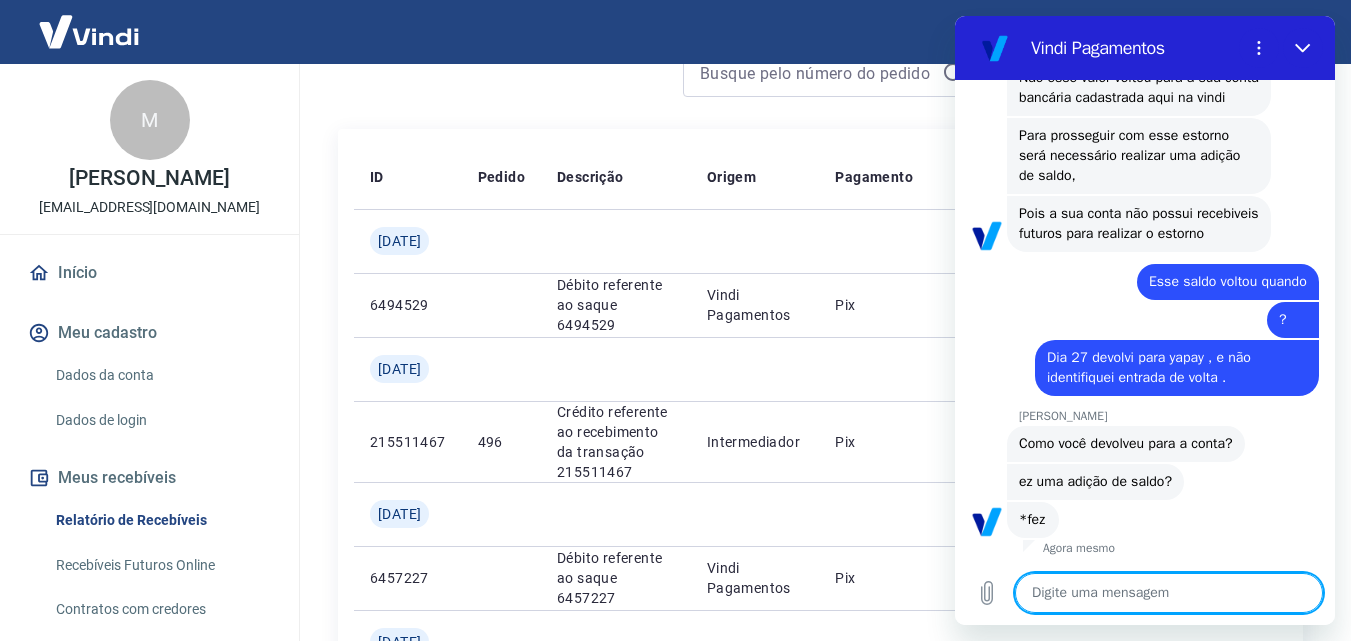 scroll, scrollTop: 8904, scrollLeft: 0, axis: vertical 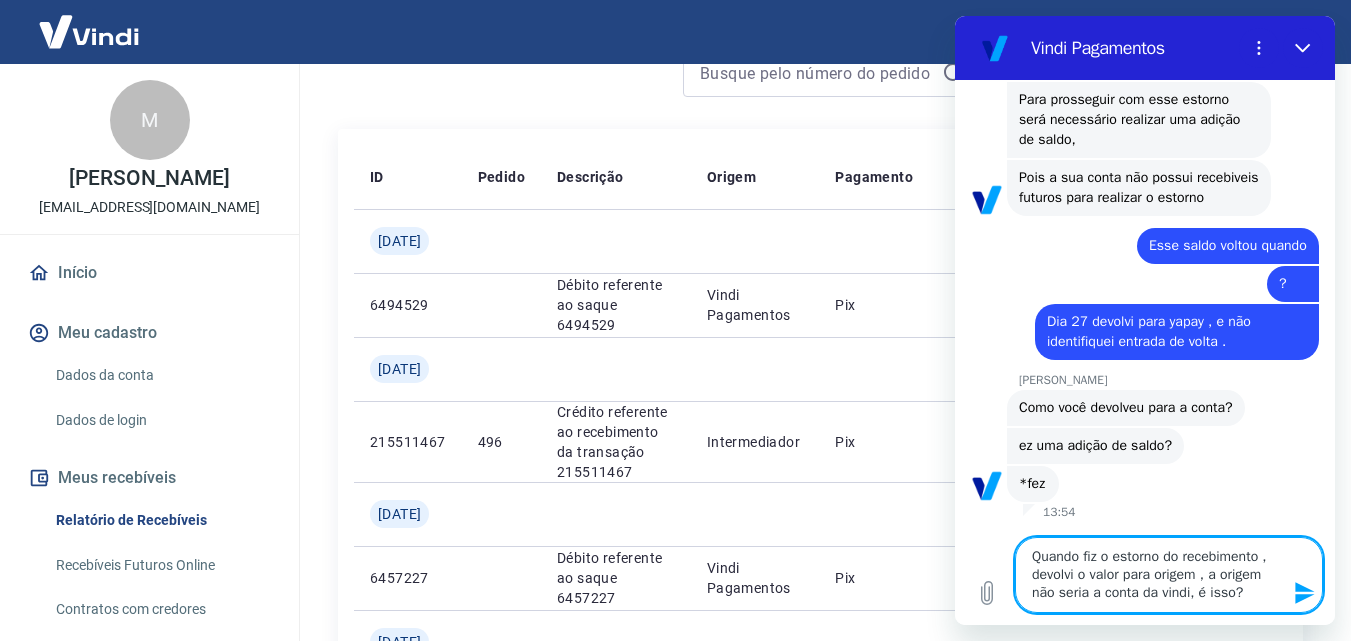 drag, startPoint x: 1175, startPoint y: 594, endPoint x: 1216, endPoint y: 603, distance: 41.976185 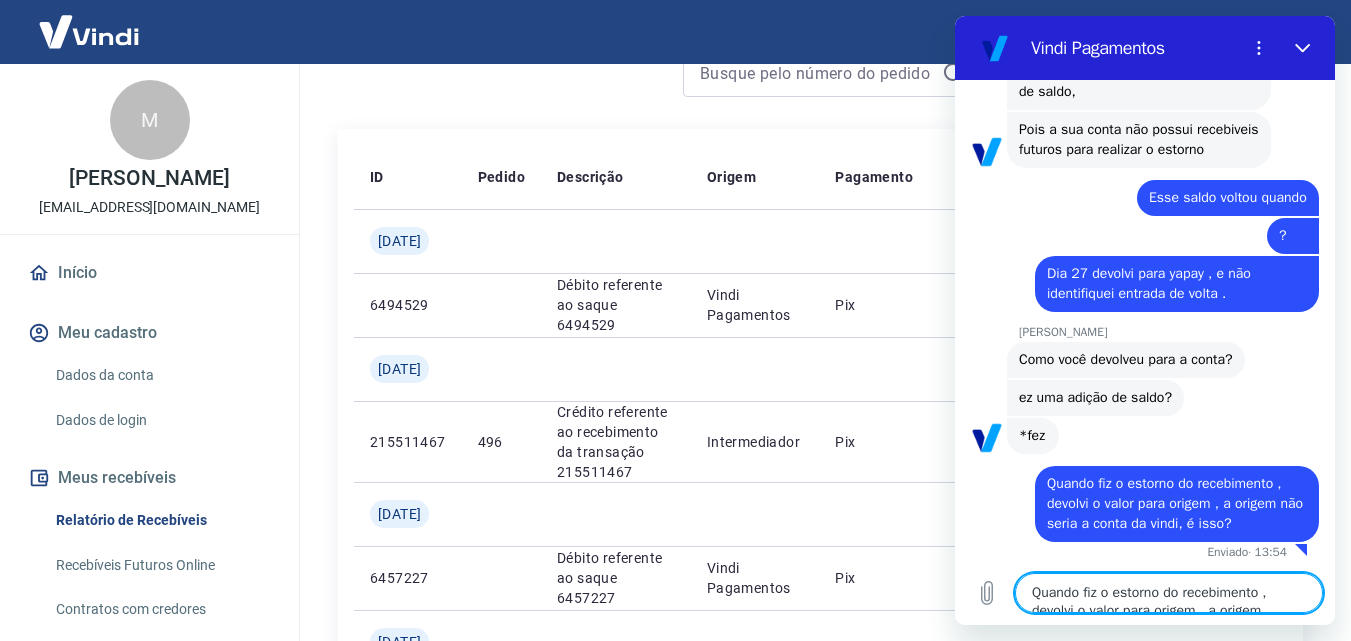 scroll, scrollTop: 8992, scrollLeft: 0, axis: vertical 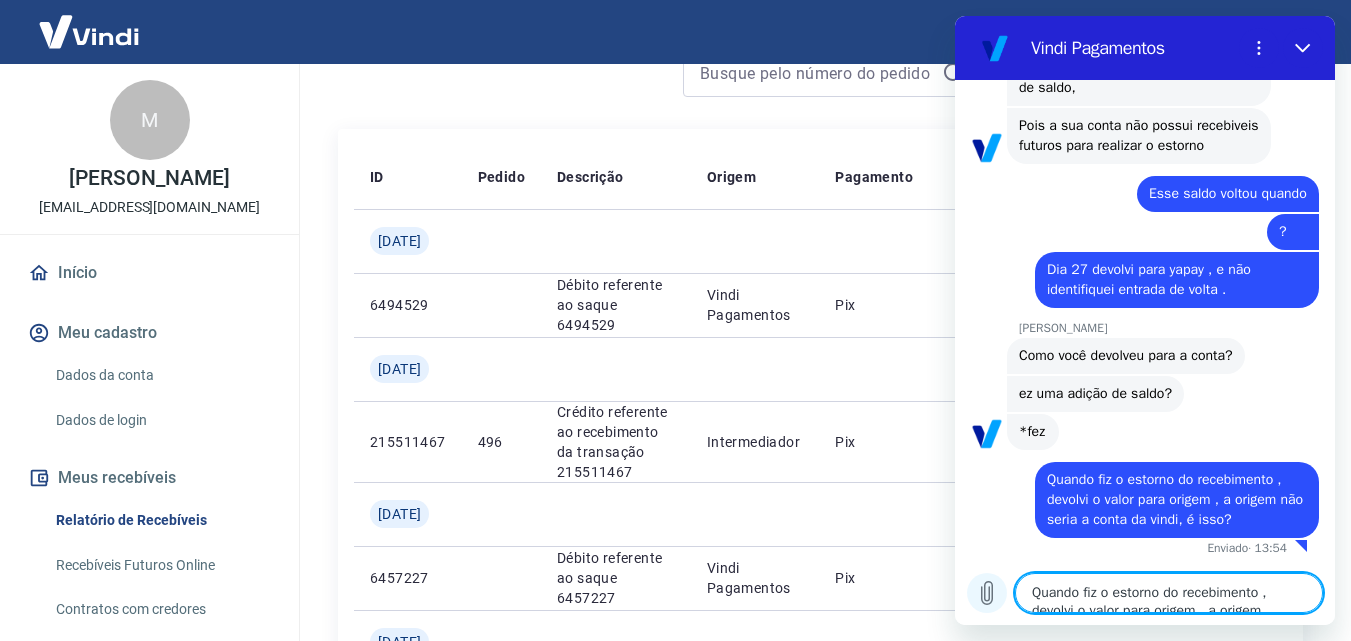 click 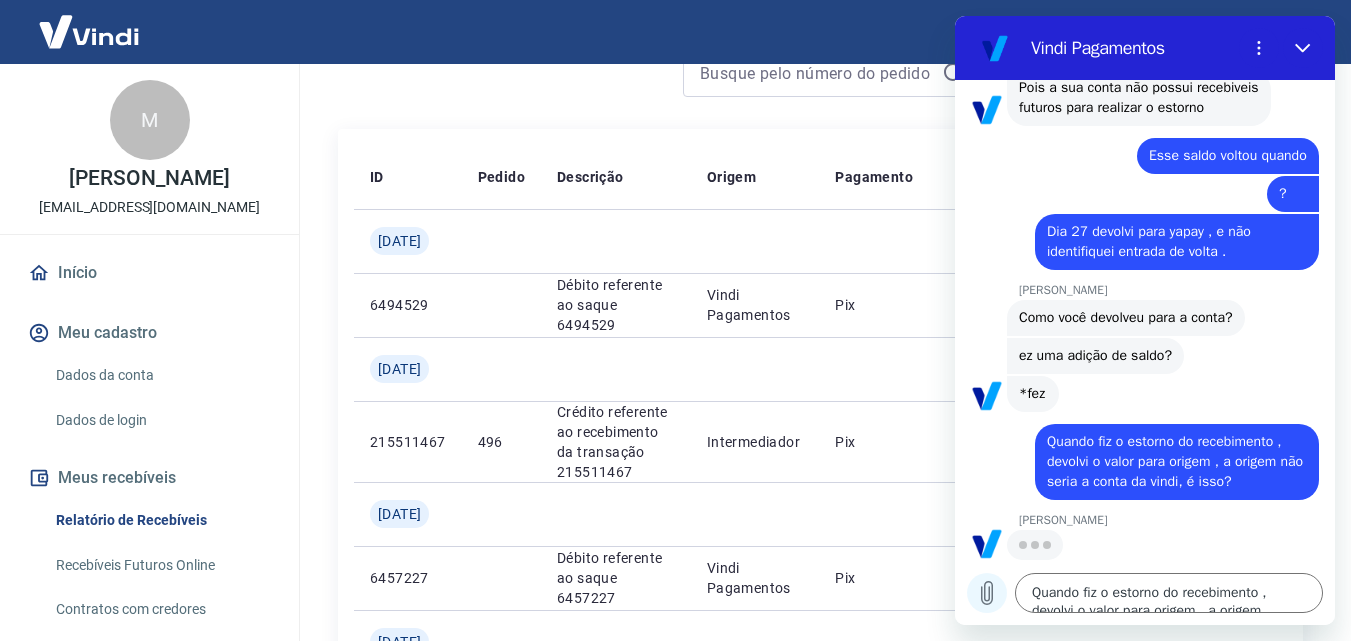 scroll, scrollTop: 9030, scrollLeft: 0, axis: vertical 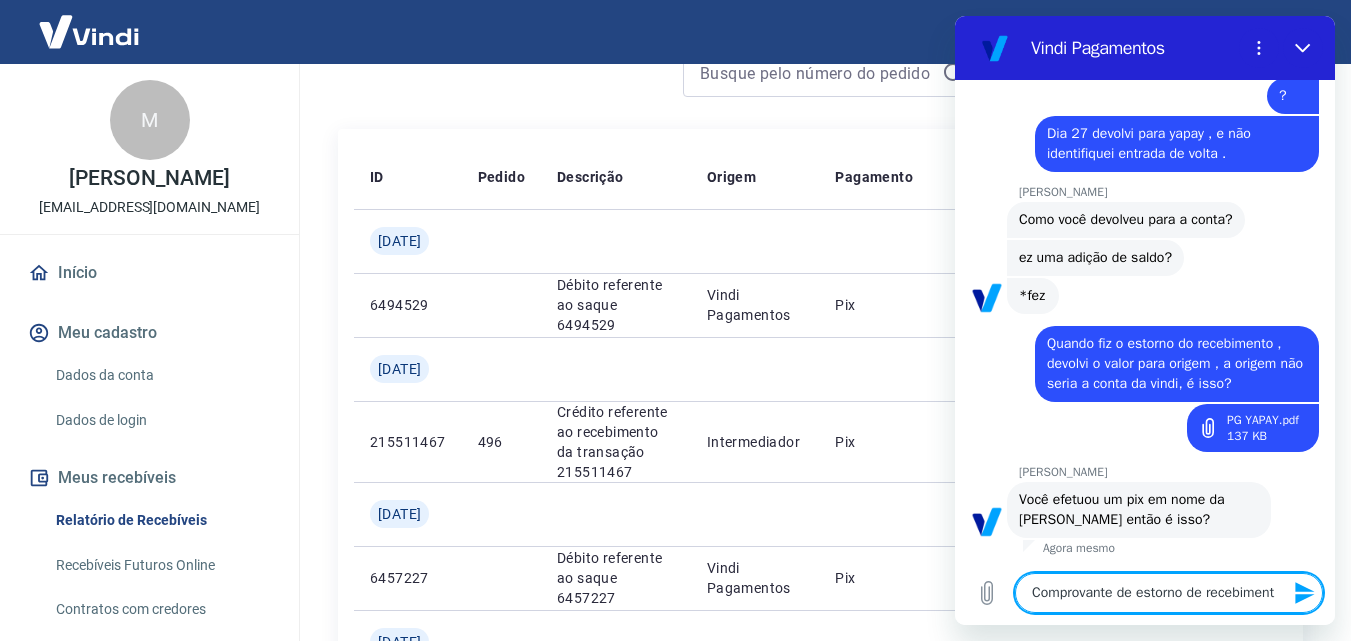 type on "Comprovante de estorno de recebimenti" 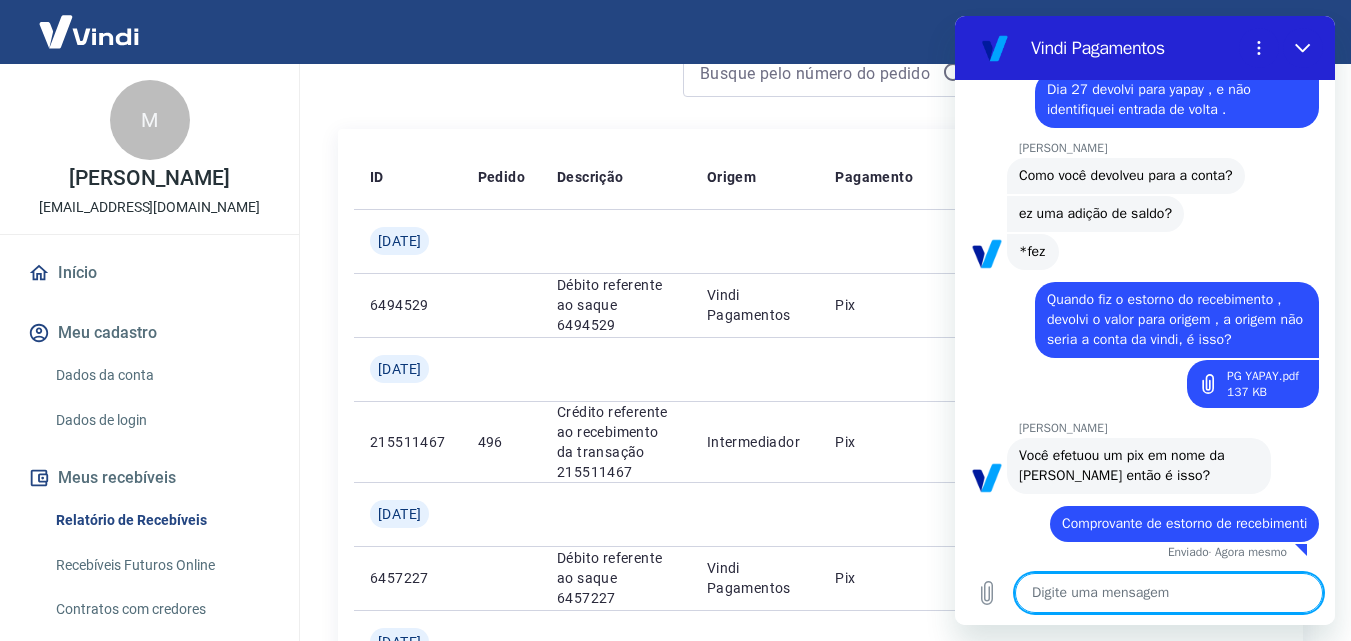 scroll, scrollTop: 9196, scrollLeft: 0, axis: vertical 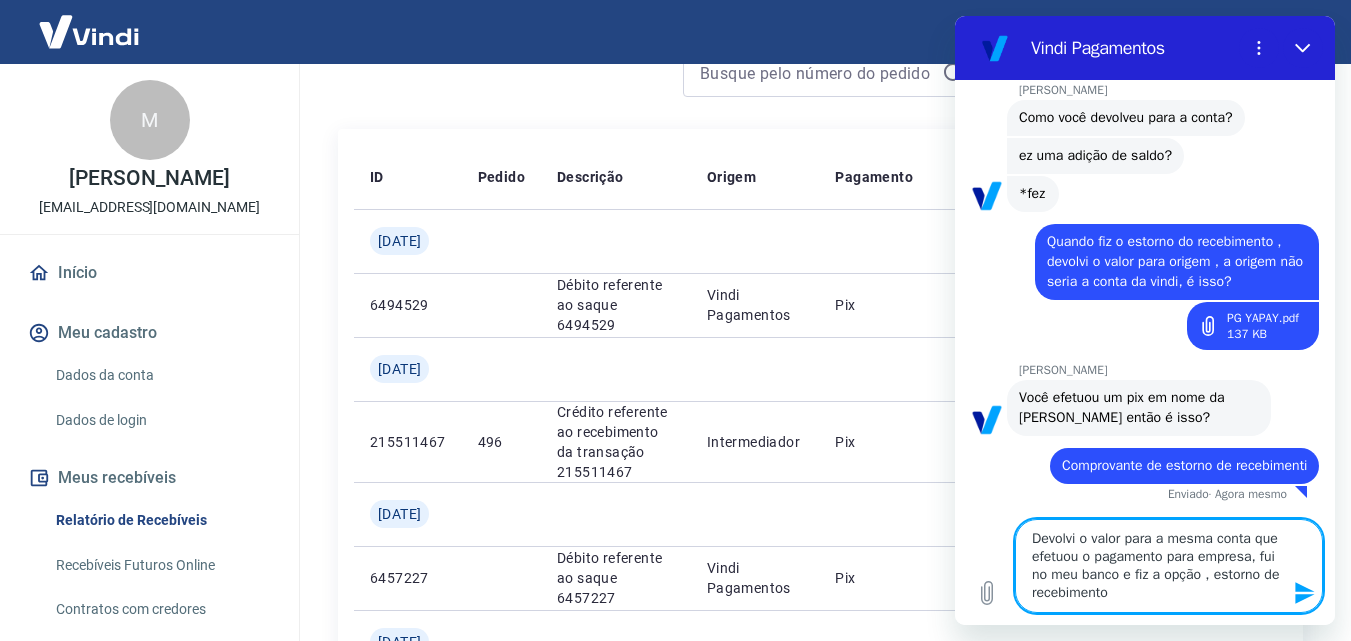 type on "Devolvi o valor para a mesma conta que efetuou o pagamento para empresa, fui no meu banco e fiz a opção , estorno de recebimento," 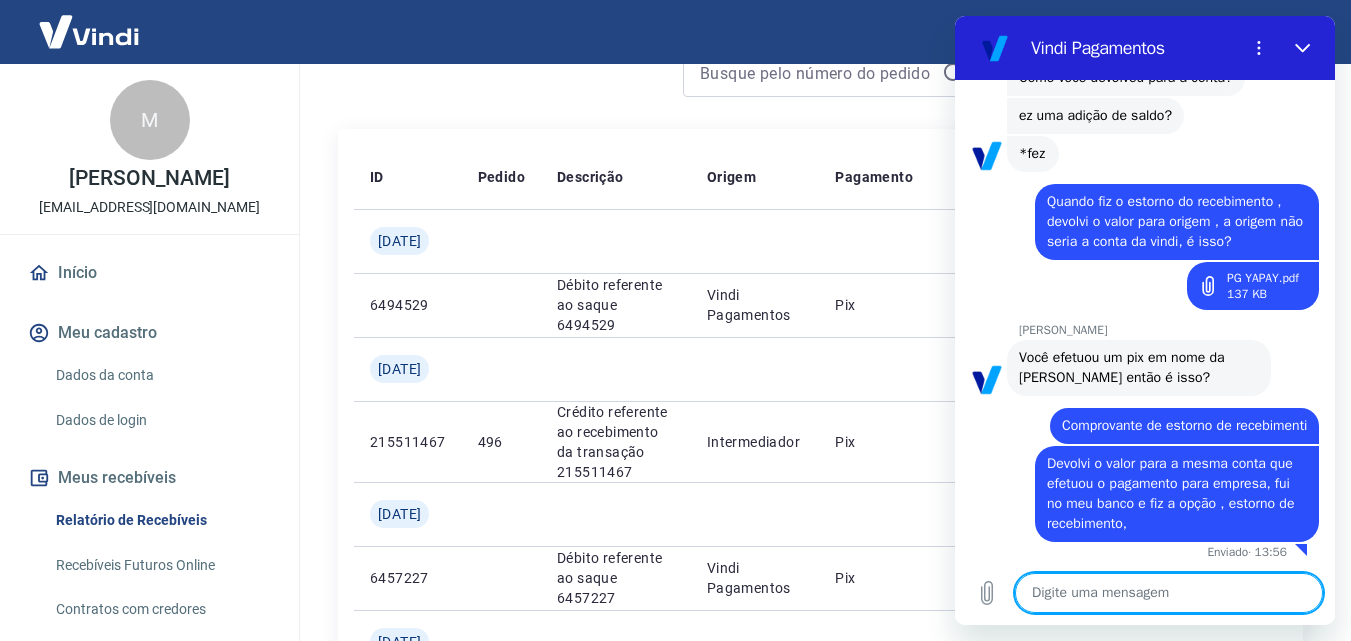 scroll, scrollTop: 9294, scrollLeft: 0, axis: vertical 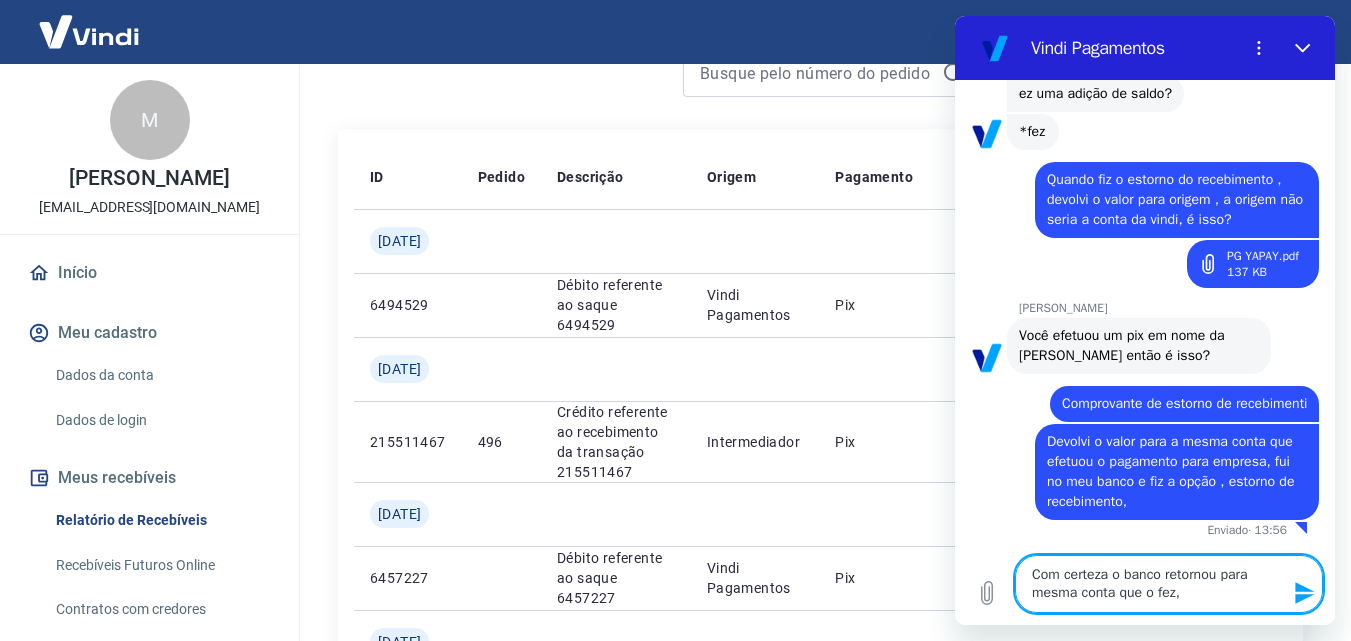 type on "Com certeza o banco retornou para mesma conta que o fez" 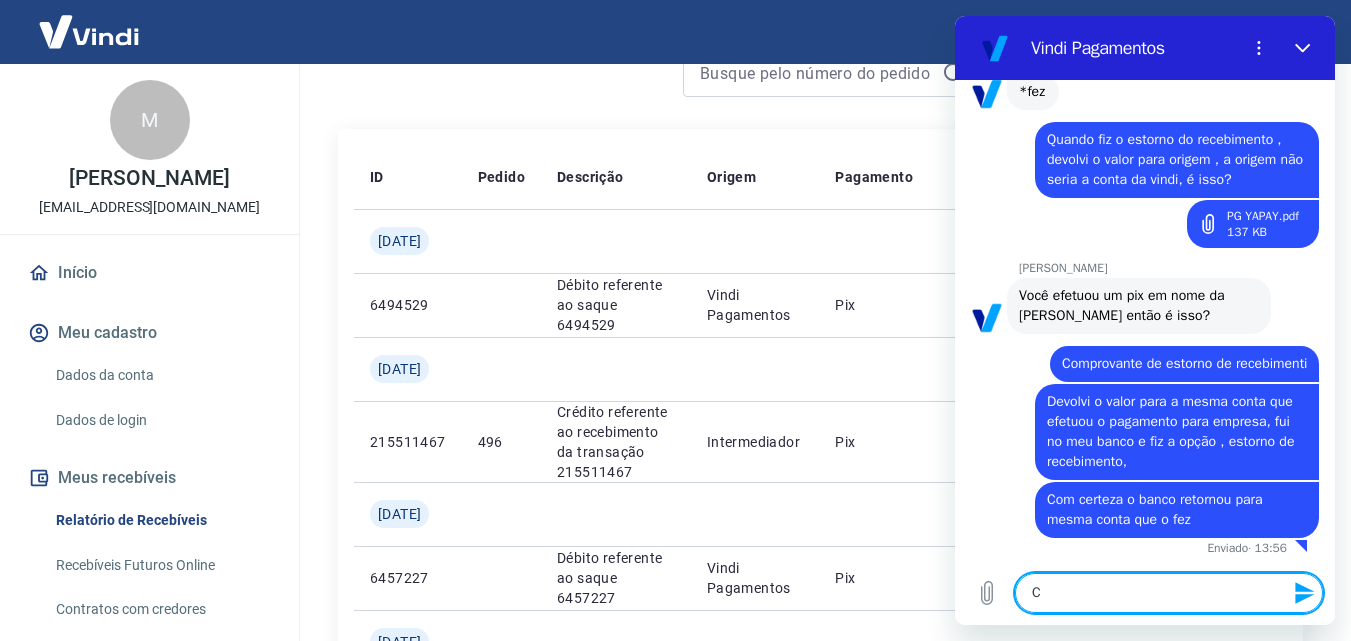 scroll, scrollTop: 9352, scrollLeft: 0, axis: vertical 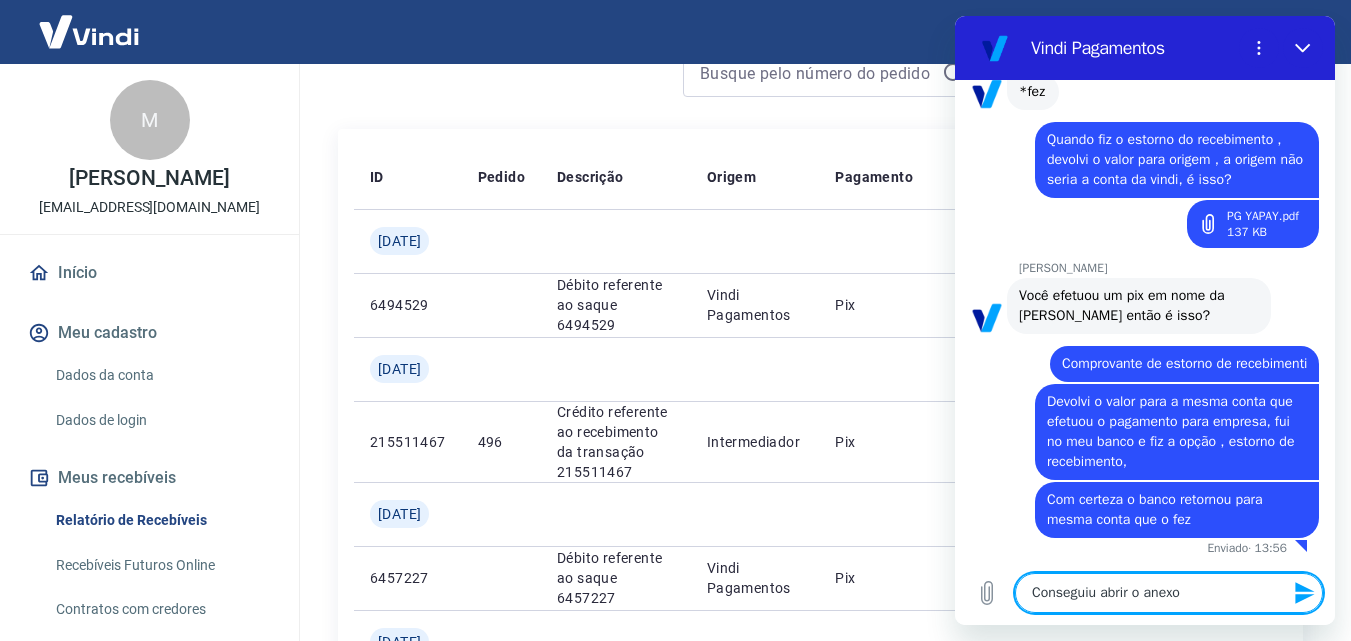 type on "Conseguiu abrir o anexo?" 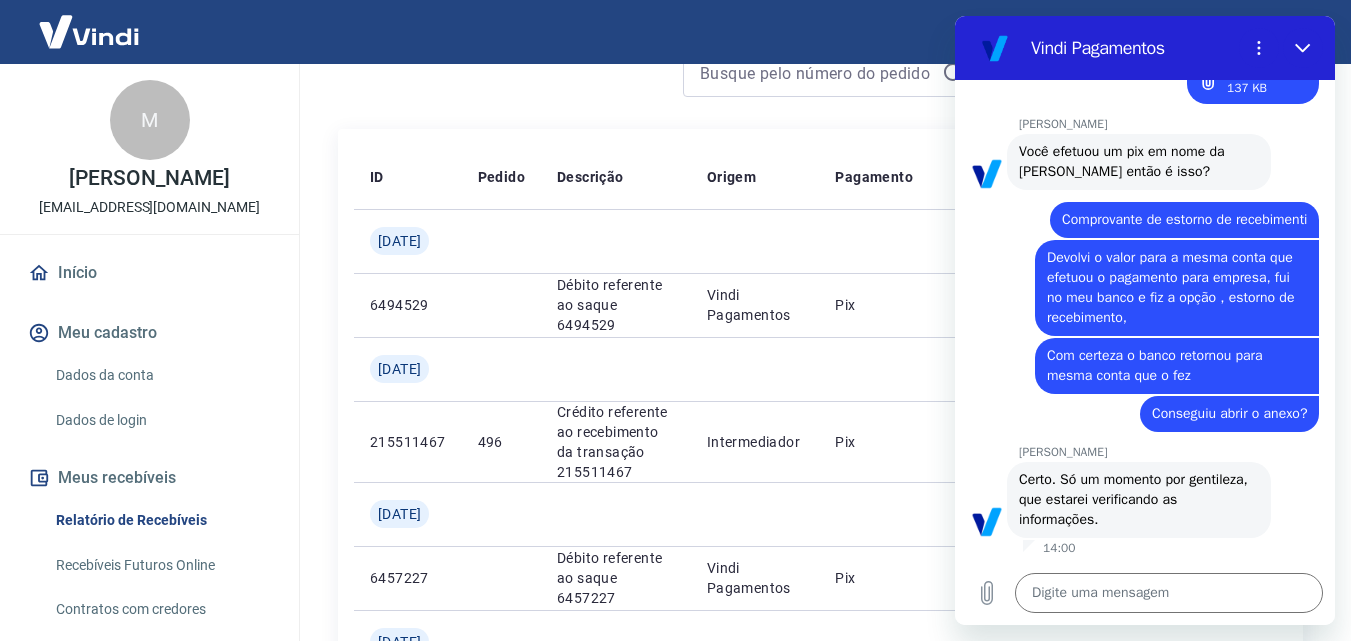 scroll, scrollTop: 9496, scrollLeft: 0, axis: vertical 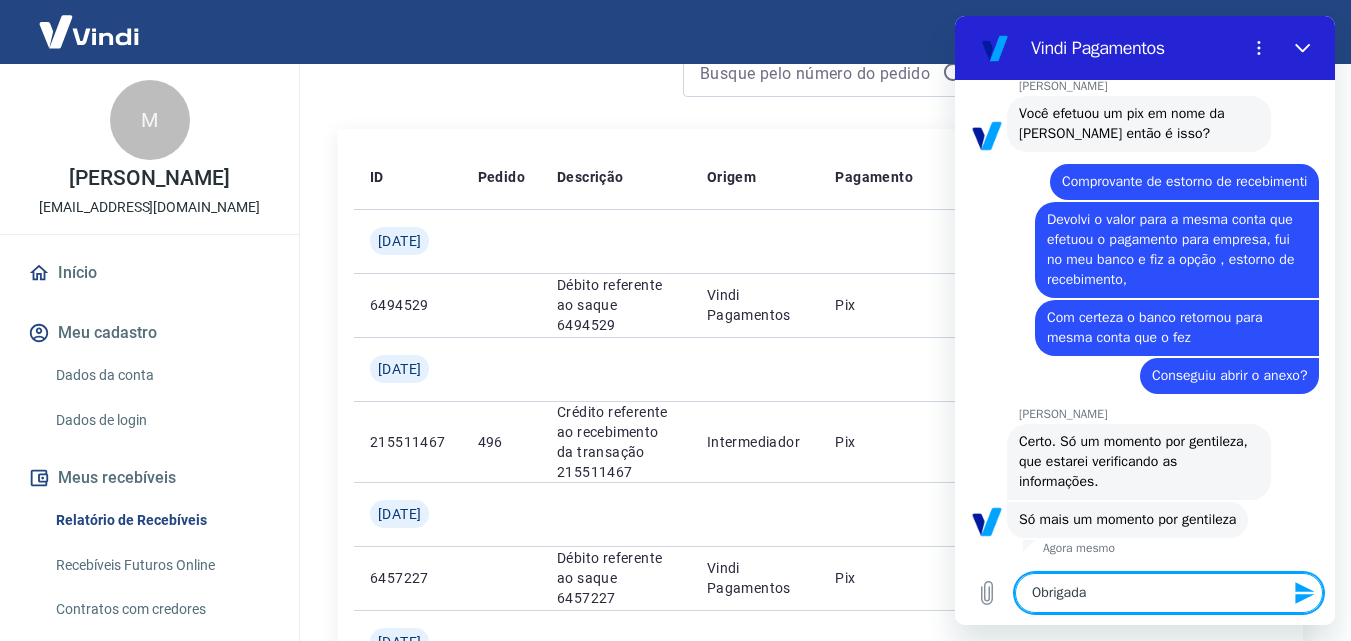 type on "Obrigada!" 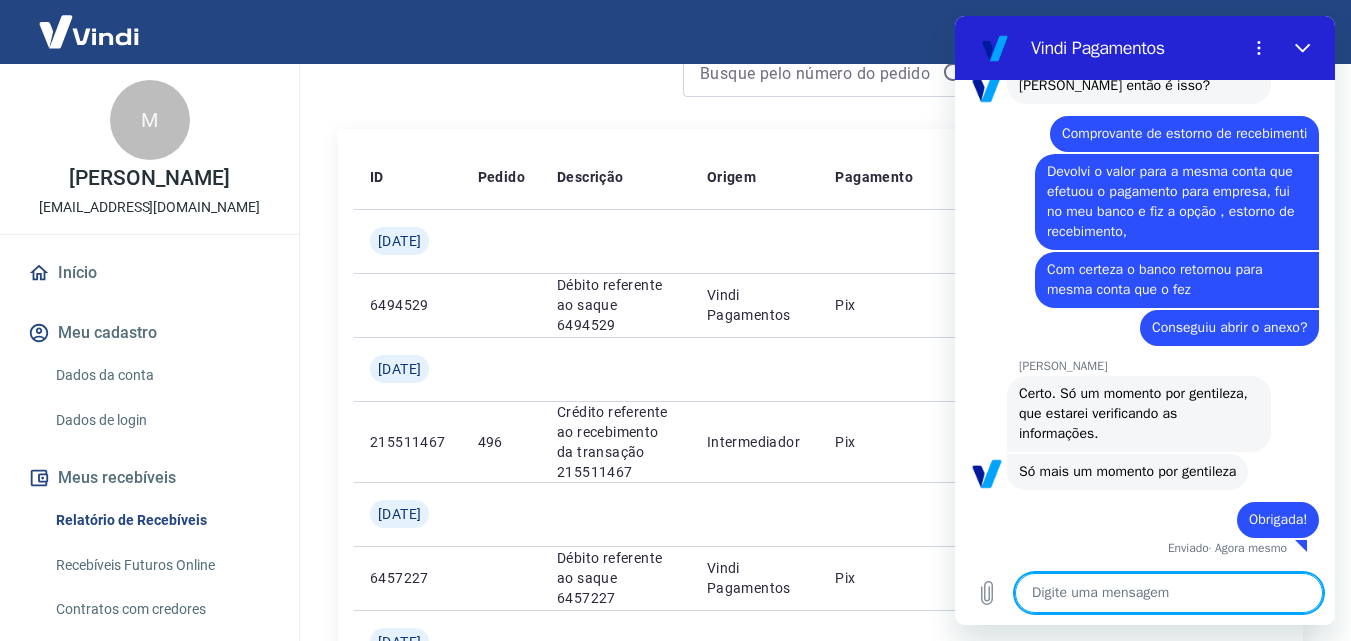 scroll, scrollTop: 9582, scrollLeft: 0, axis: vertical 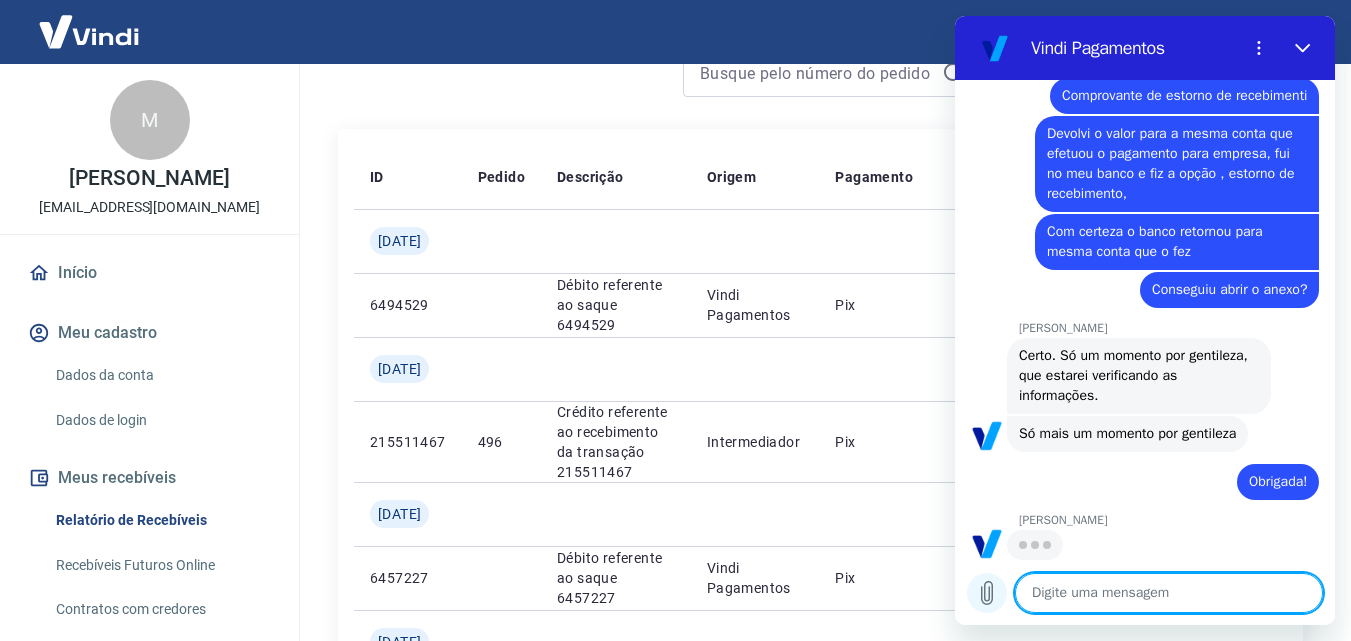 click 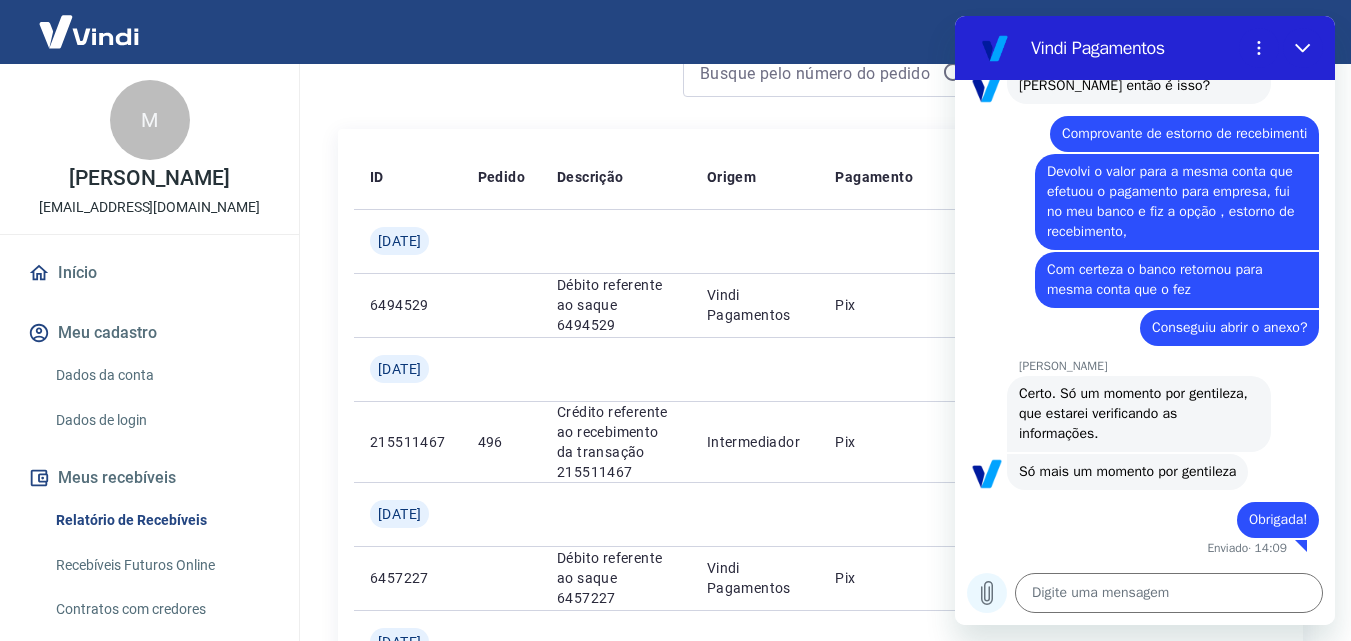 scroll, scrollTop: 9582, scrollLeft: 0, axis: vertical 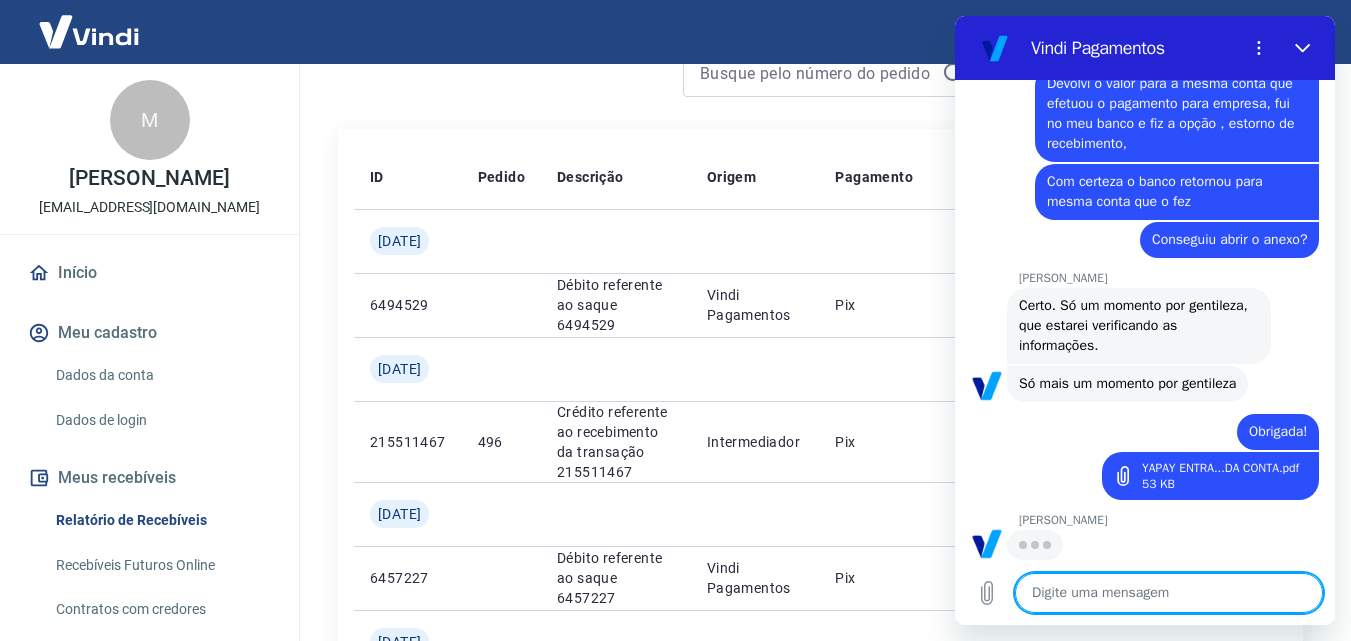 click at bounding box center (1169, 593) 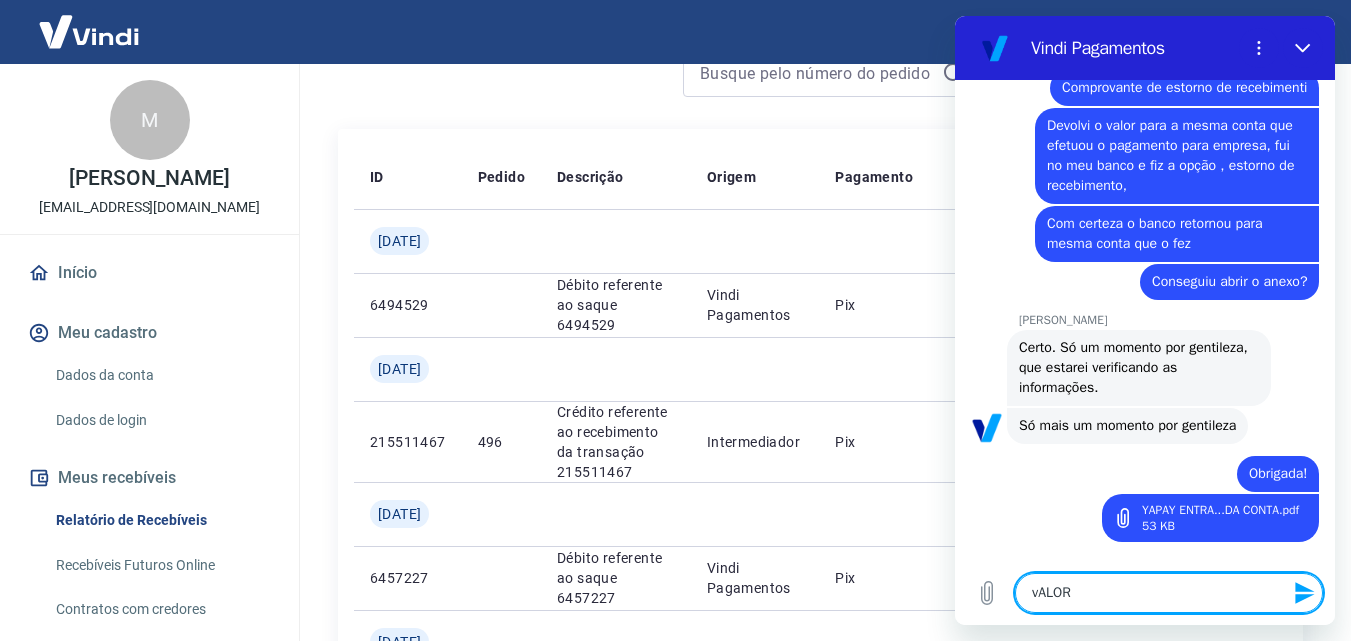 scroll, scrollTop: 9628, scrollLeft: 0, axis: vertical 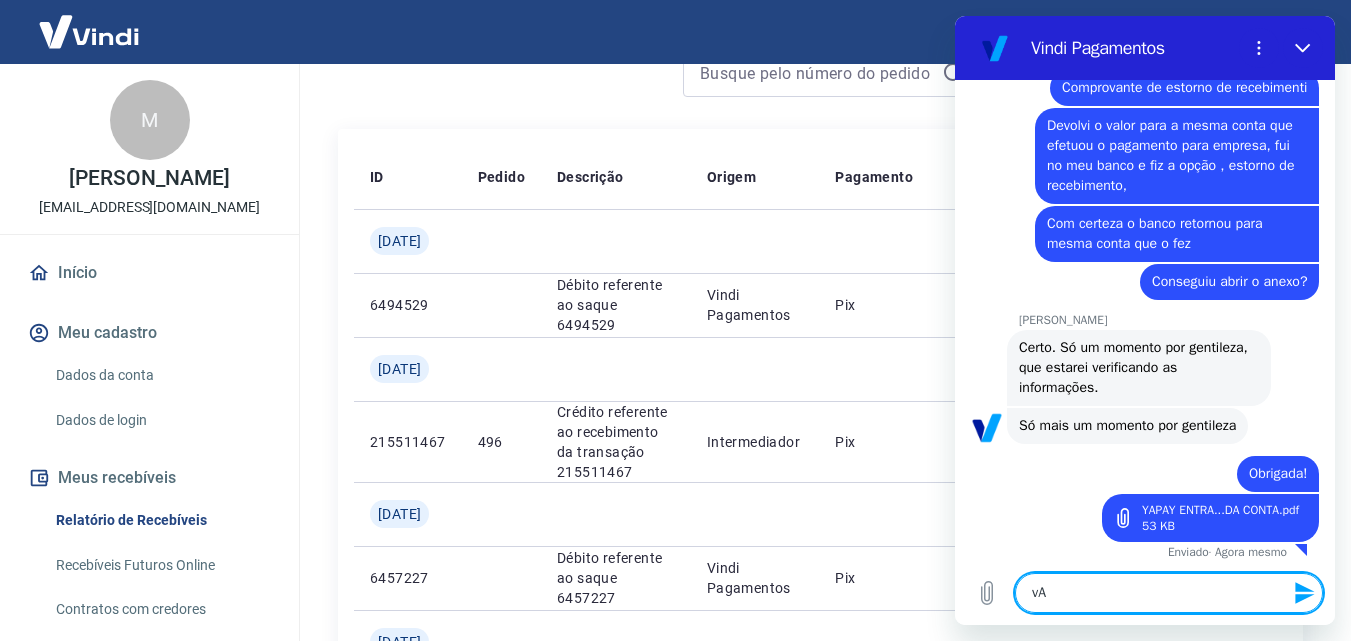 type on "v" 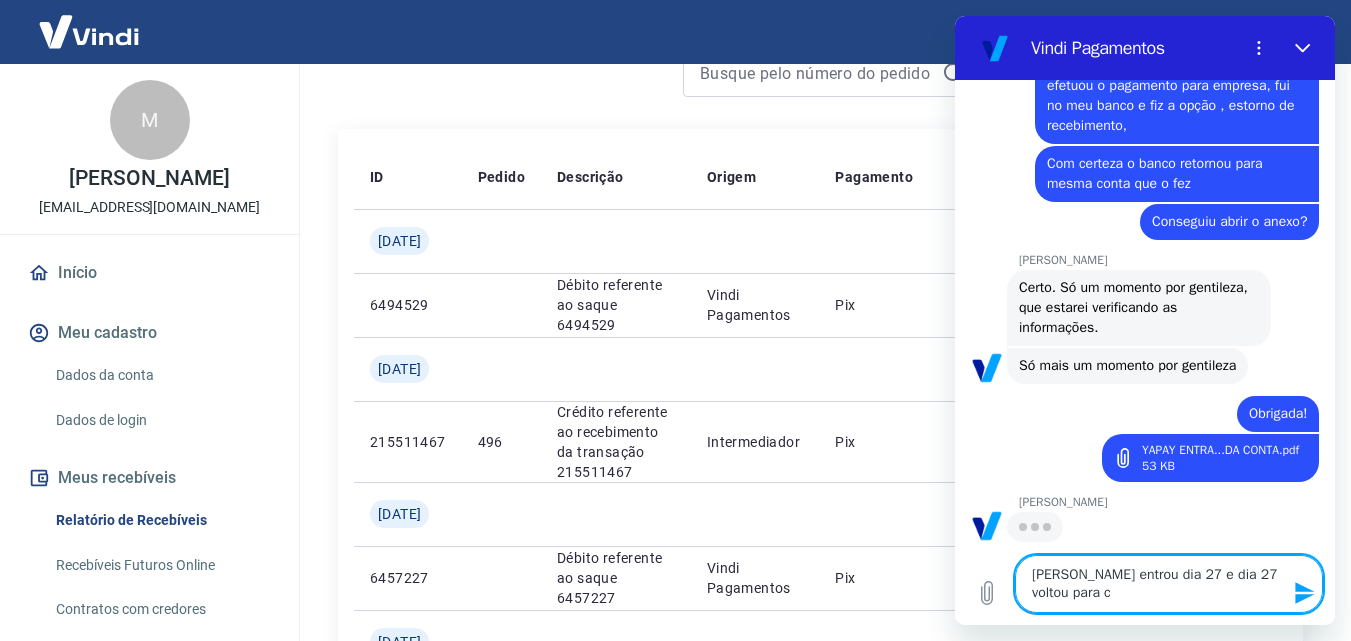 scroll, scrollTop: 9672, scrollLeft: 0, axis: vertical 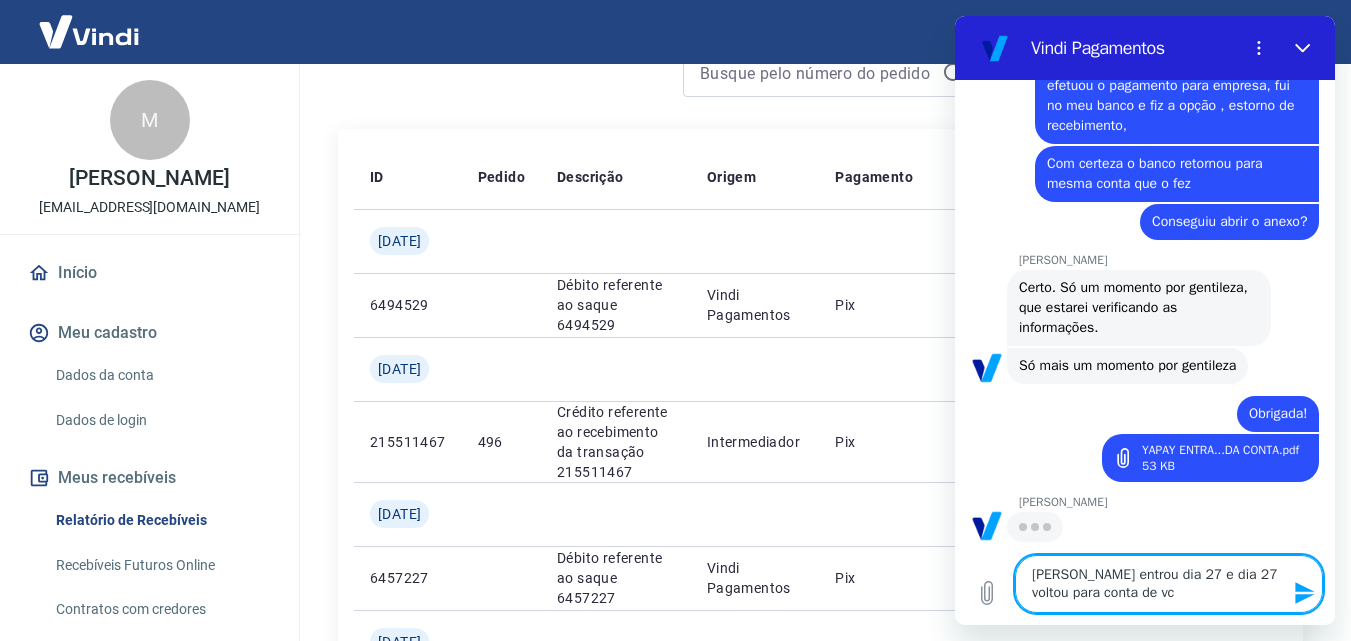 type on "[PERSON_NAME] entrou dia 27 e dia 27 voltou para conta de vcs" 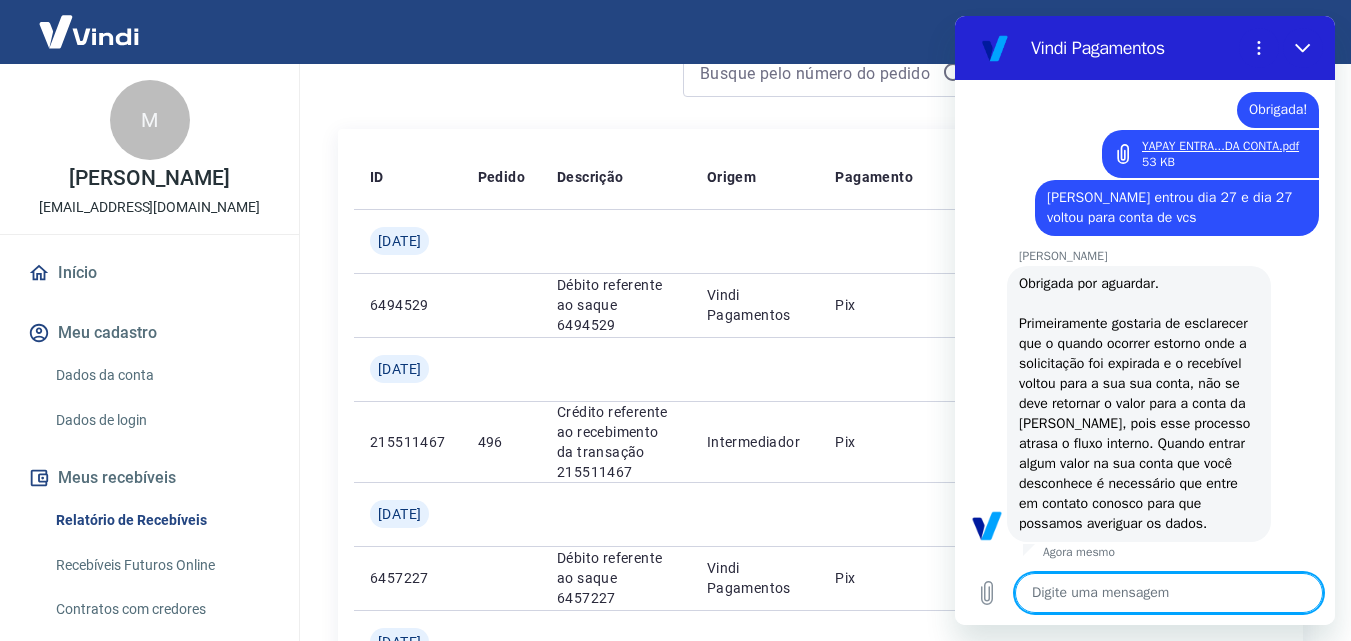 scroll, scrollTop: 10016, scrollLeft: 0, axis: vertical 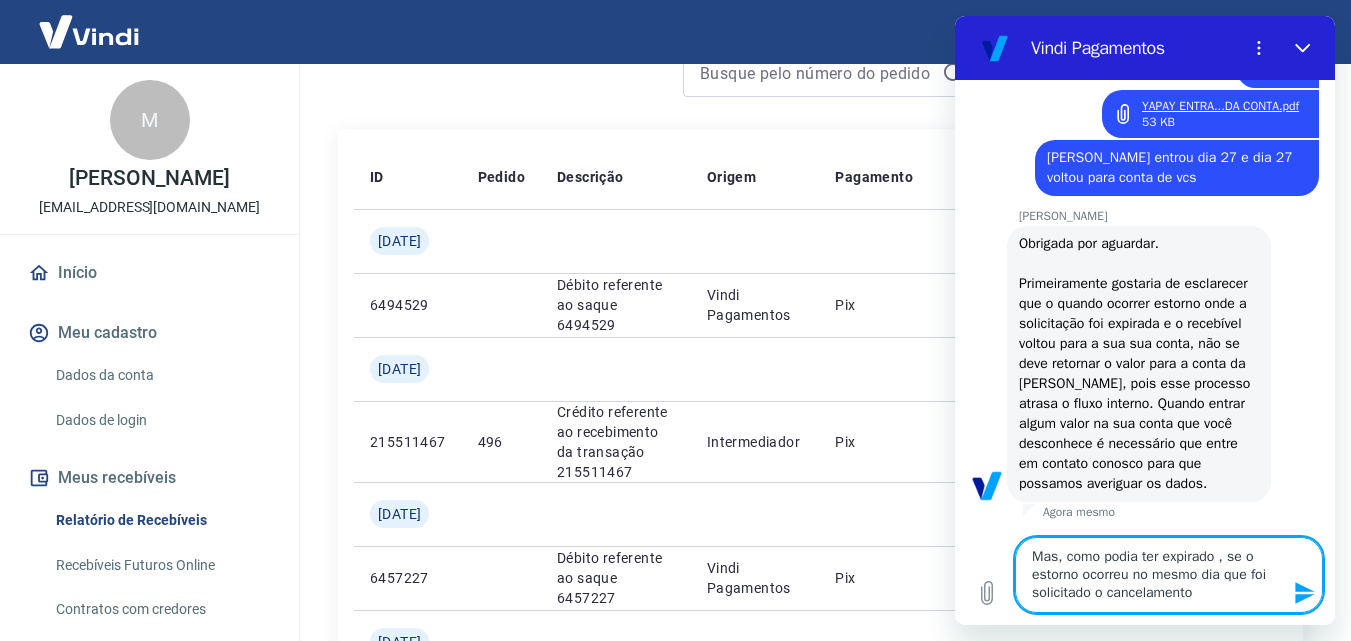 type on "Mas, como podia ter expirado , se o estorno ocorreu no mesmo dia que foi solicitado o cancelamento?" 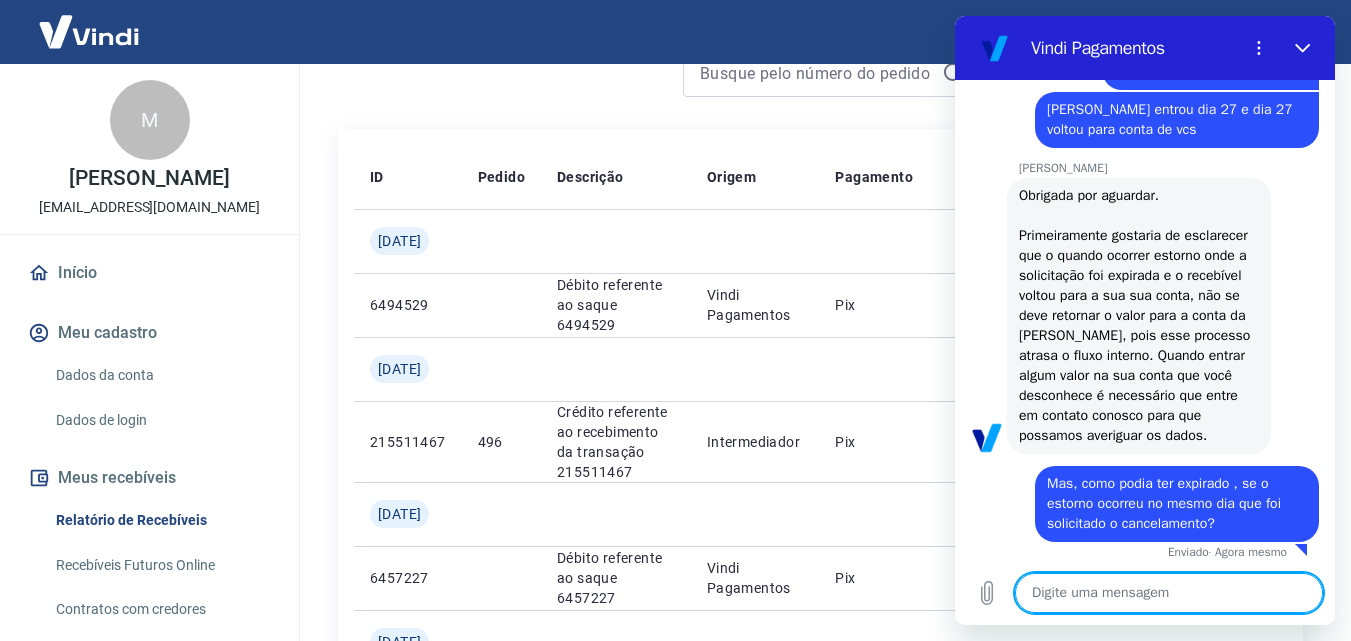 scroll, scrollTop: 10104, scrollLeft: 0, axis: vertical 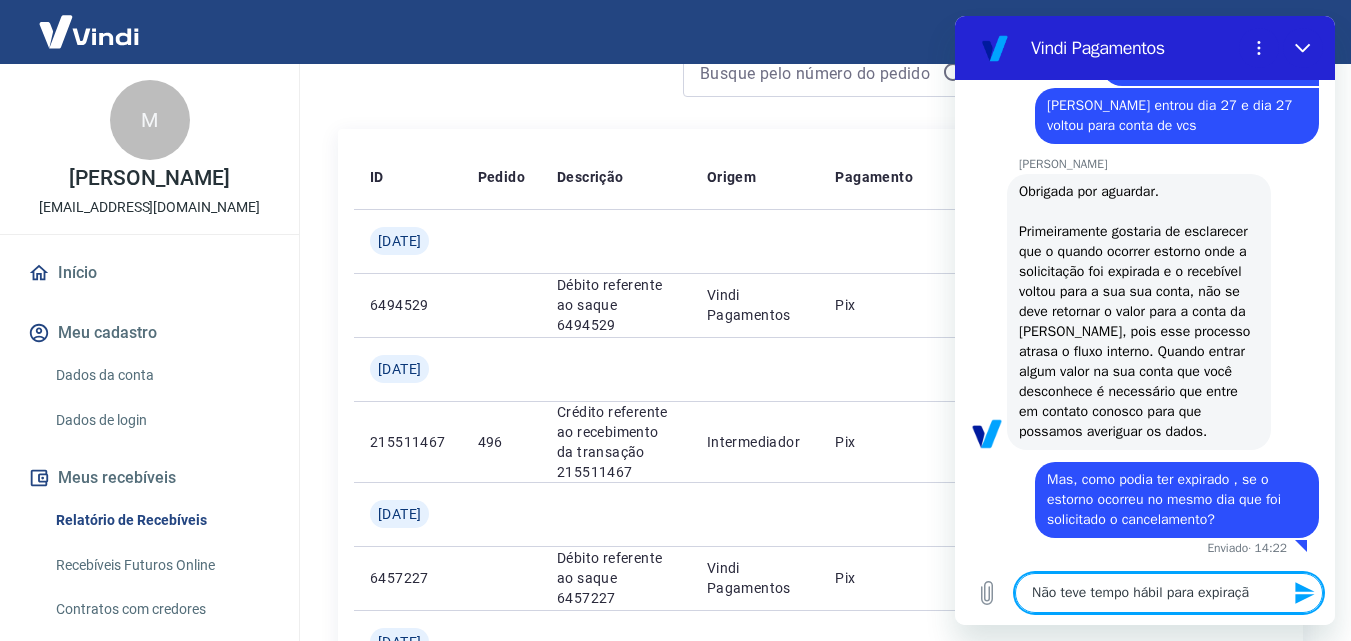 type on "Não teve tempo hábil para expiração" 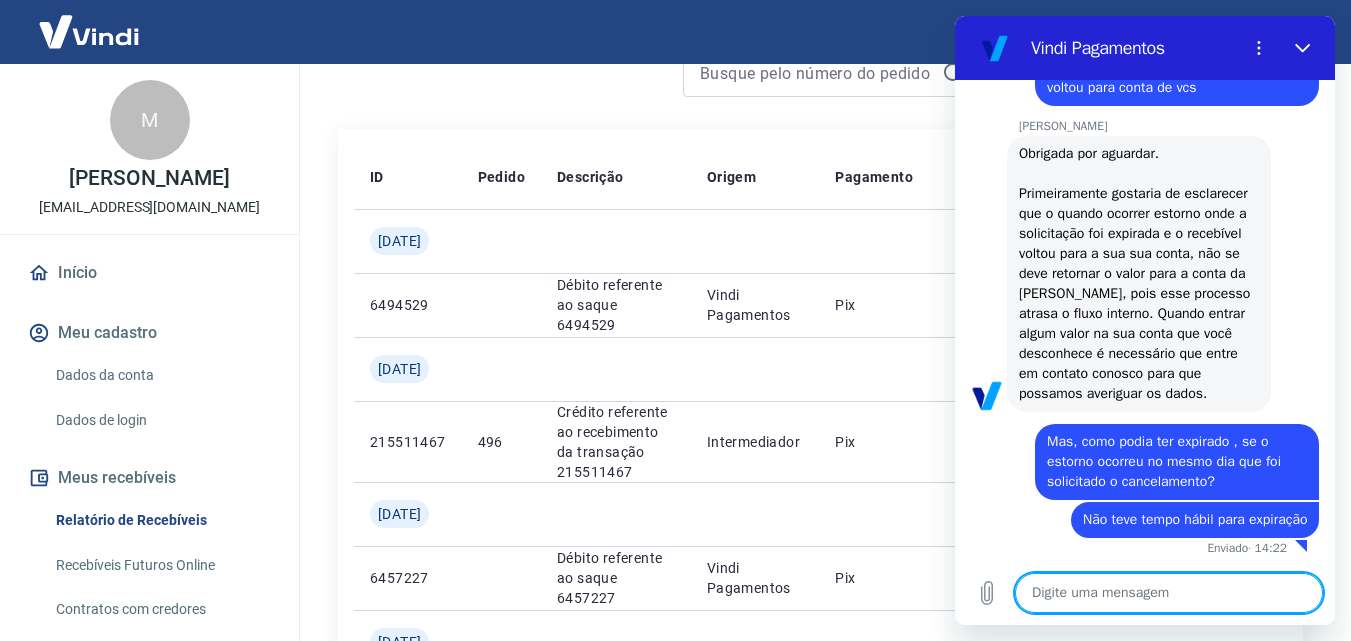 scroll, scrollTop: 10142, scrollLeft: 0, axis: vertical 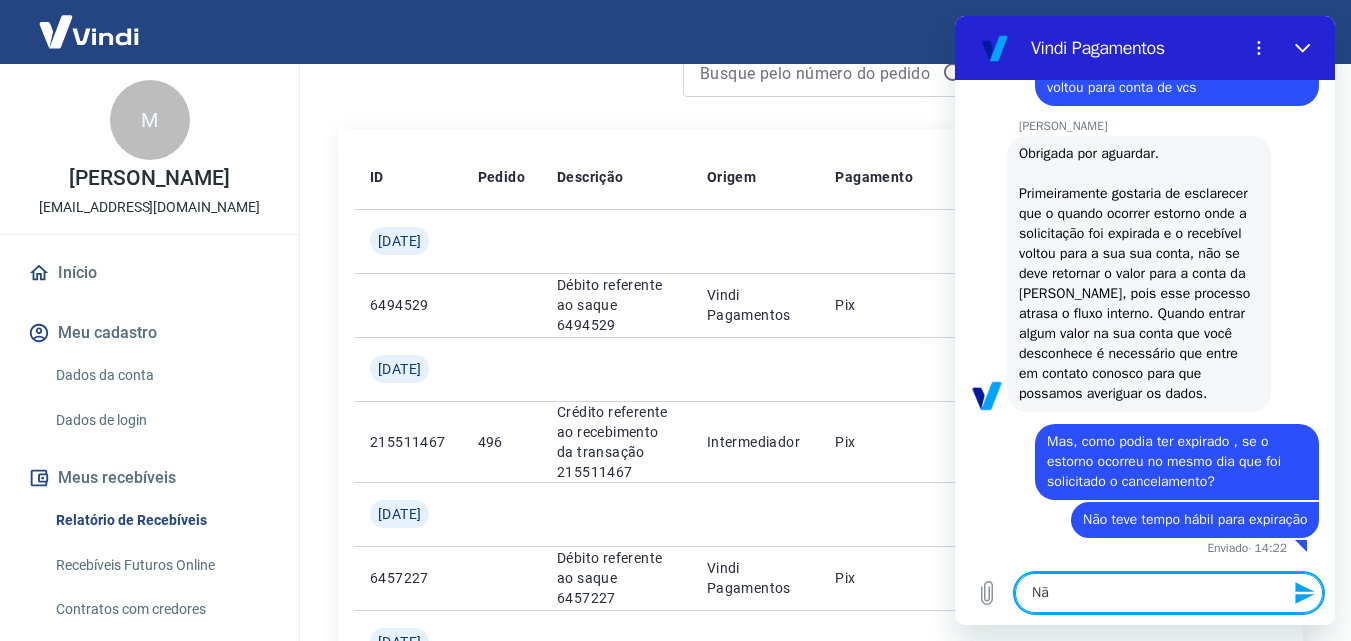 type on "N" 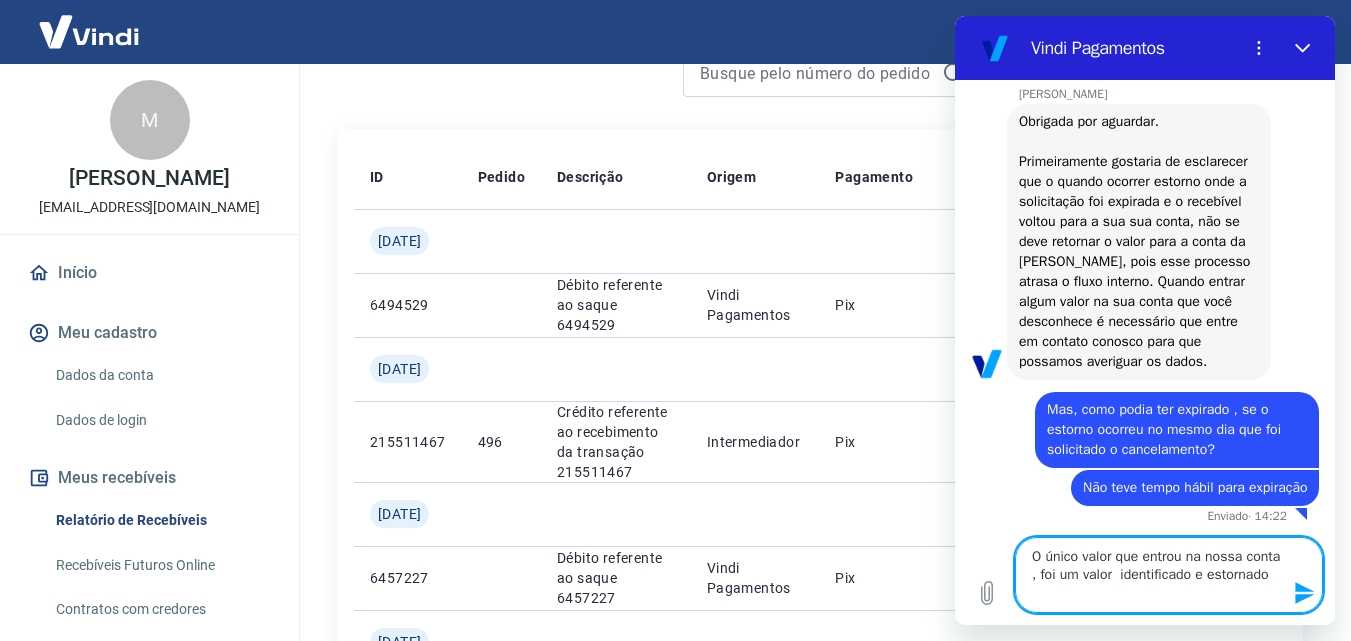 scroll, scrollTop: 10178, scrollLeft: 0, axis: vertical 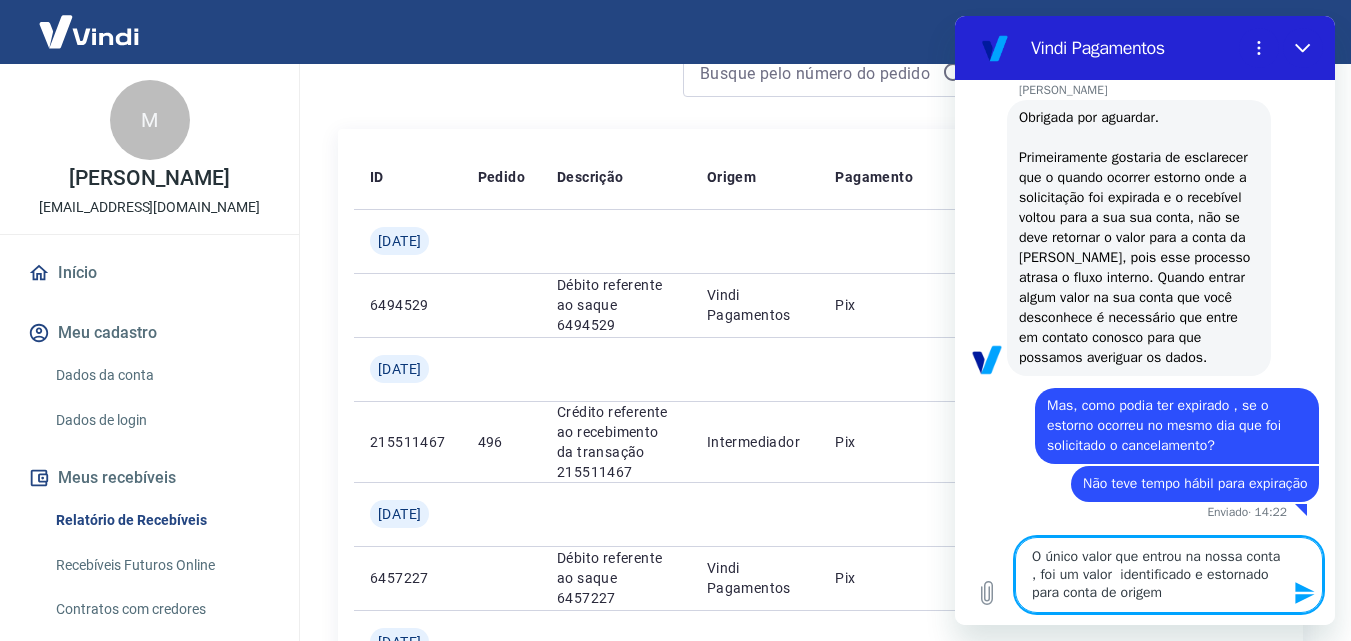 type on "O único valor que entrou na nossa conta , foi um valor  identificado e estornado para conta de origem." 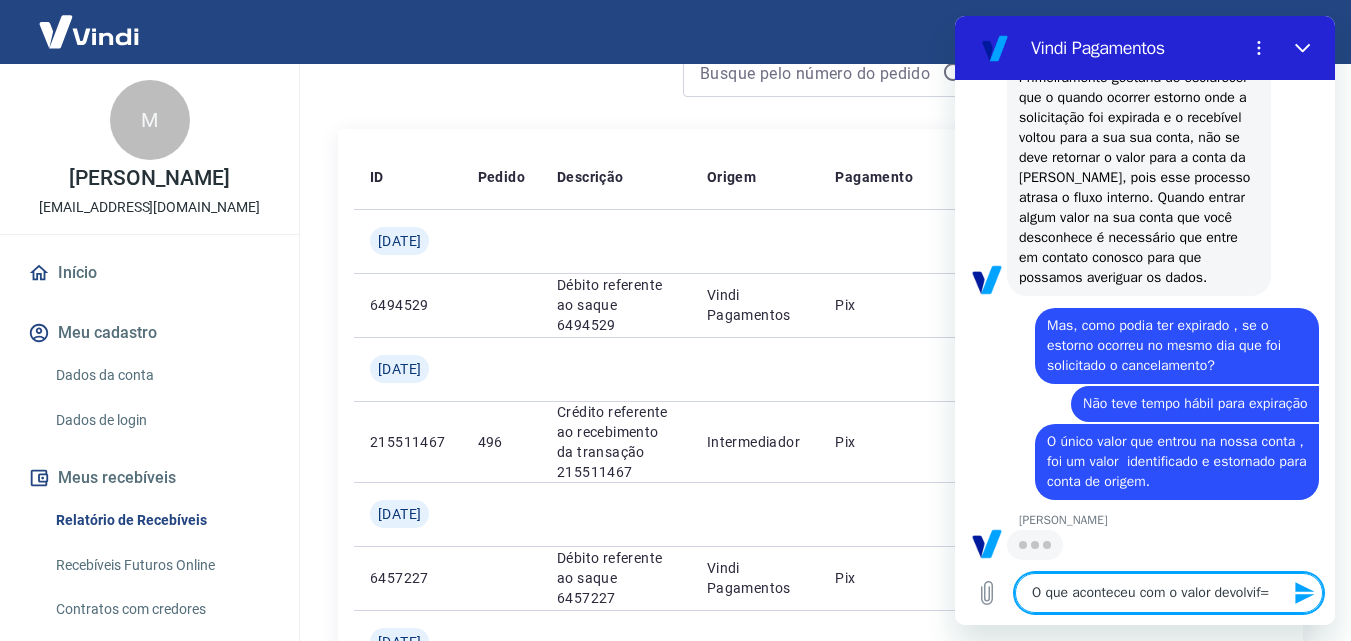 scroll, scrollTop: 10258, scrollLeft: 0, axis: vertical 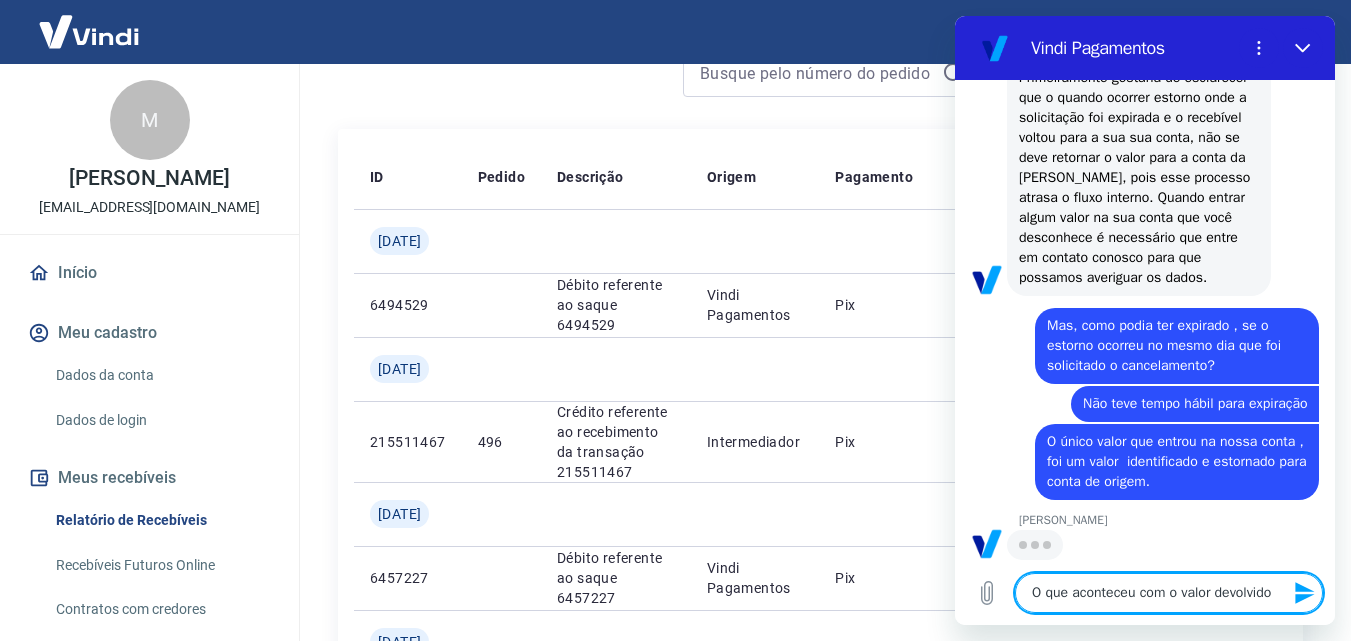 type on "O que aconteceu com o valor devolvido?" 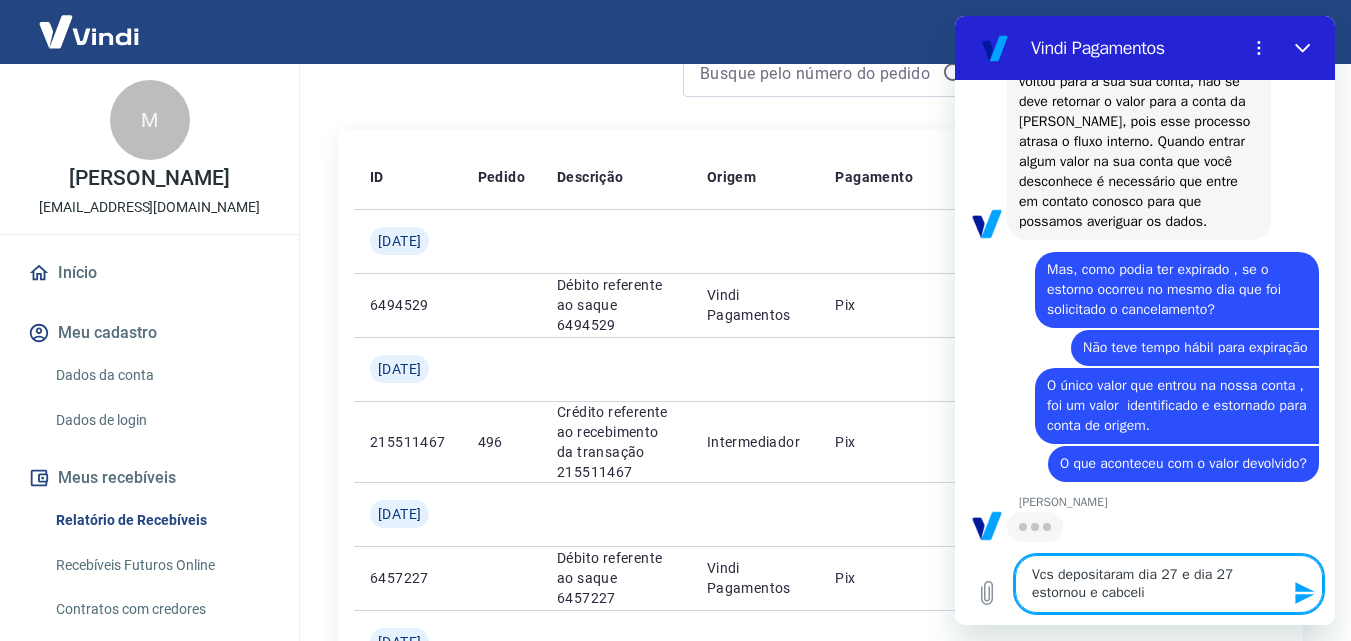 scroll, scrollTop: 10334, scrollLeft: 0, axis: vertical 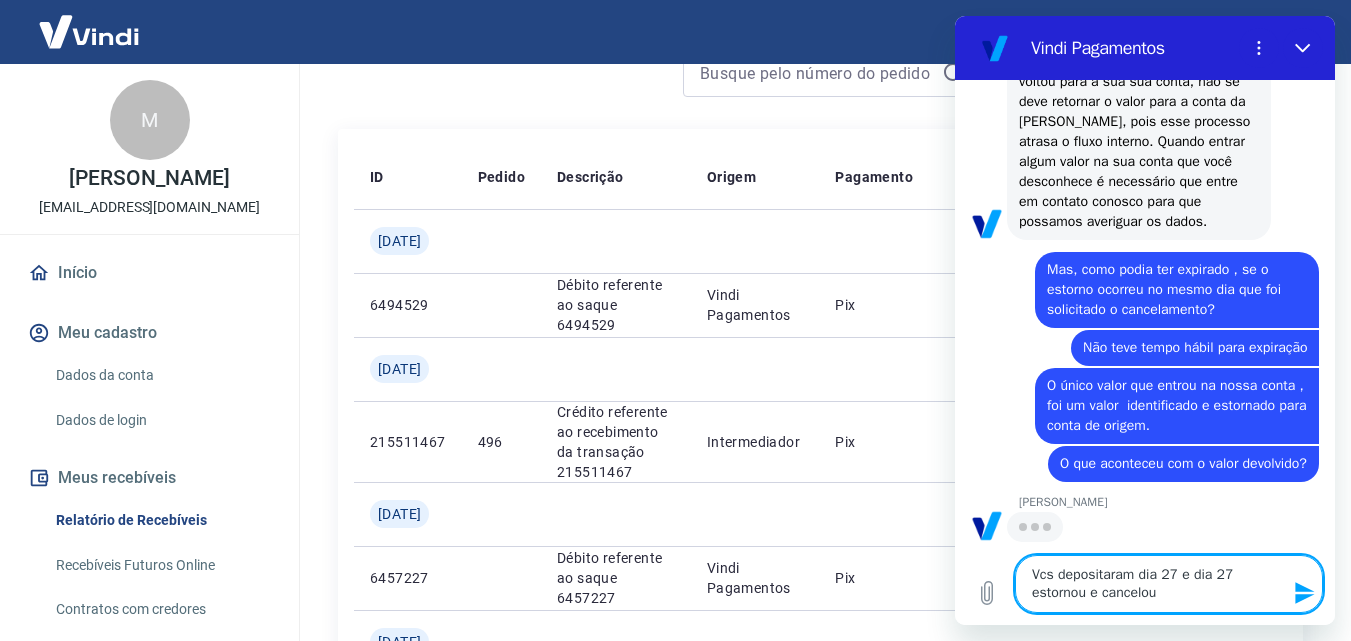 type on "Vcs depositaram dia 27 e dia 27 estornou e cancelou." 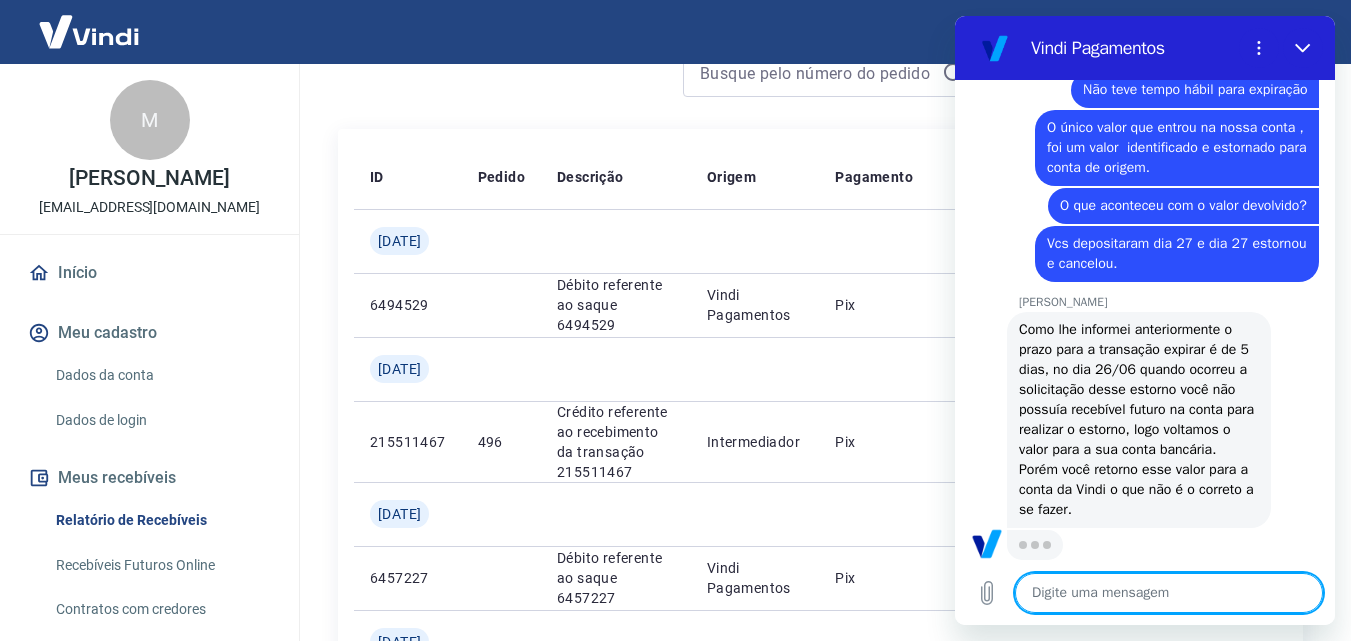 scroll, scrollTop: 10592, scrollLeft: 0, axis: vertical 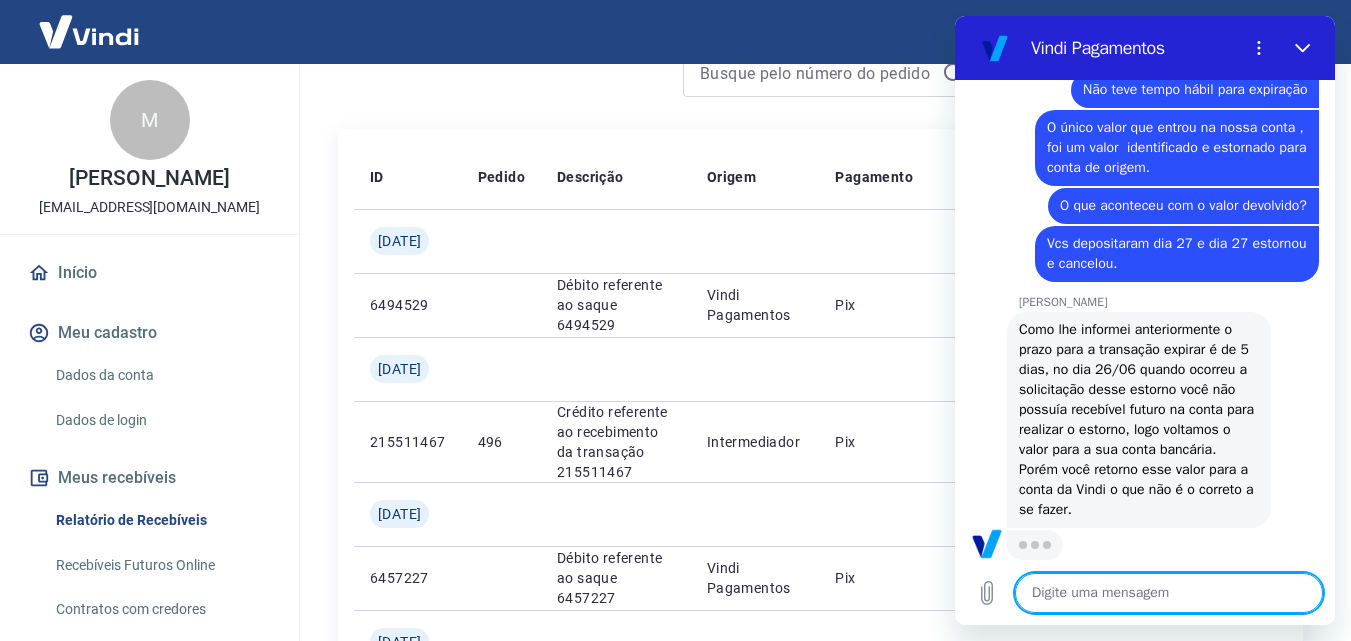 click at bounding box center [1169, 593] 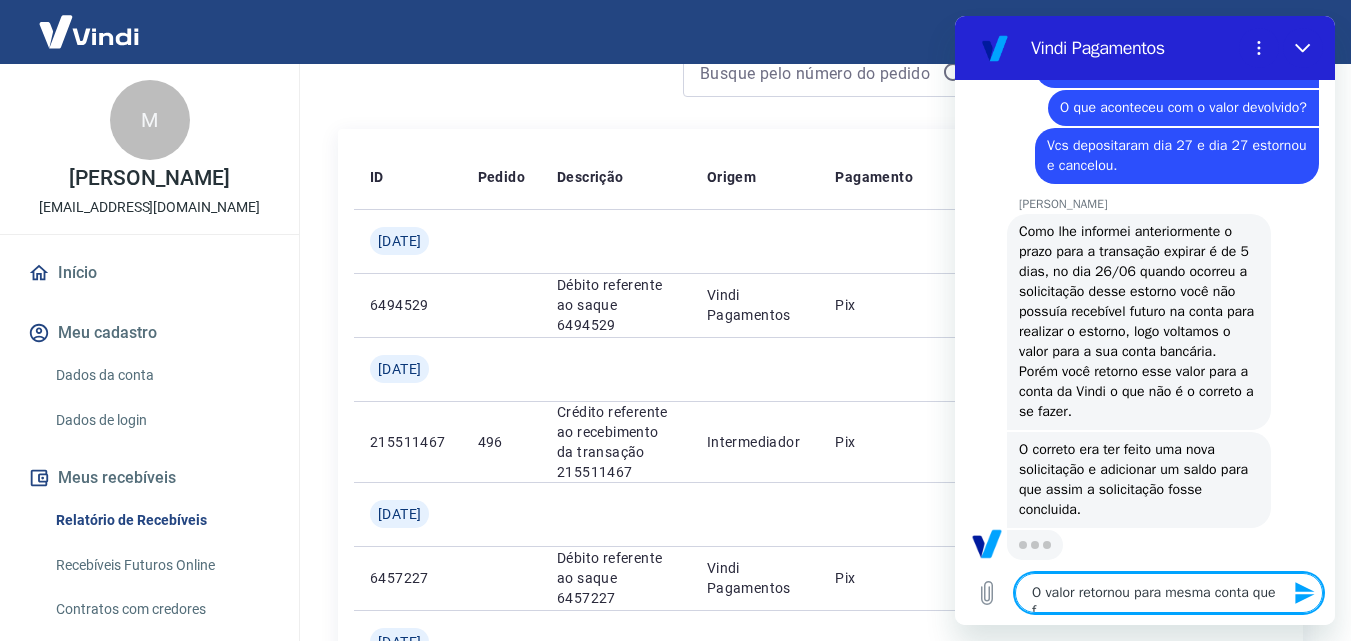 scroll, scrollTop: 10692, scrollLeft: 0, axis: vertical 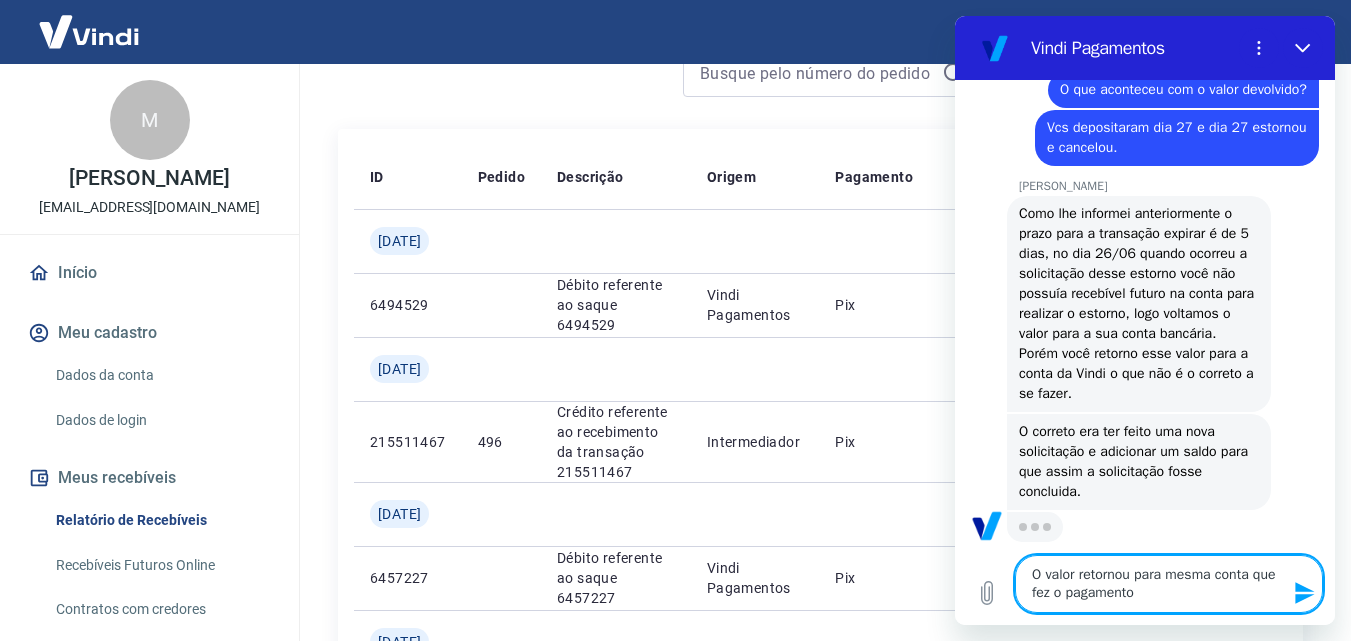 type on "O valor retornou para mesma conta que fez o pagamento." 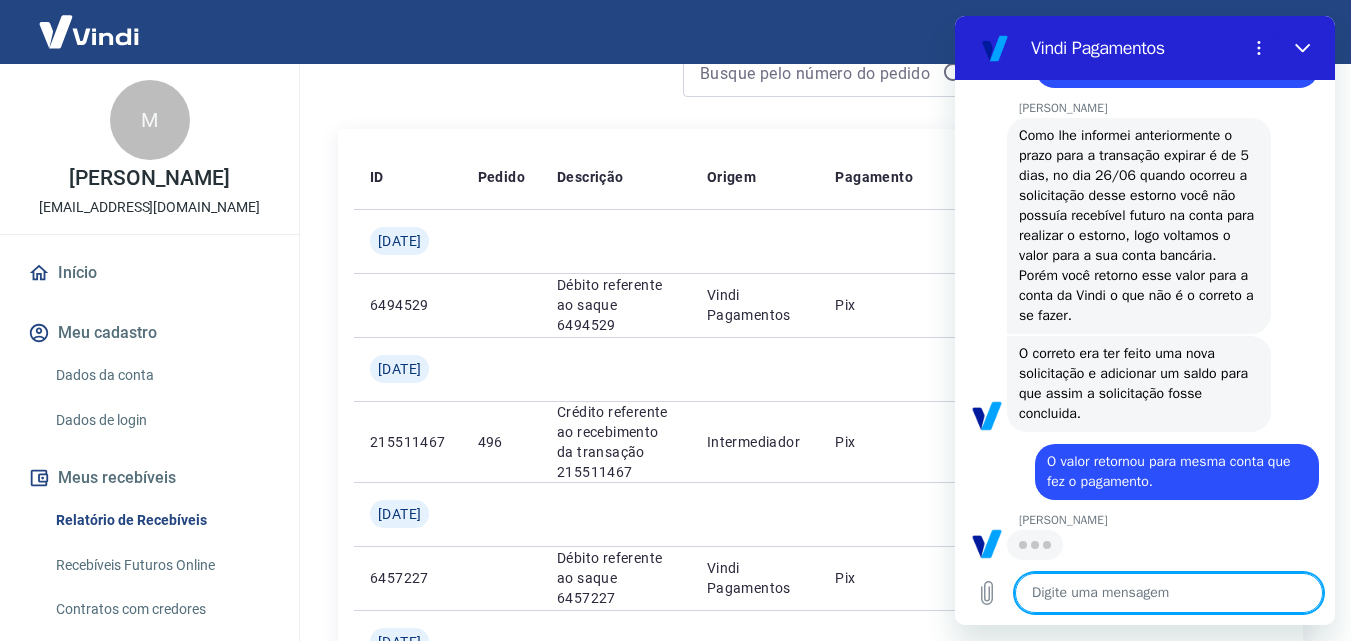 scroll, scrollTop: 10786, scrollLeft: 0, axis: vertical 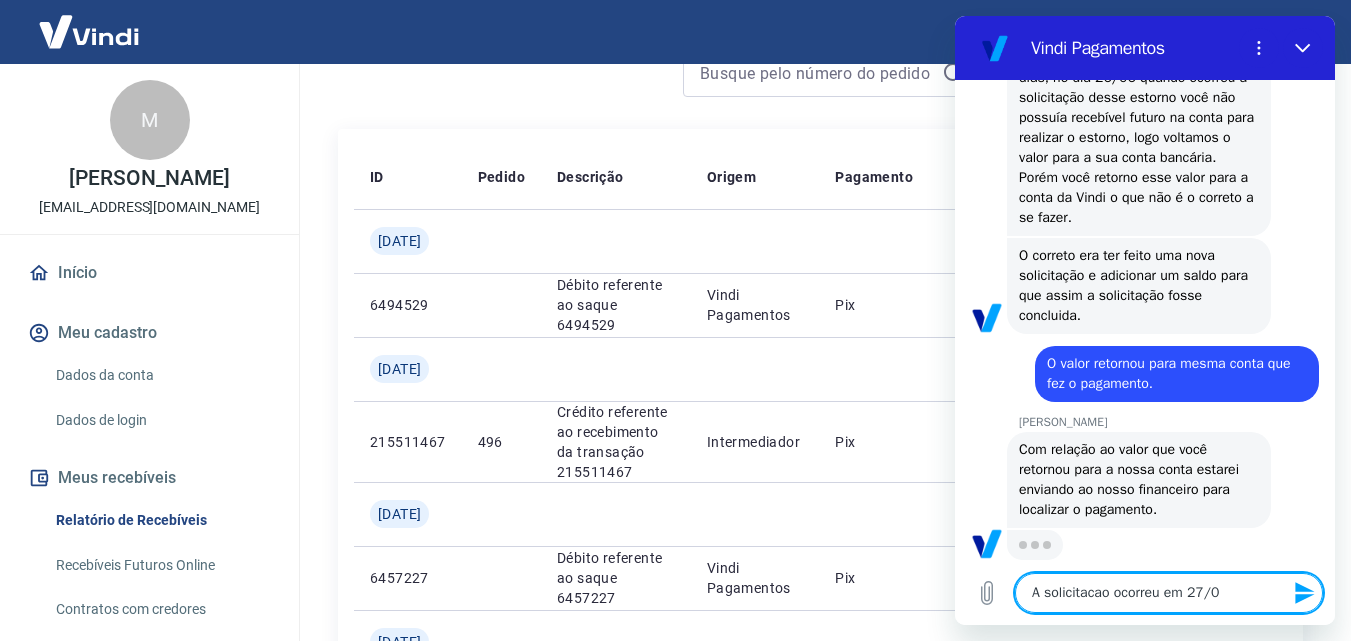type on "A solicitacao ocorreu em 27/06" 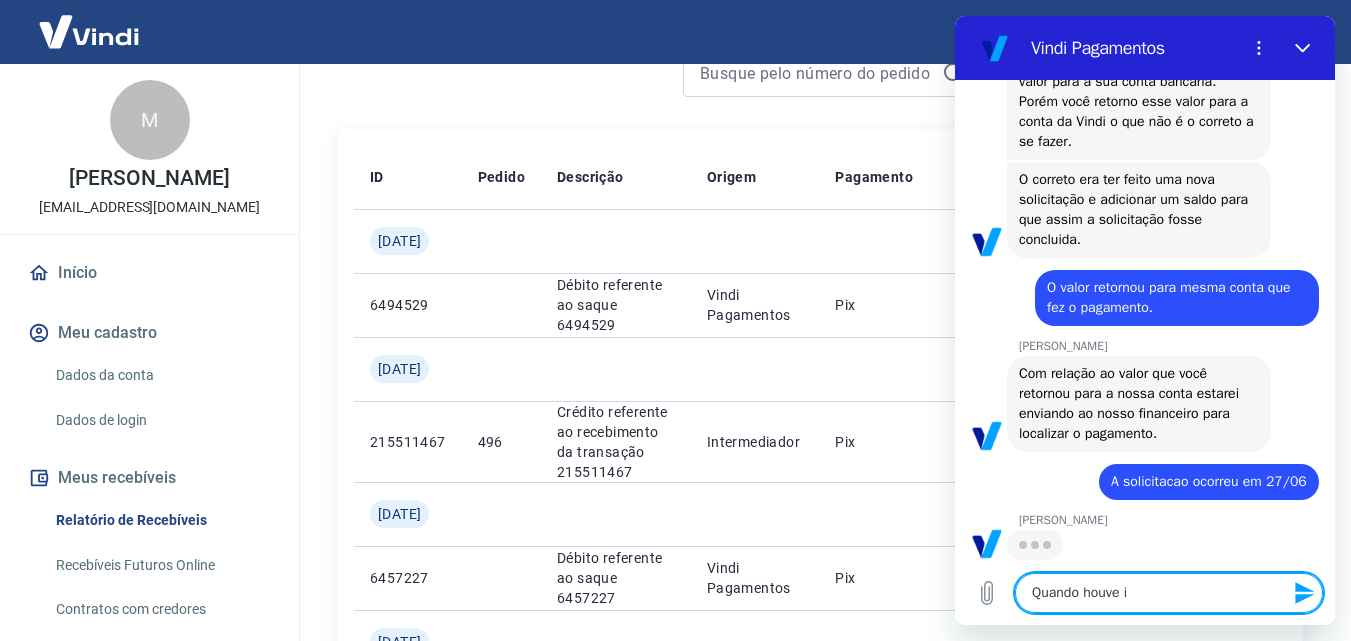 scroll, scrollTop: 10960, scrollLeft: 0, axis: vertical 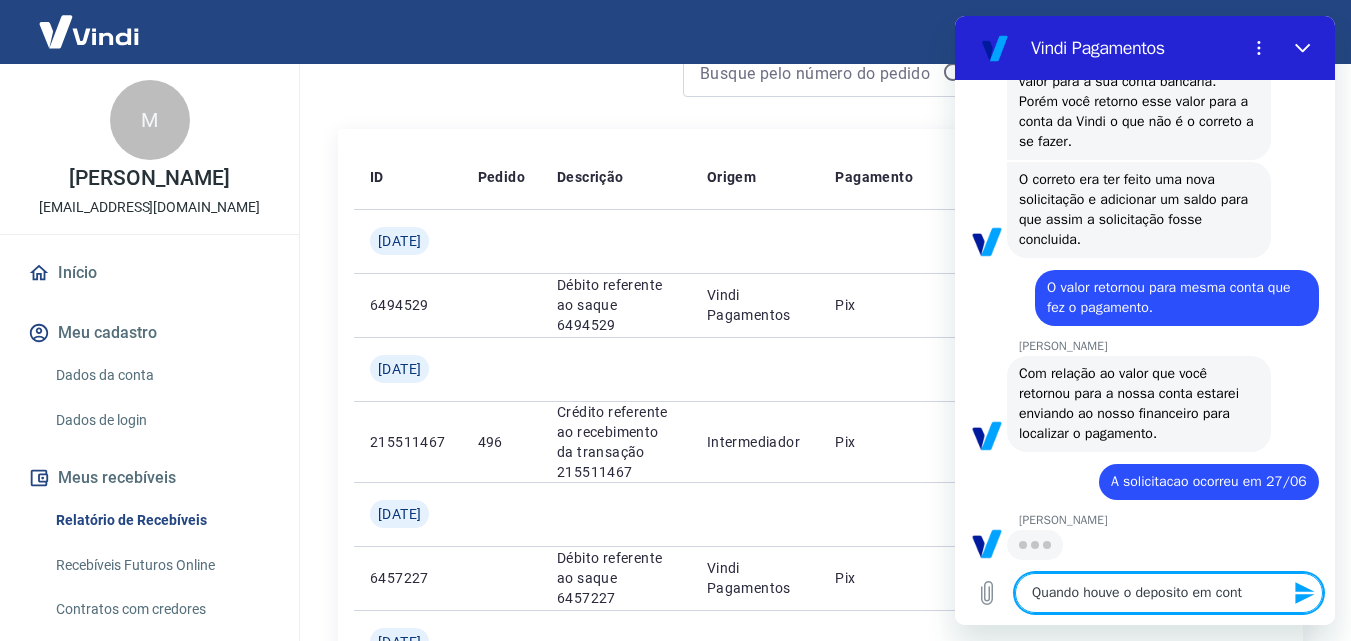 type on "Quando houve o deposito em conta" 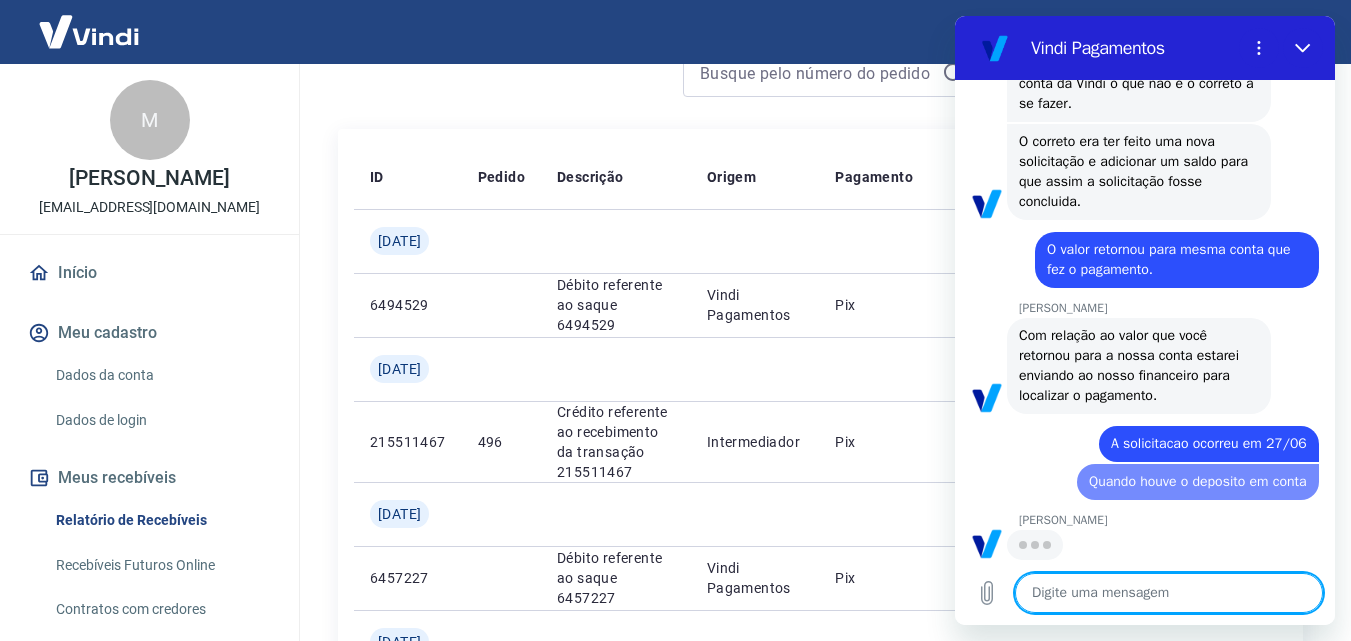 scroll, scrollTop: 10998, scrollLeft: 0, axis: vertical 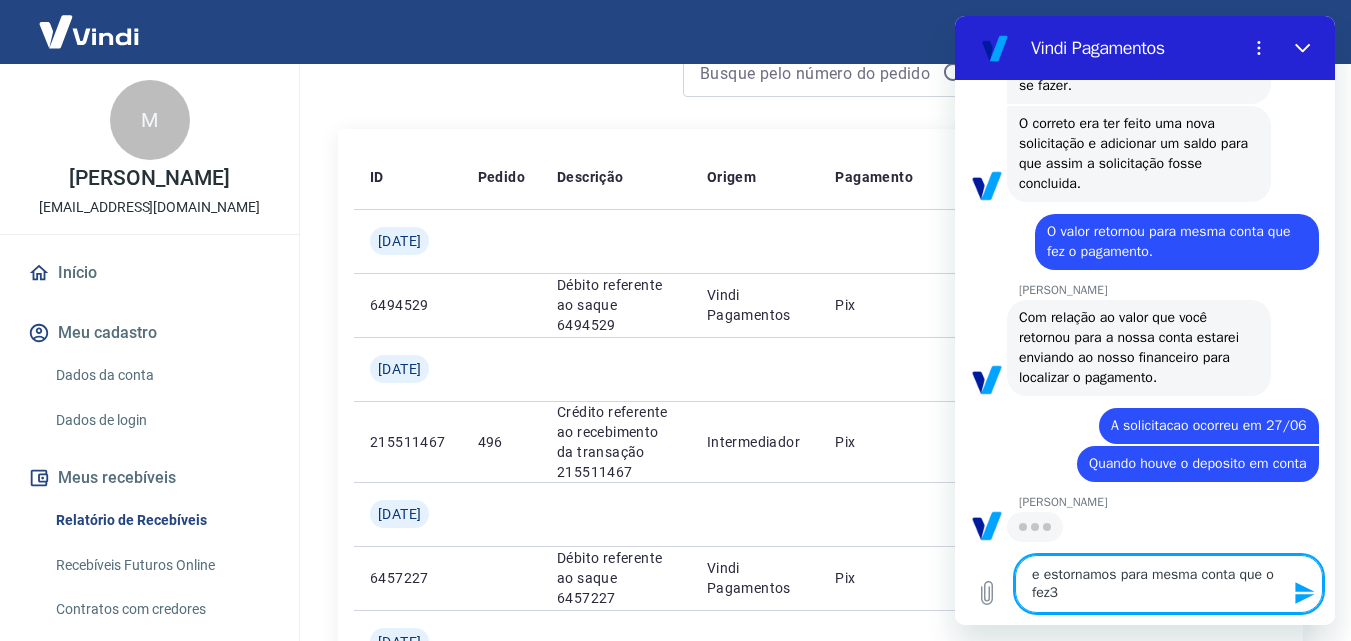 type on "e estornamos para mesma conta que o fez" 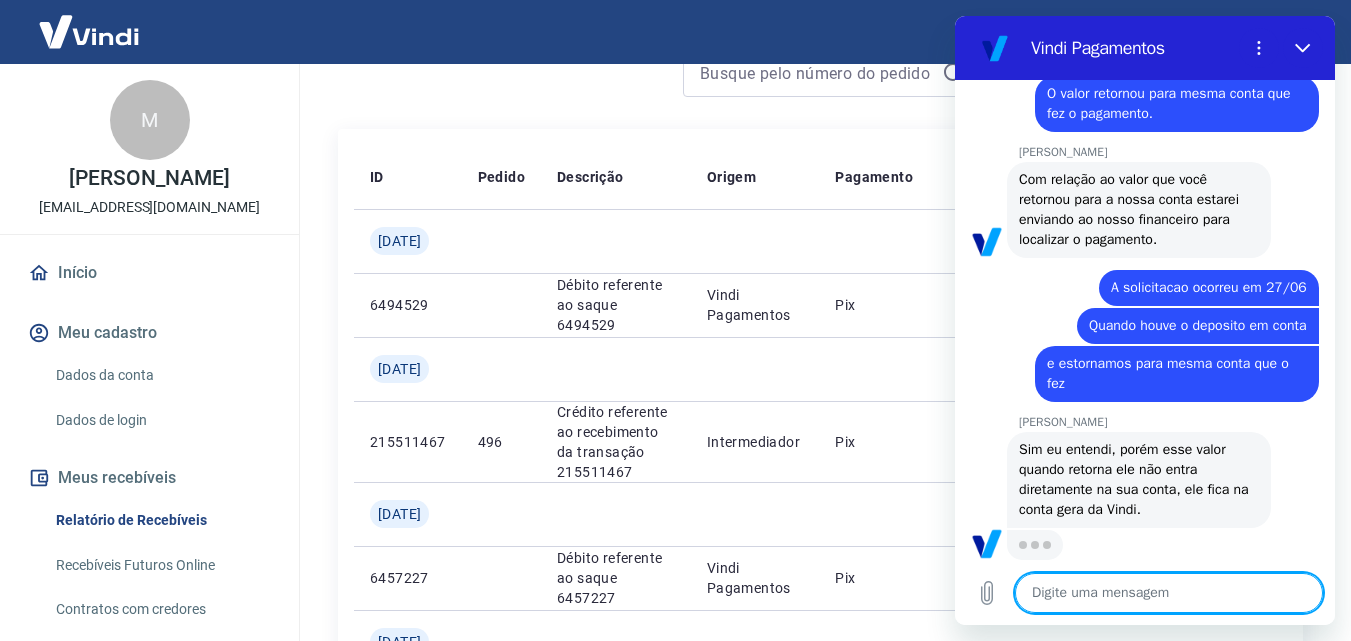 scroll, scrollTop: 11056, scrollLeft: 0, axis: vertical 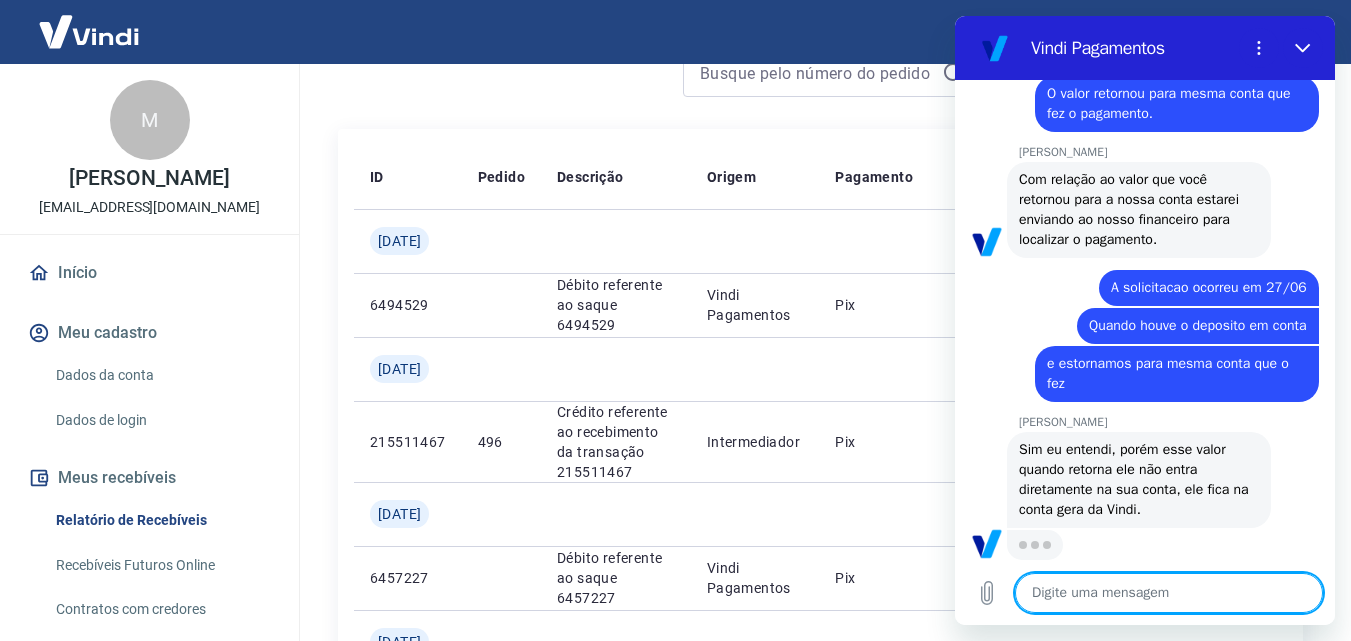 click at bounding box center [1169, 593] 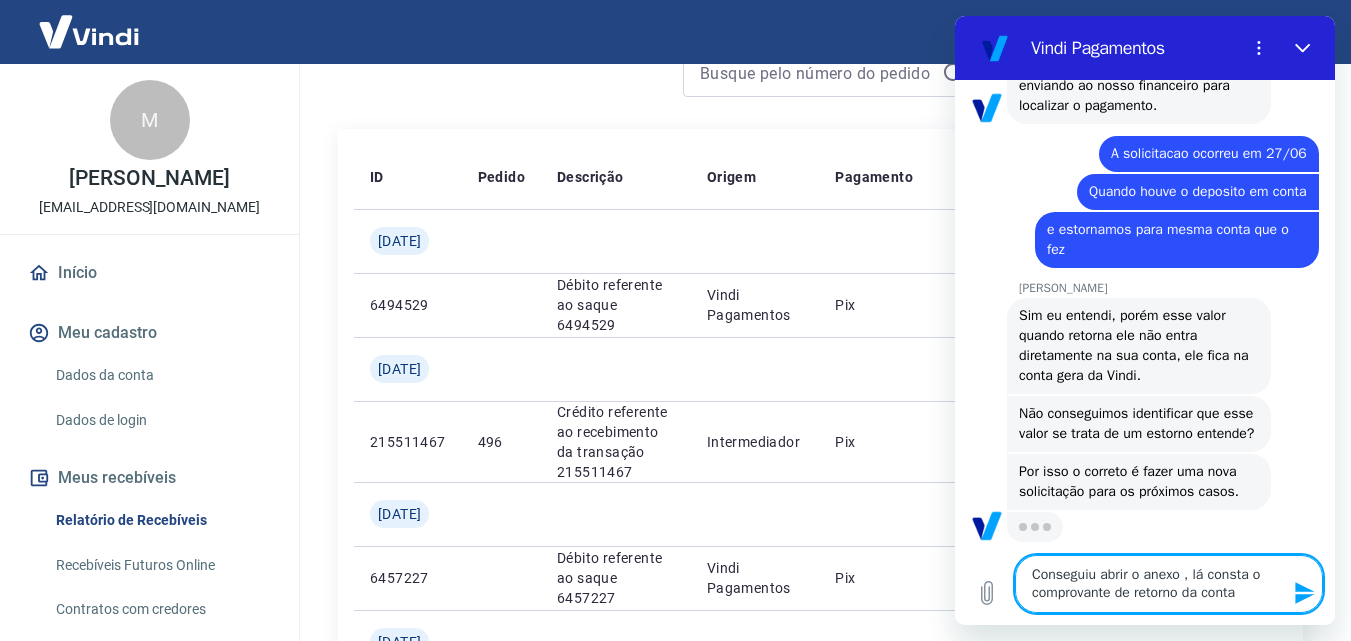 type on "Conseguiu abrir o anexo , lá consta o comprovante de retorno da conta." 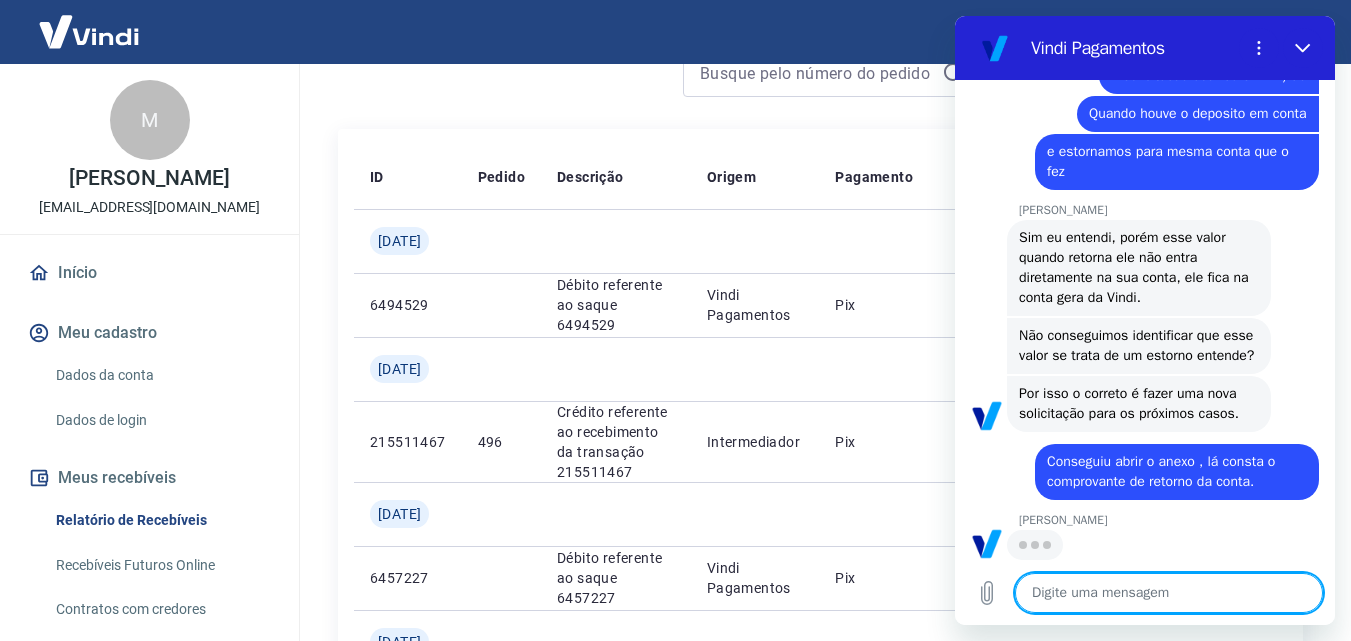 scroll, scrollTop: 11386, scrollLeft: 0, axis: vertical 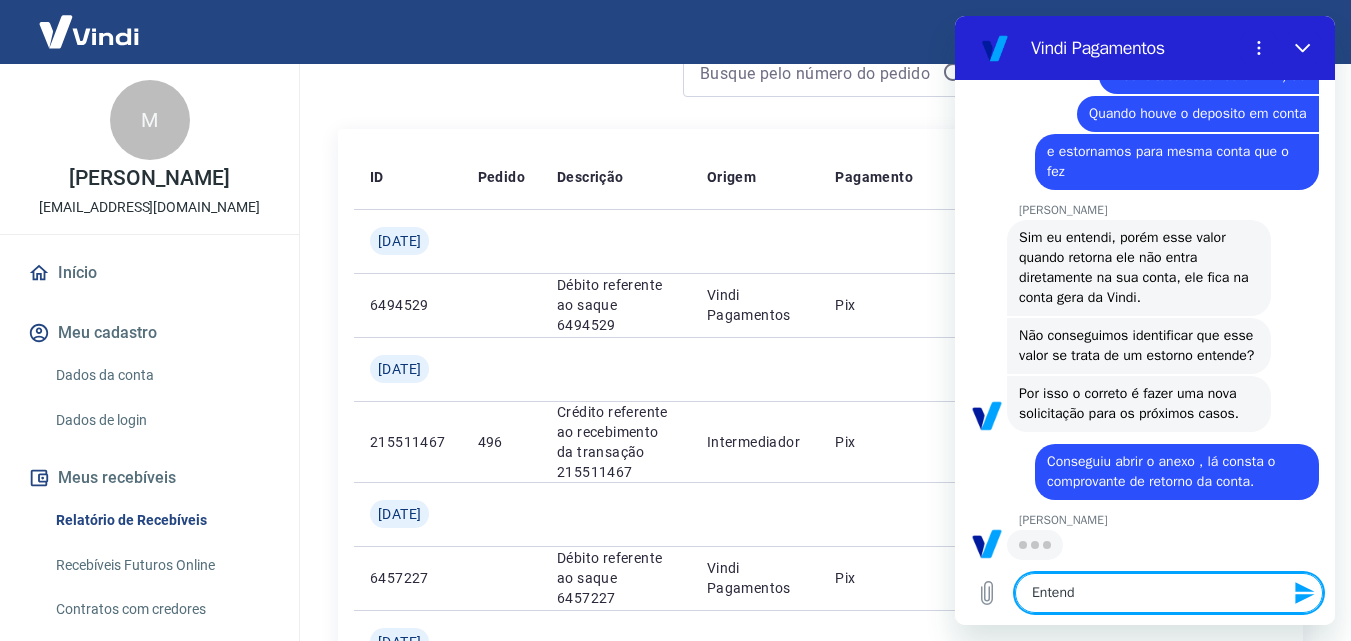 type on "Entendi" 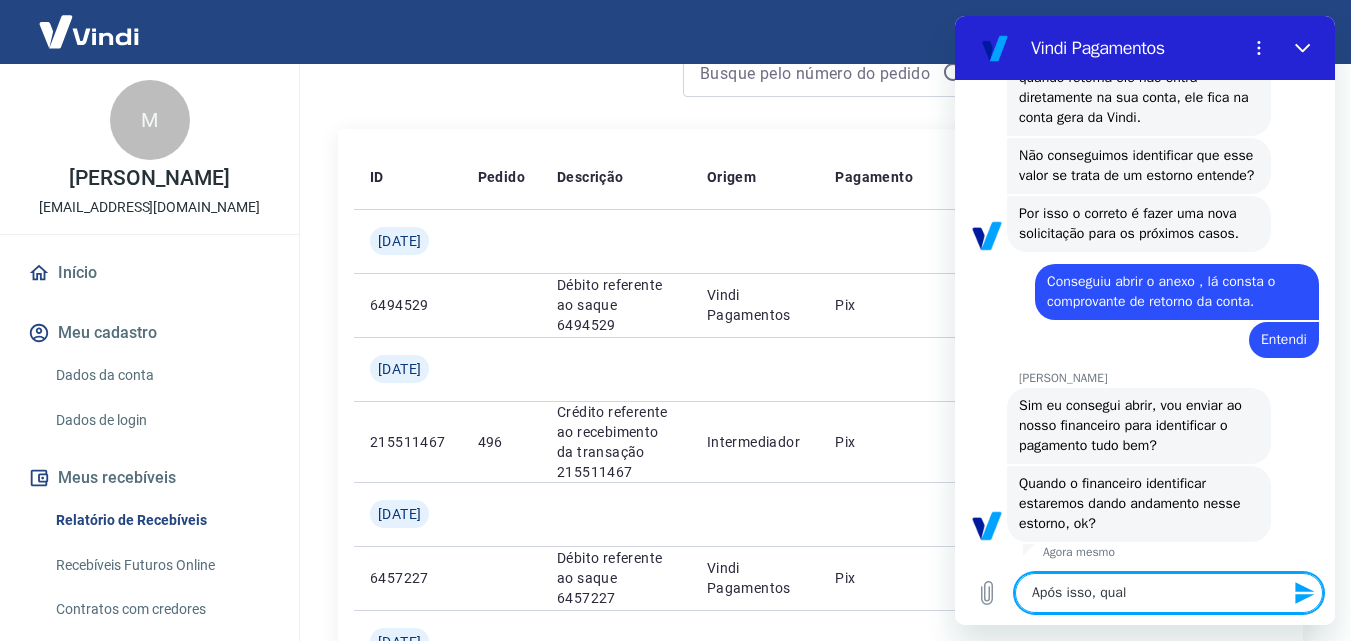 scroll, scrollTop: 11570, scrollLeft: 0, axis: vertical 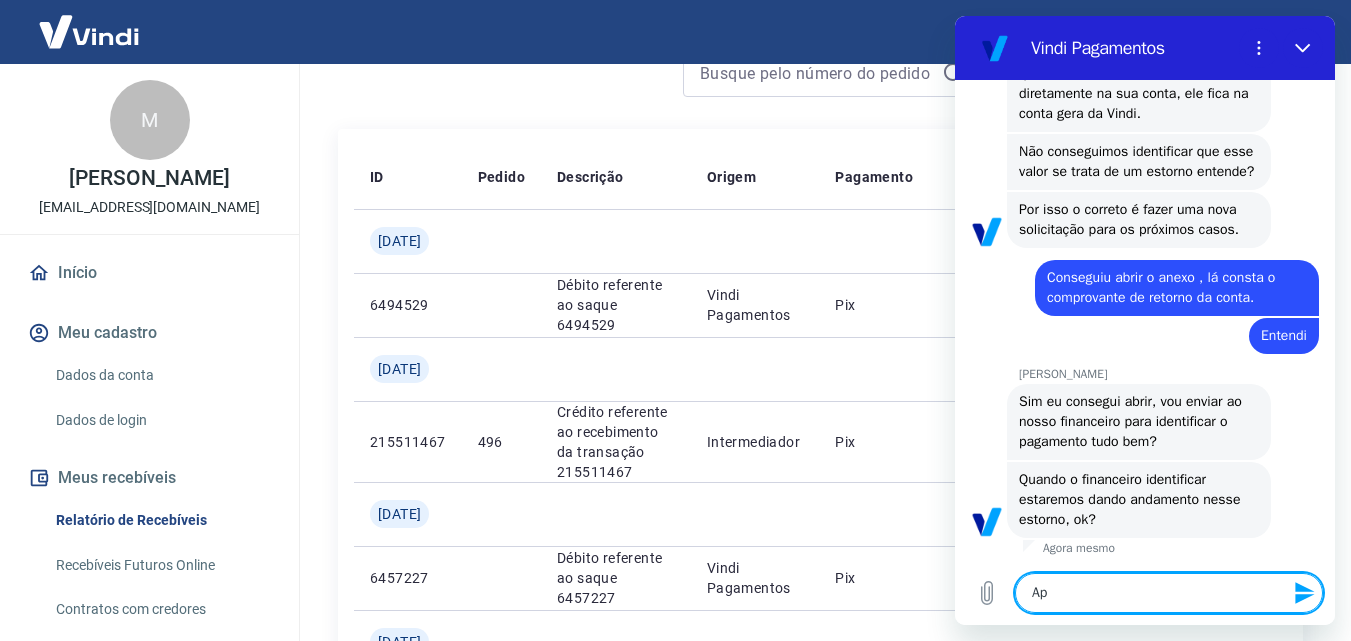 type on "A" 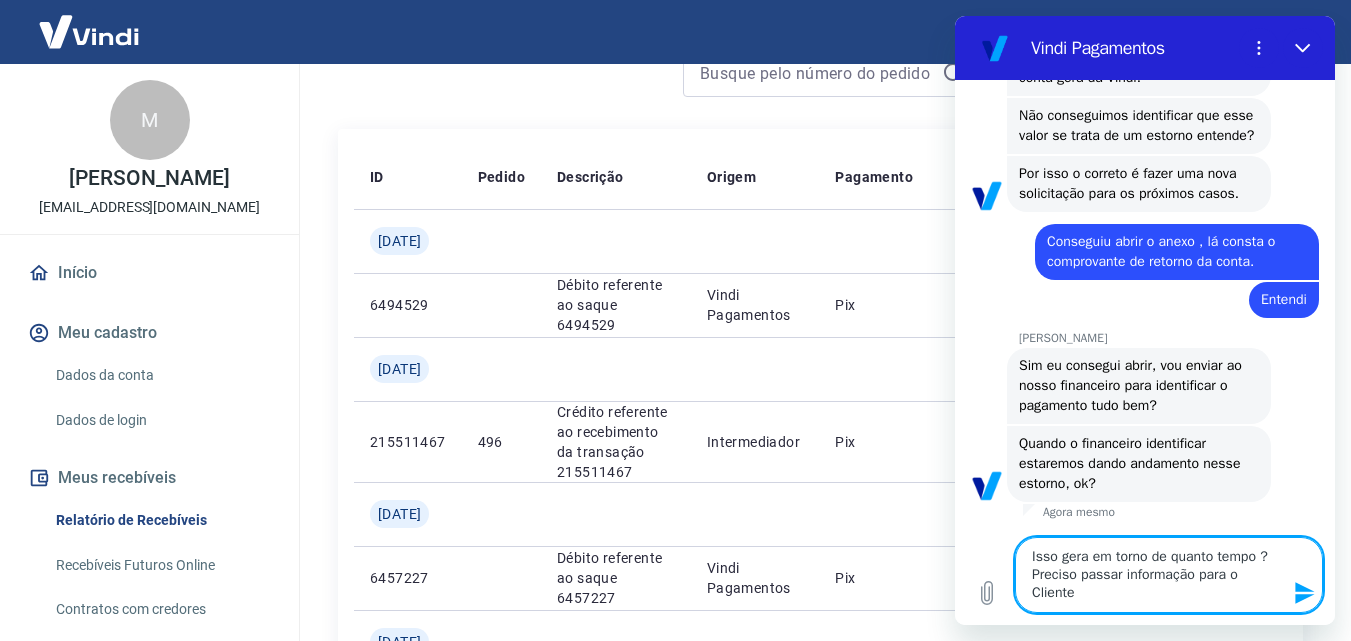 type on "Isso gera em torno de quanto tempo ? Preciso passar informação para o Cliente ." 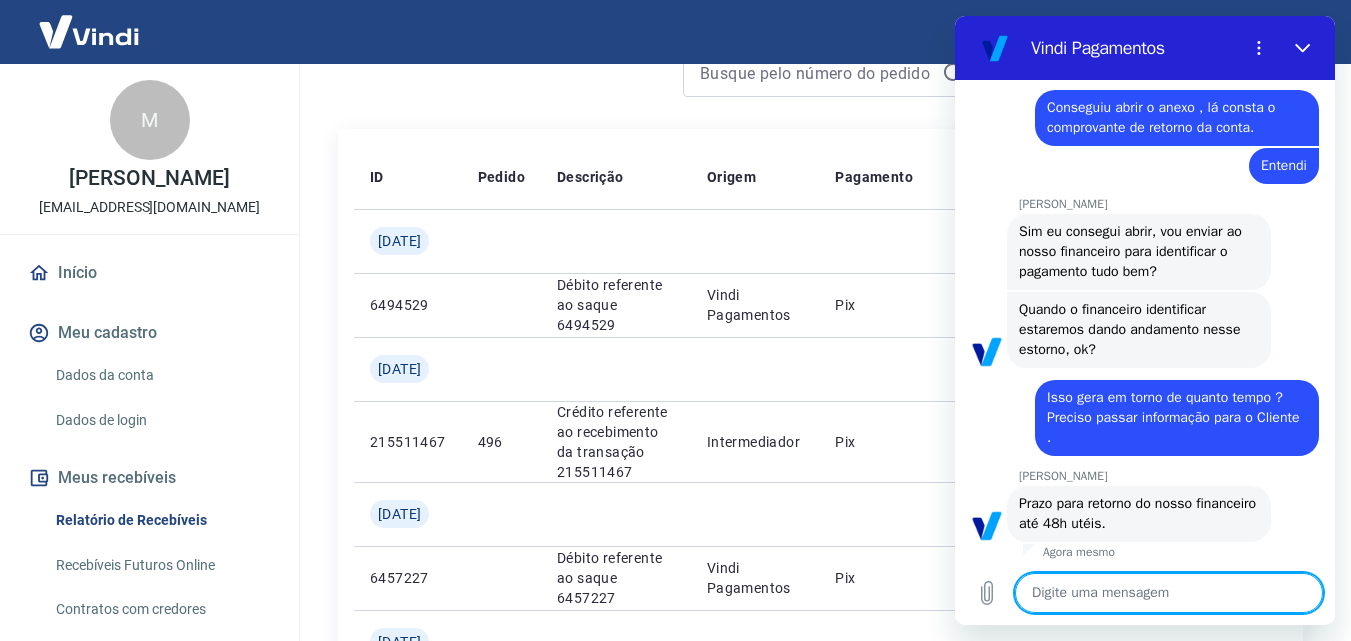 scroll, scrollTop: 11744, scrollLeft: 0, axis: vertical 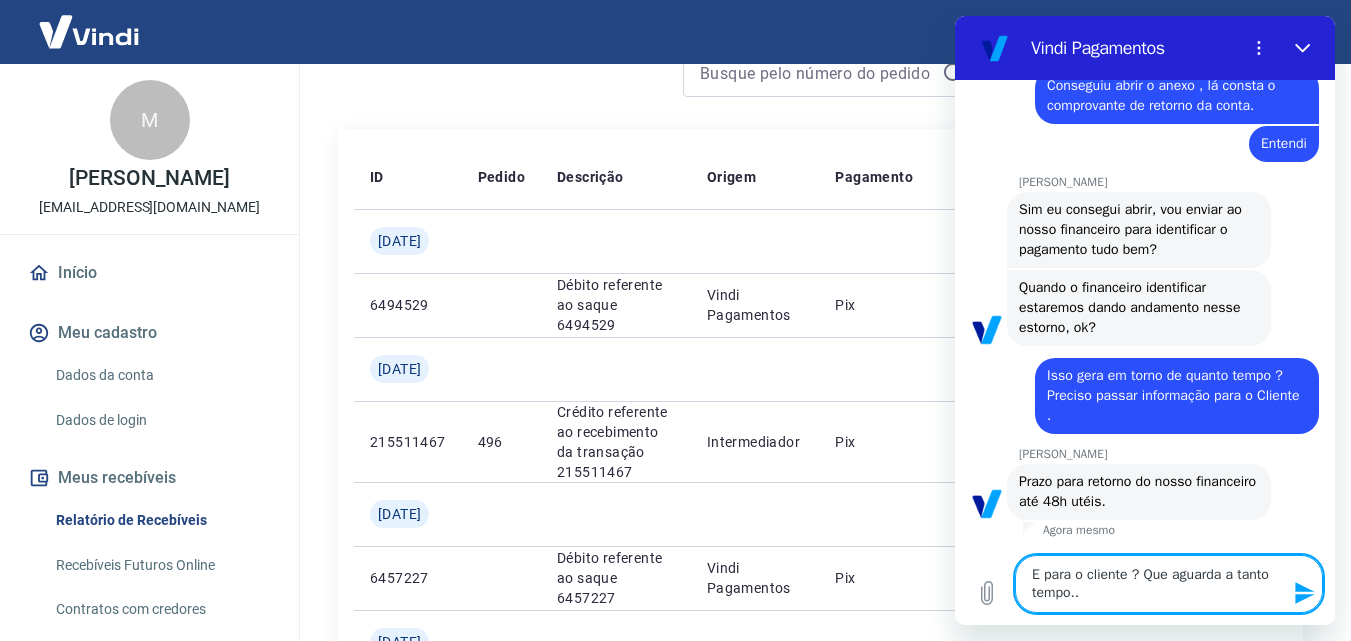 type on "E para o cliente ? Que aguarda a tanto tempo..." 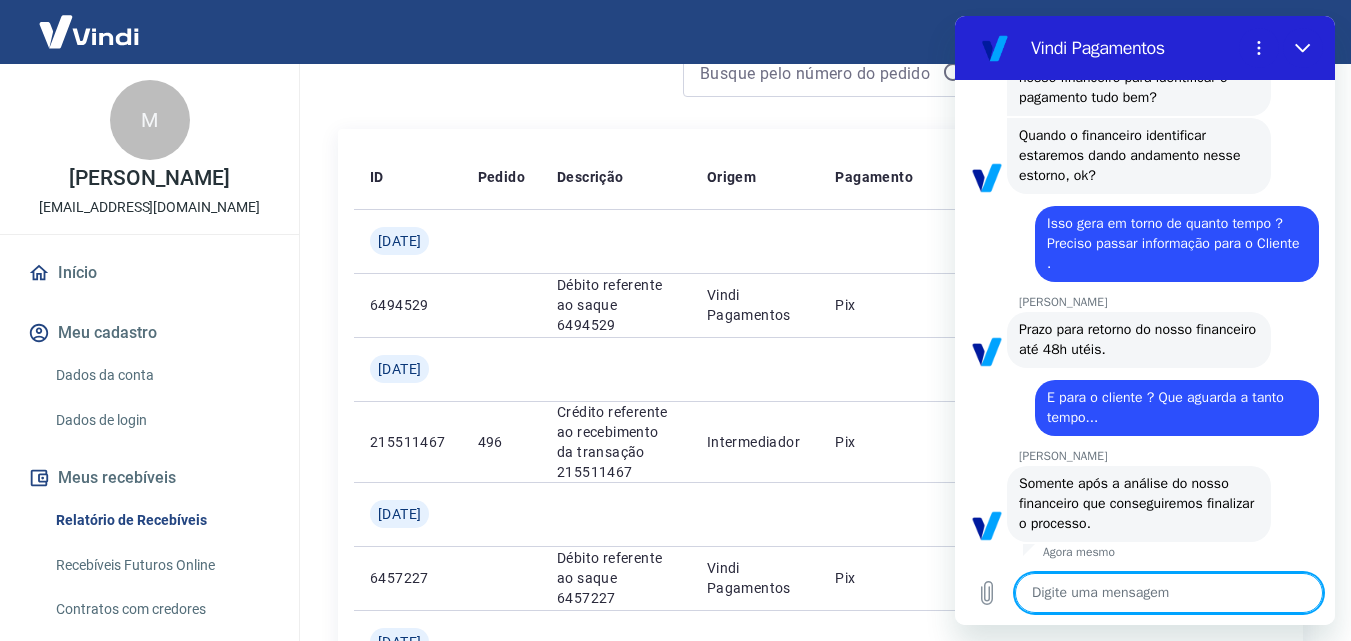 scroll, scrollTop: 11918, scrollLeft: 0, axis: vertical 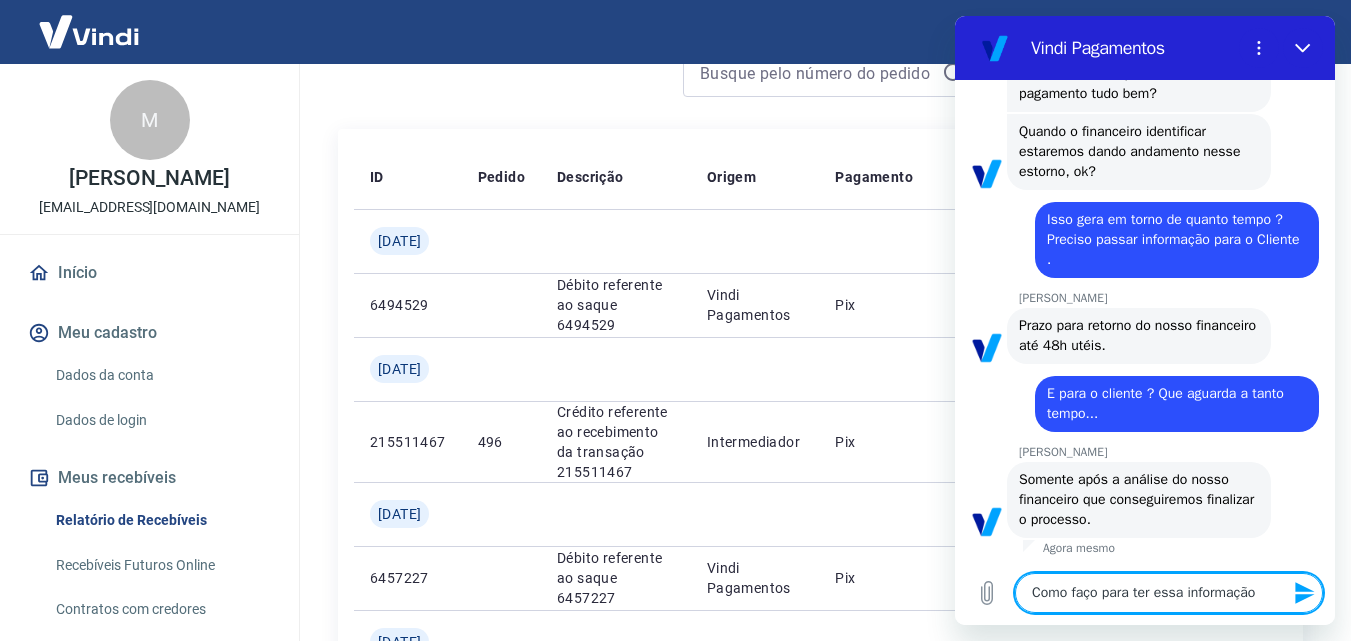 type on "Como faço para ter essa informação ?" 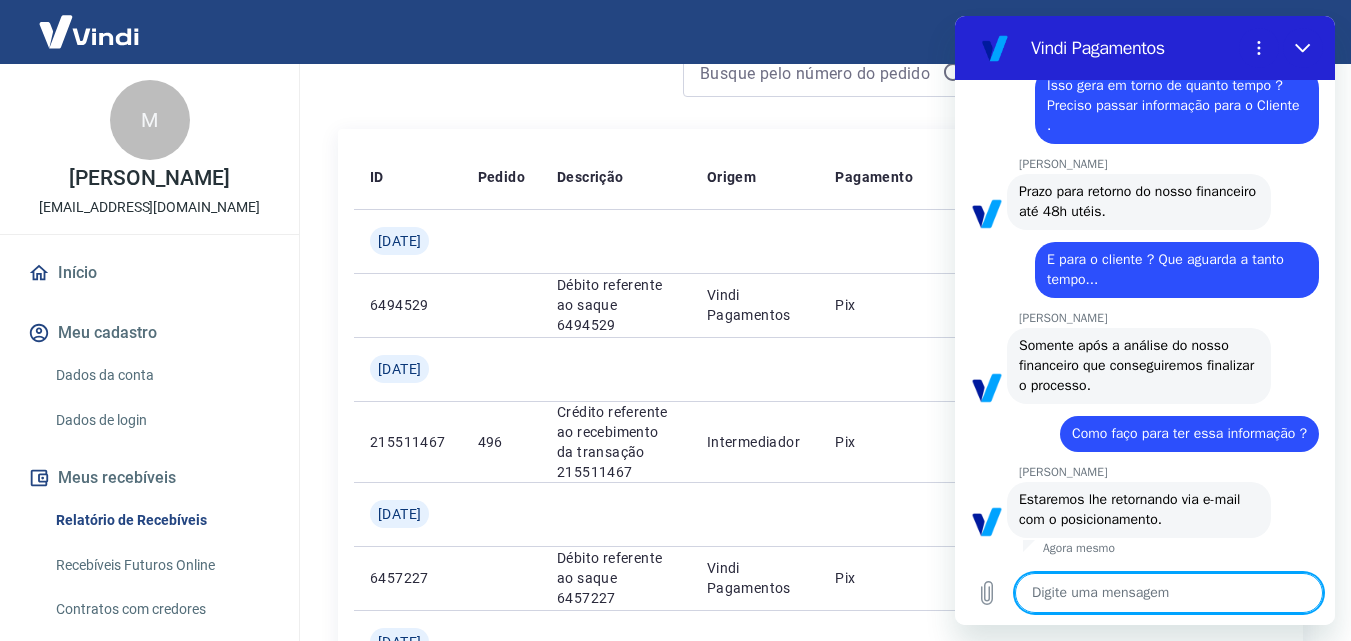 scroll, scrollTop: 12052, scrollLeft: 0, axis: vertical 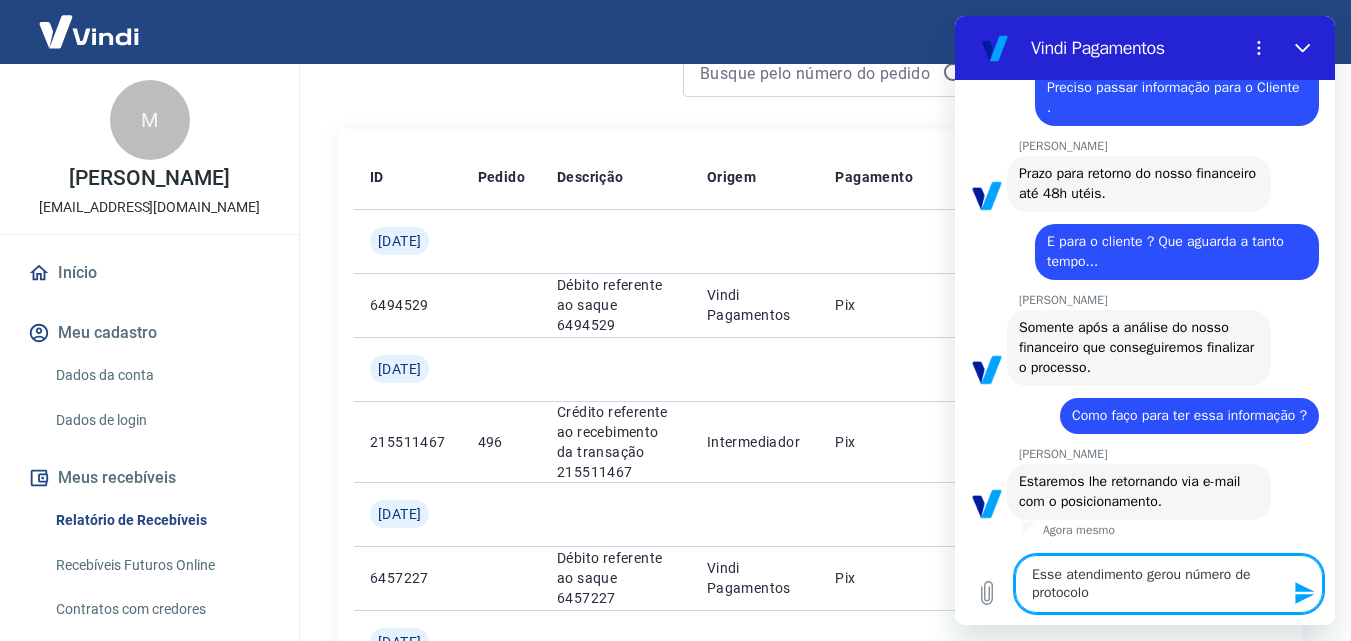 type on "Esse atendimento gerou número de protocolo?" 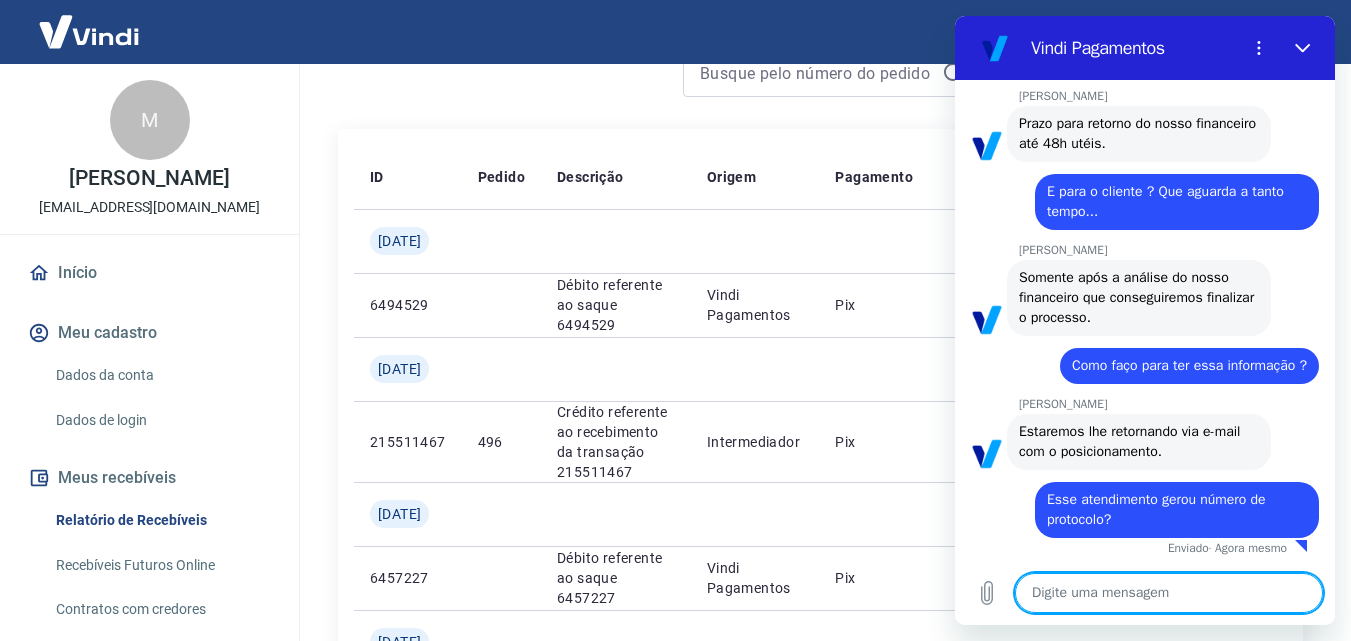 scroll, scrollTop: 12120, scrollLeft: 0, axis: vertical 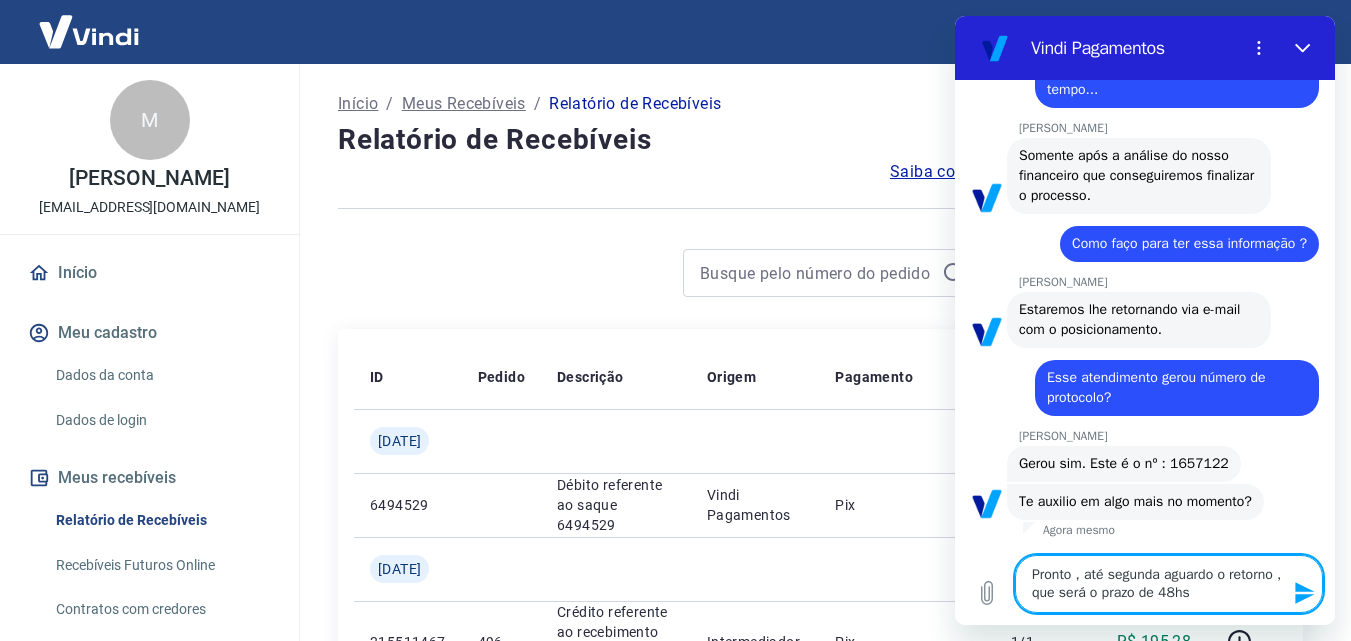 type on "Pronto , até segunda aguardo o retorno , que será o prazo de 48hs." 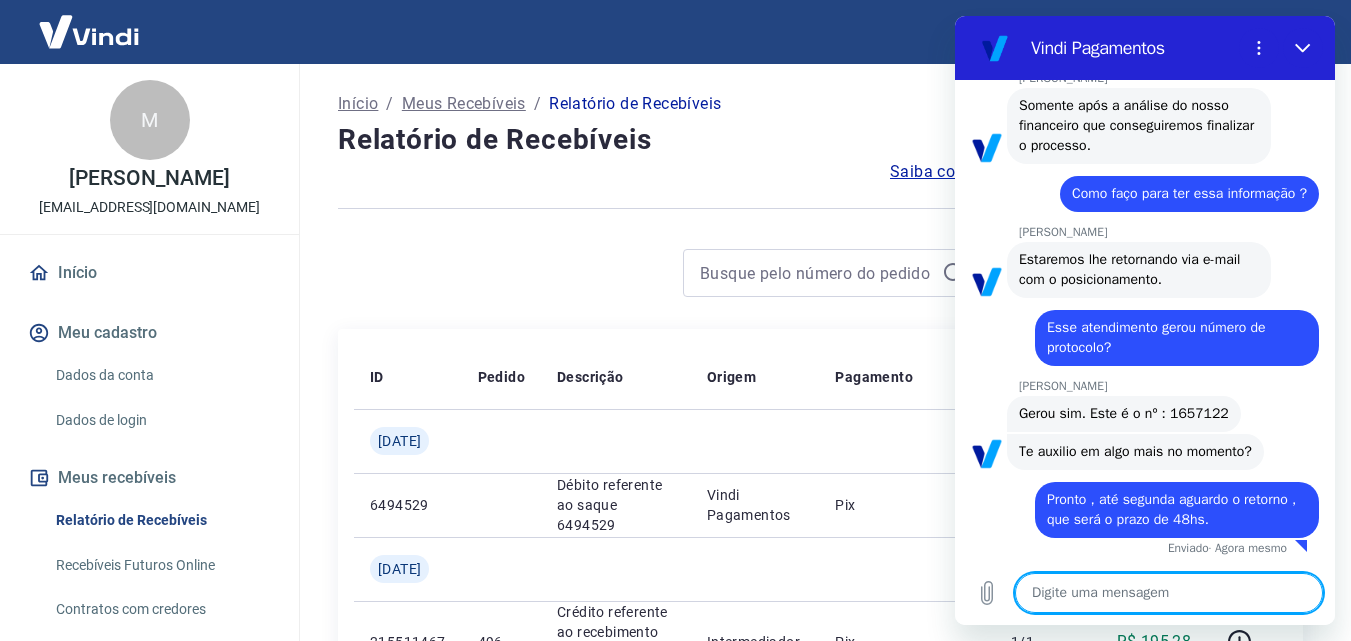 scroll, scrollTop: 12312, scrollLeft: 0, axis: vertical 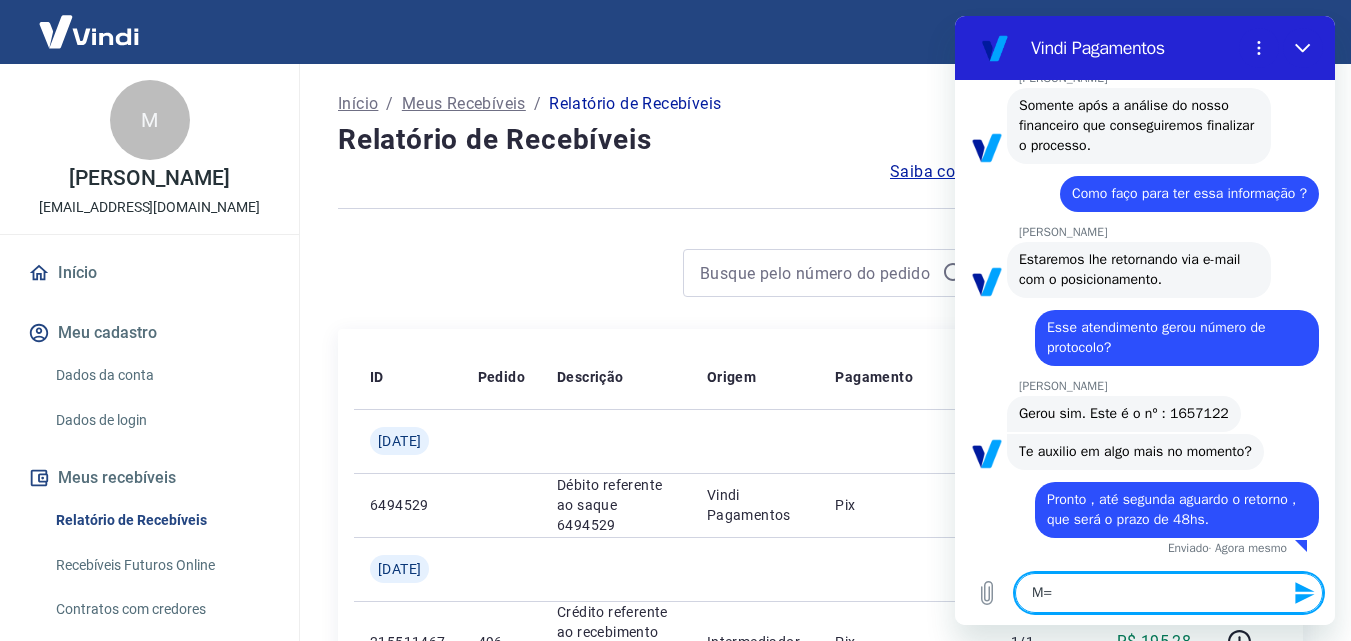 type on "M" 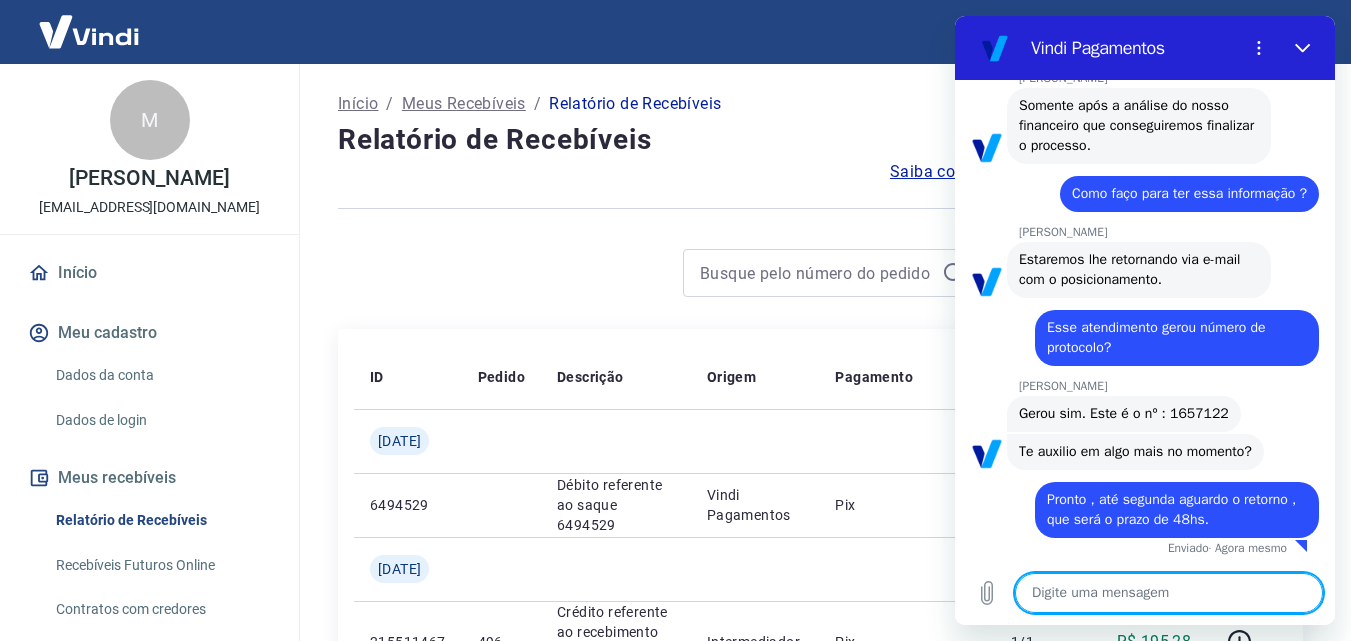 type on "n" 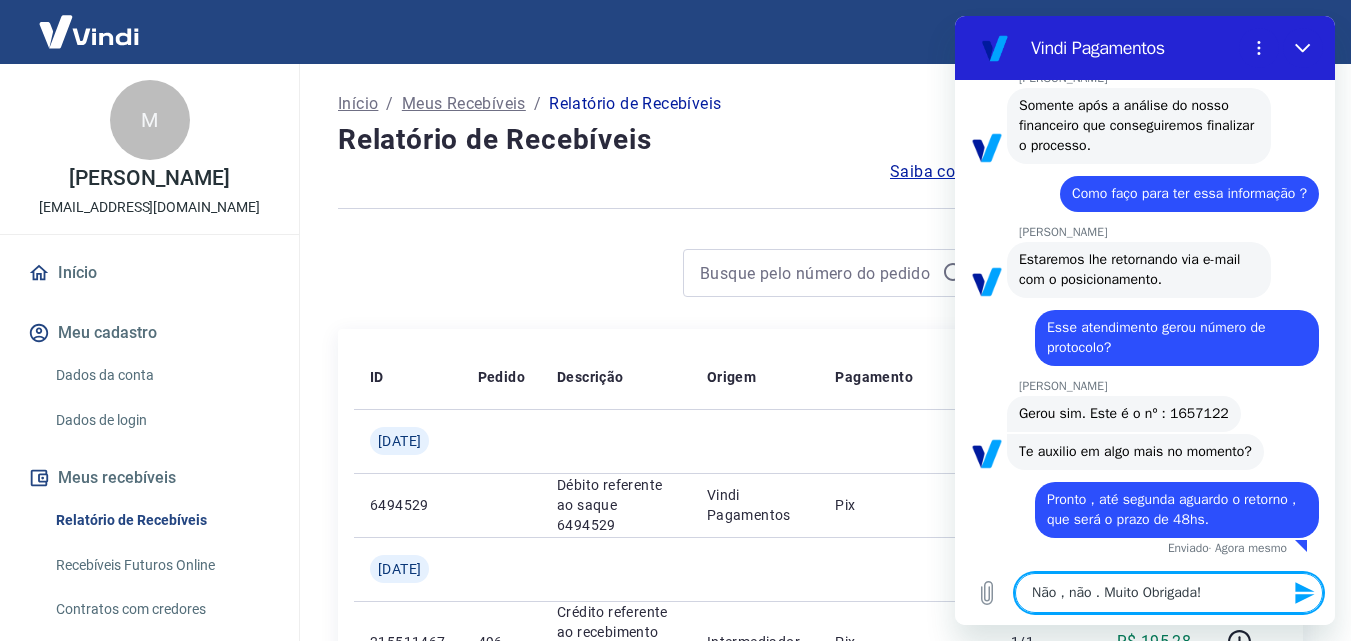 type on "Não , não . Muito Obrigada!!" 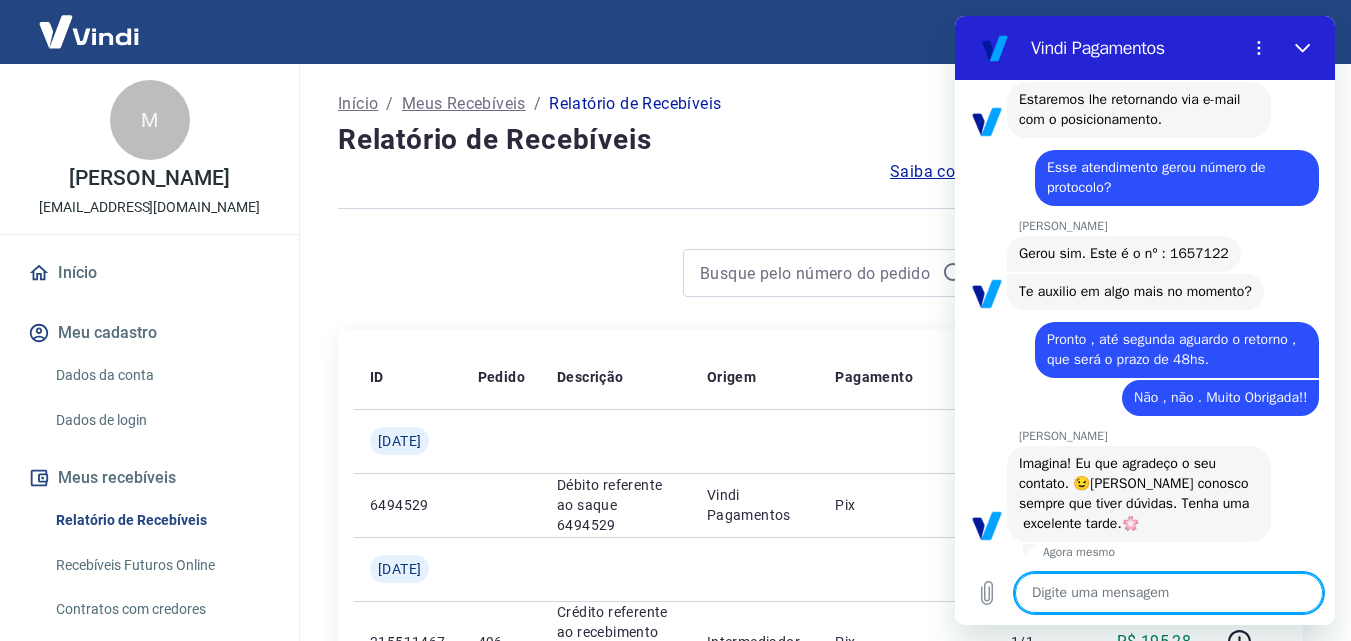 scroll, scrollTop: 12476, scrollLeft: 0, axis: vertical 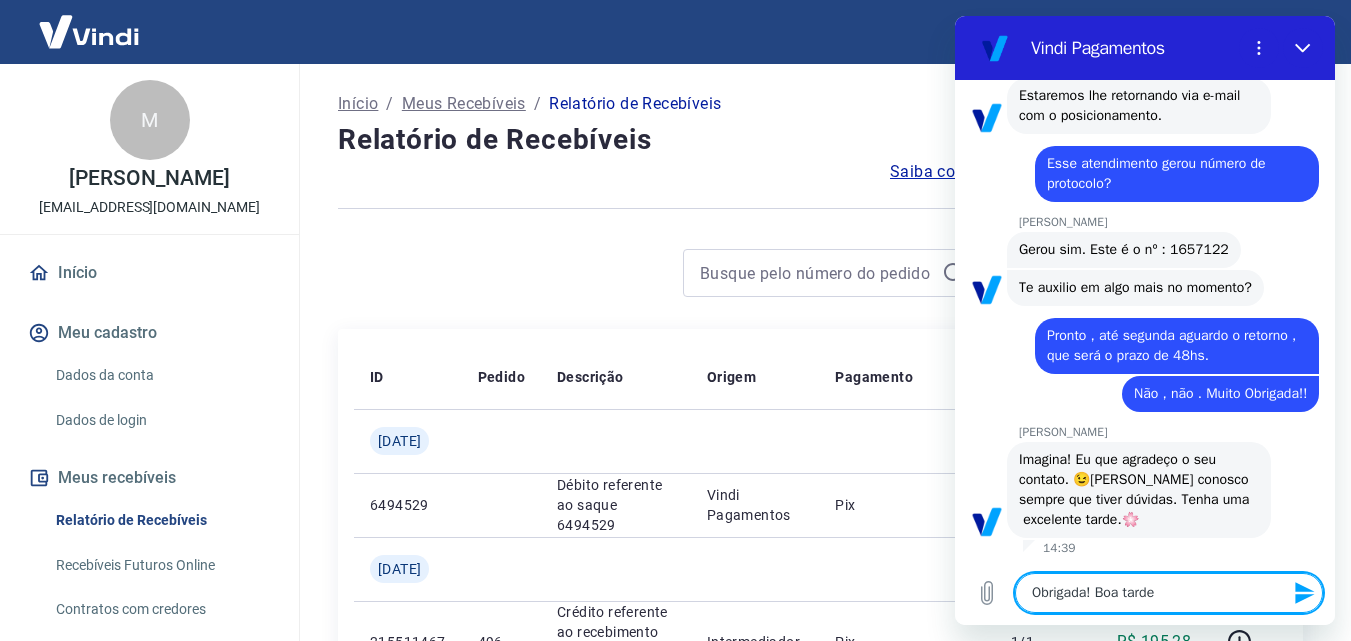 click on "Obrigada! Boa tarde" at bounding box center [1169, 593] 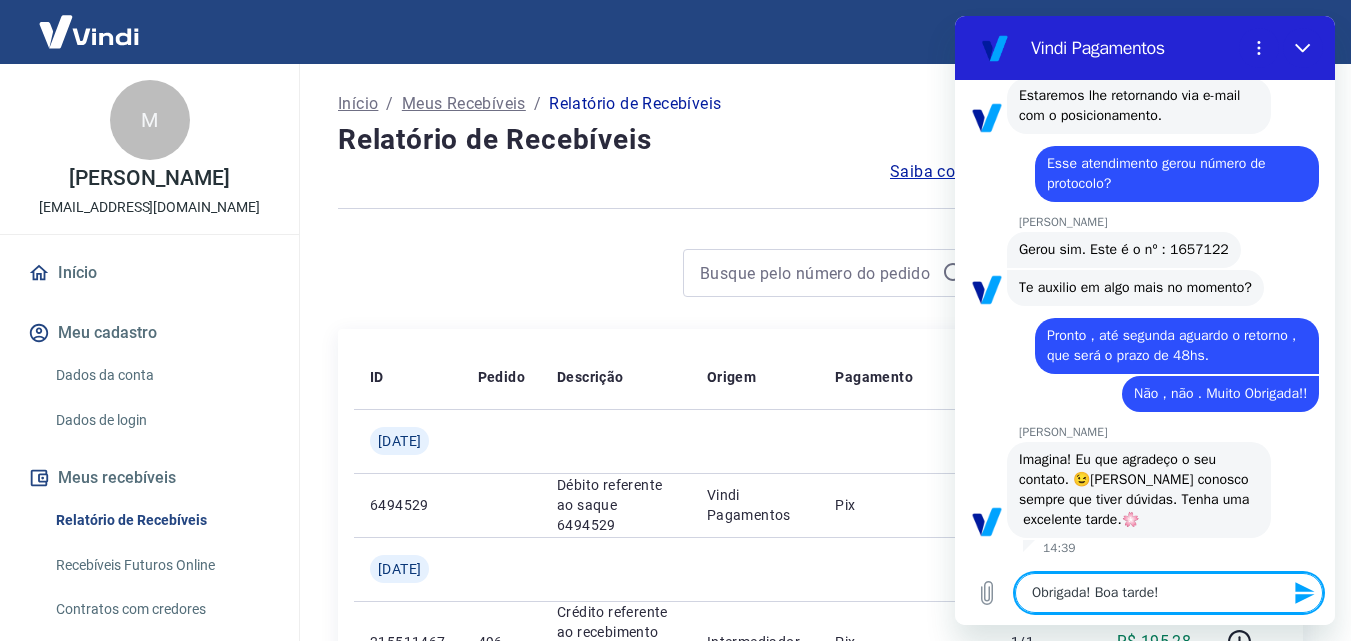 type 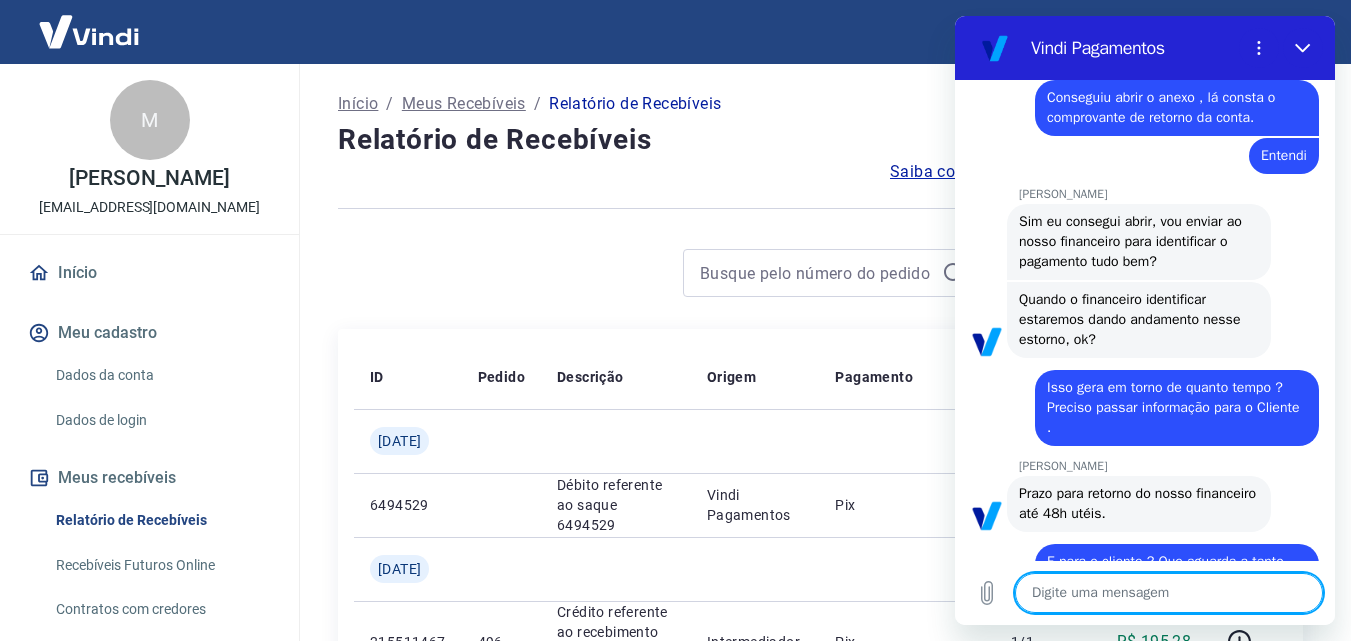 scroll, scrollTop: 11324, scrollLeft: 0, axis: vertical 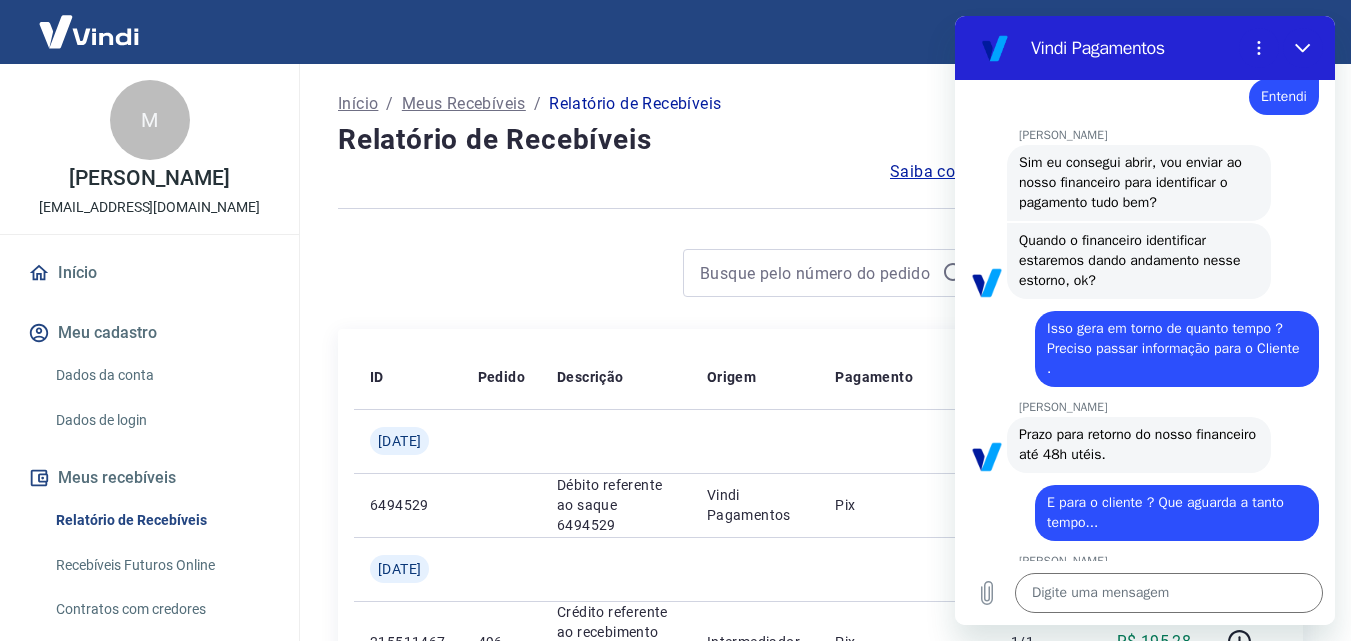 drag, startPoint x: 1099, startPoint y: 321, endPoint x: 1166, endPoint y: 432, distance: 129.65338 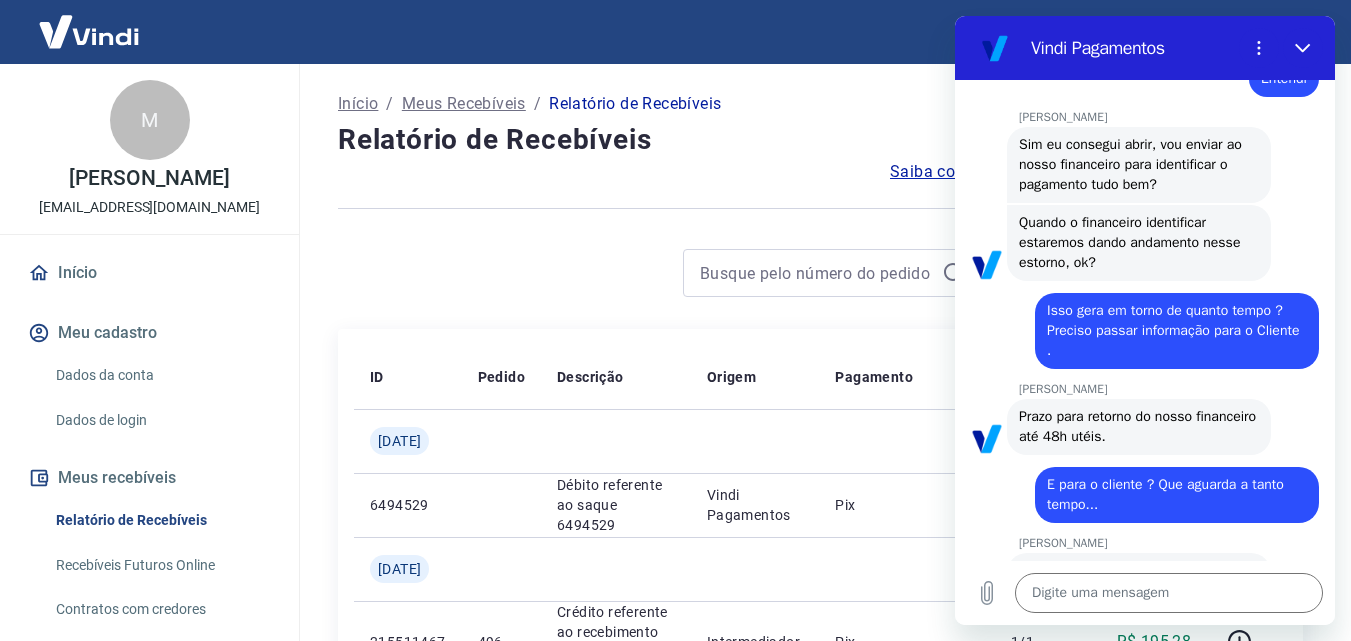 scroll, scrollTop: 11309, scrollLeft: 0, axis: vertical 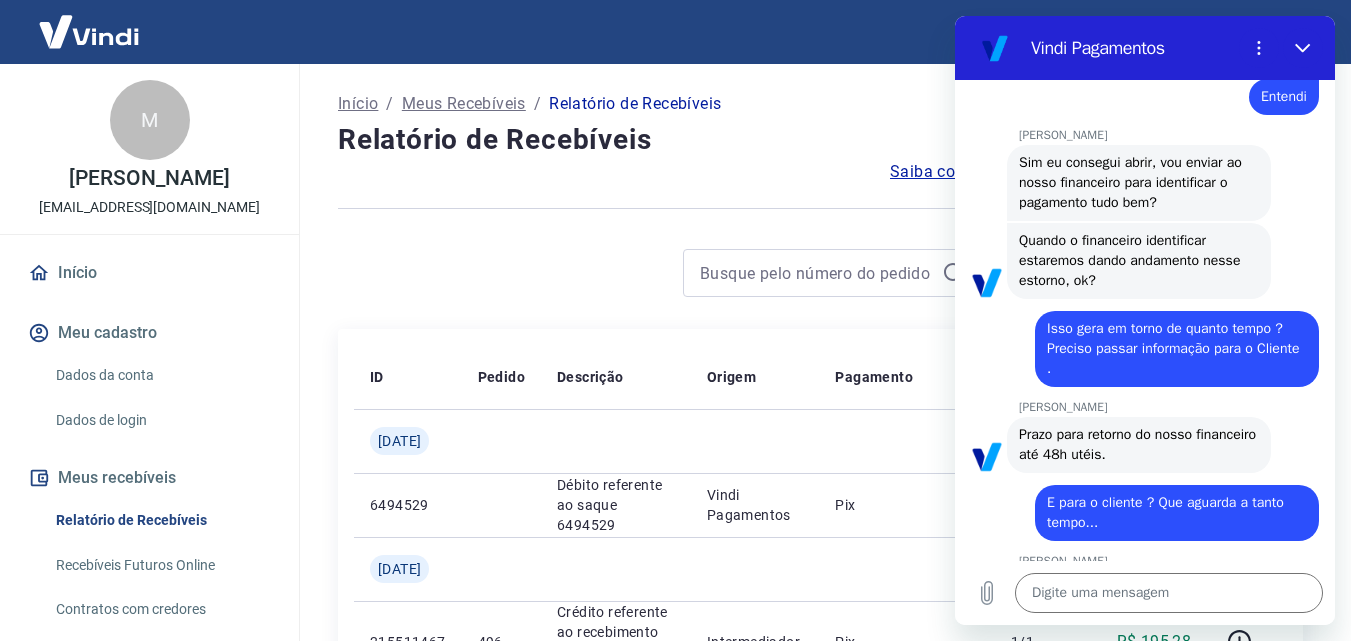copy on "A solicitacao ocorreu em 27/06 Enviado  · 14:26  diz:  Quando houve o deposito em conta  diz:  e estornamos para mesma conta que o fez Enviado  · 14:26 [PERSON_NAME] [PERSON_NAME] diz:  [PERSON_NAME] eu entendi, porém esse valor quando retorna ele não entra diretamente na sua conta, ele fica na conta gera da Vindi. 14:27 [PERSON_NAME] diz:  Não conseguimos identificar que esse valor se trata de um estorno entende?" 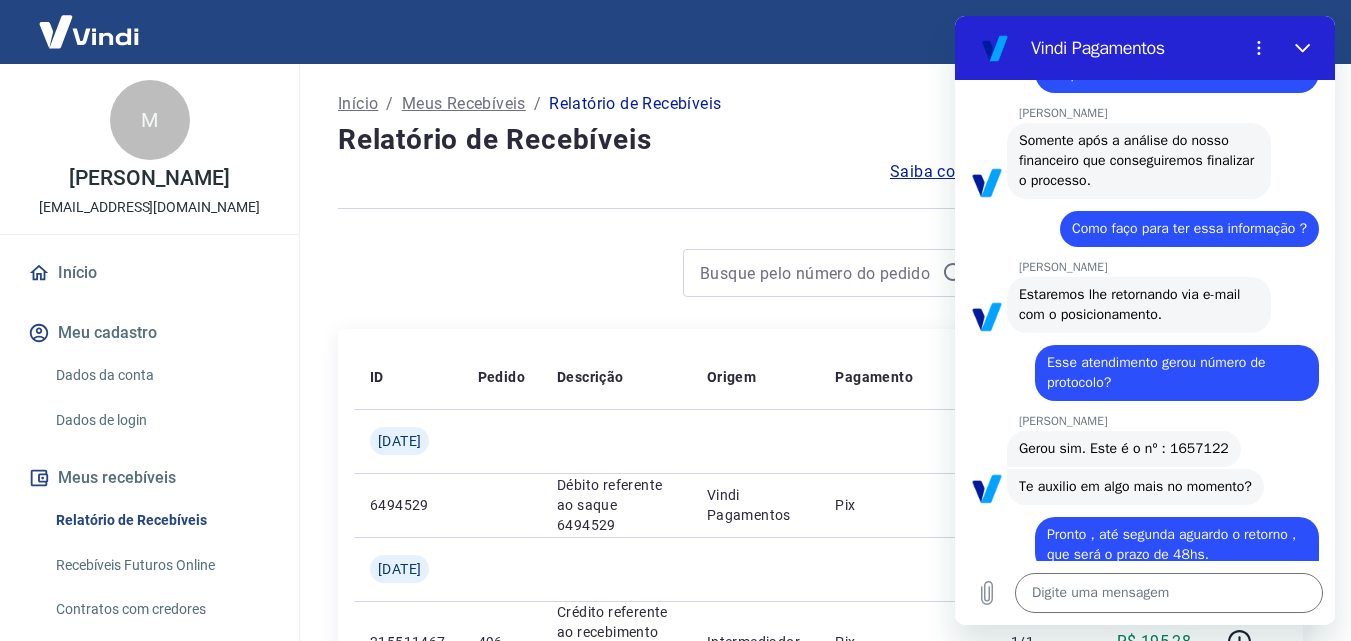 scroll, scrollTop: 11809, scrollLeft: 0, axis: vertical 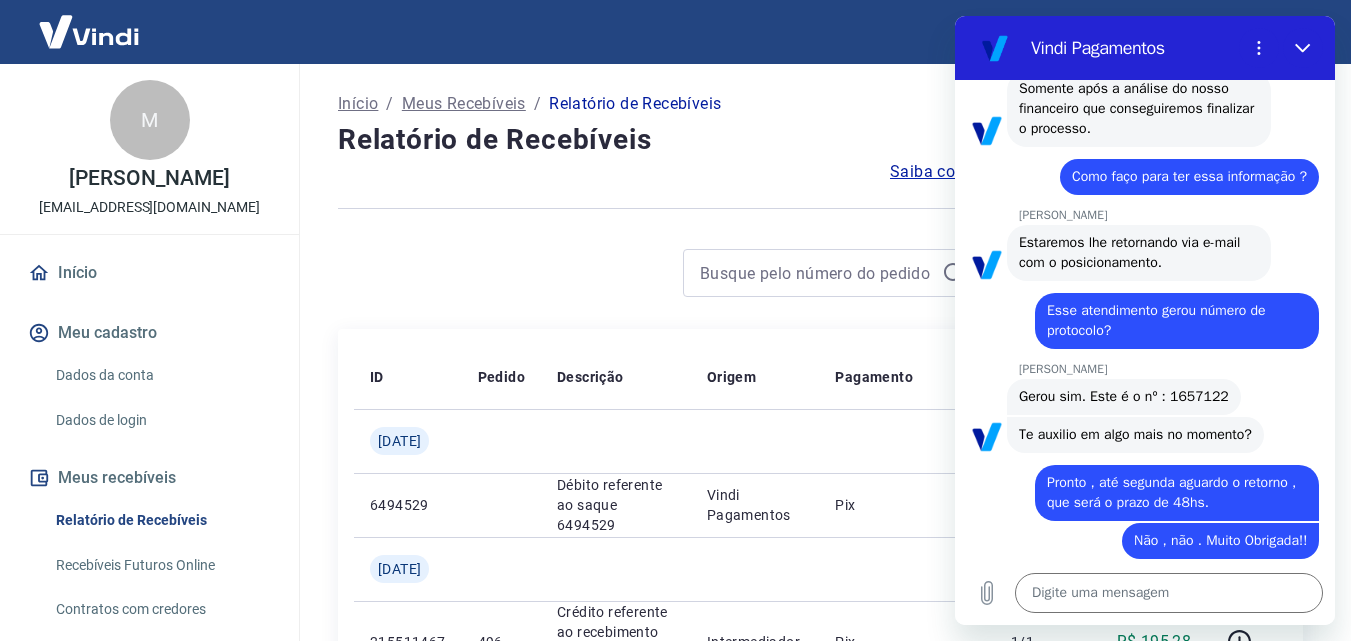 drag, startPoint x: 1020, startPoint y: 168, endPoint x: 1183, endPoint y: 210, distance: 168.3241 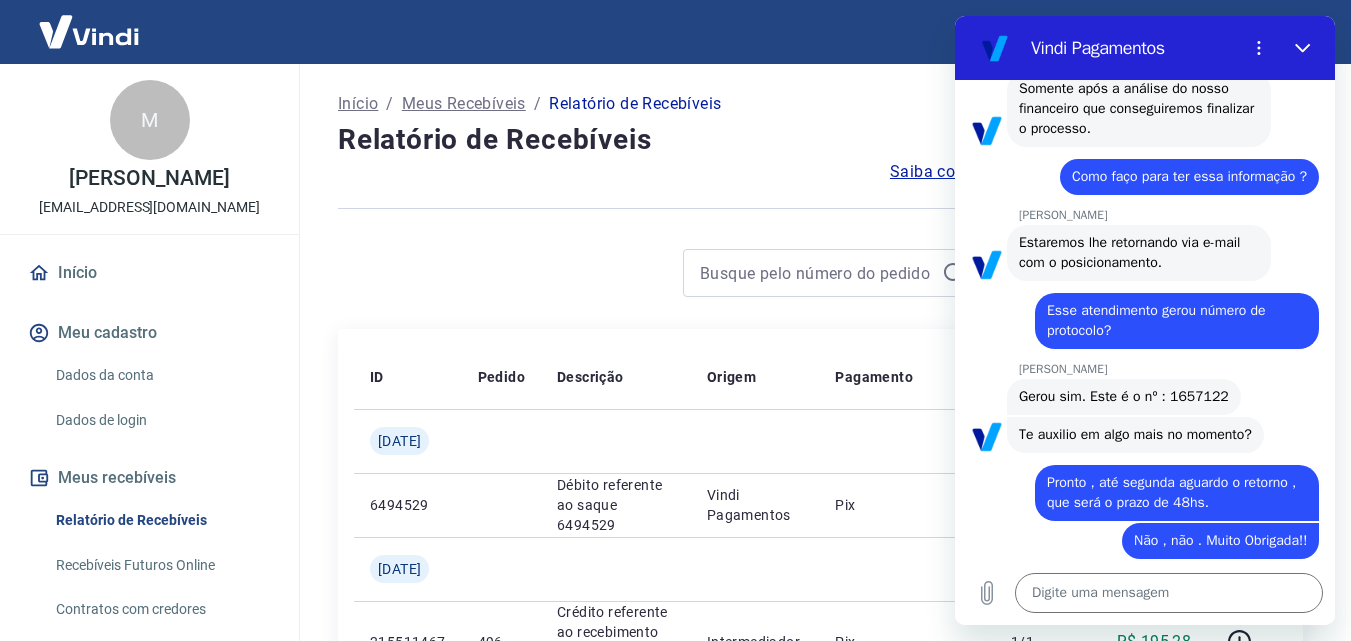 drag, startPoint x: 1024, startPoint y: 241, endPoint x: 1191, endPoint y: 448, distance: 265.96616 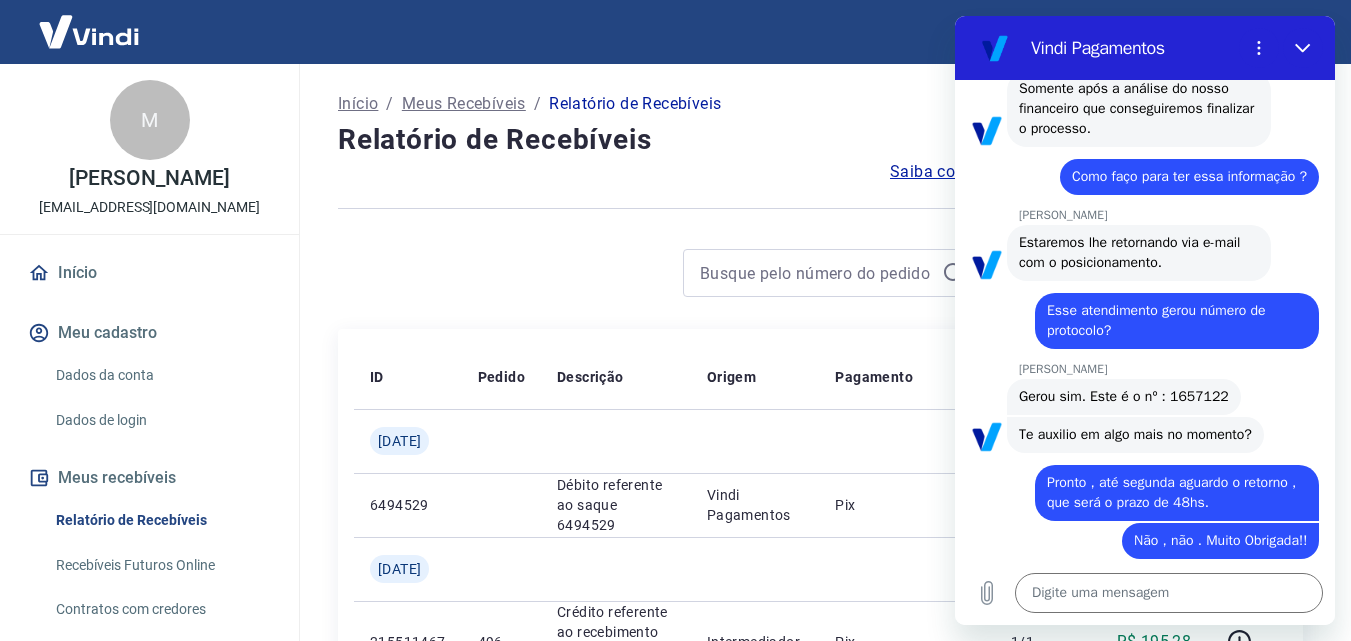 copy on "Quando o financeiro identificar estaremos dando andamento nesse estorno, ok? 14:29  diz:  Isso gera em torno de quanto tempo ? Preciso passar informação para o Cliente . Enviado  · 14:29 [PERSON_NAME] [PERSON_NAME] diz:  Prazo para retorno do nosso financeiro até 48h utéis." 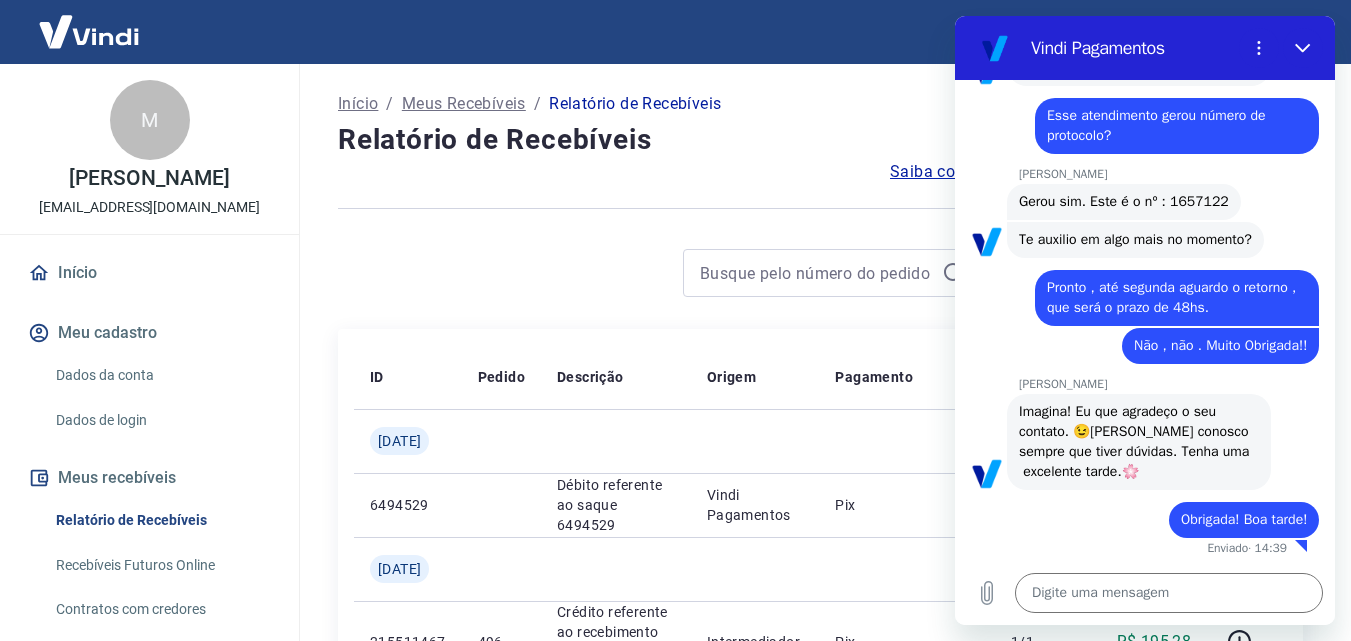 scroll, scrollTop: 12524, scrollLeft: 0, axis: vertical 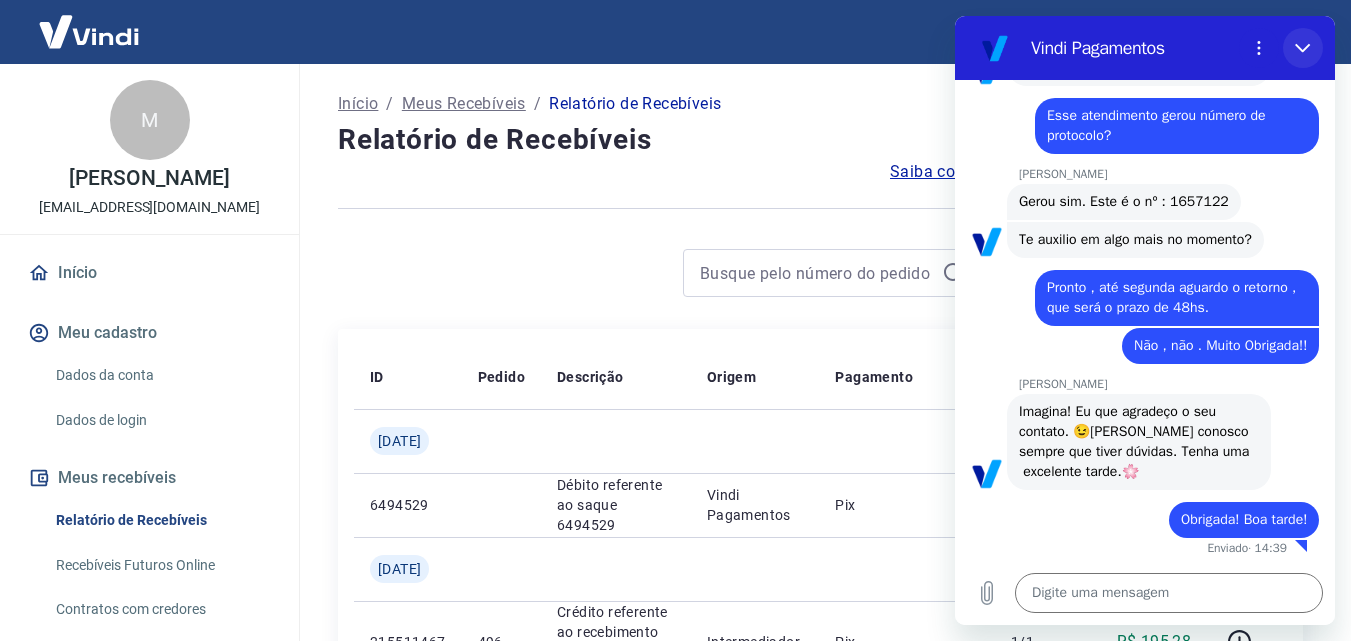 click at bounding box center (1303, 48) 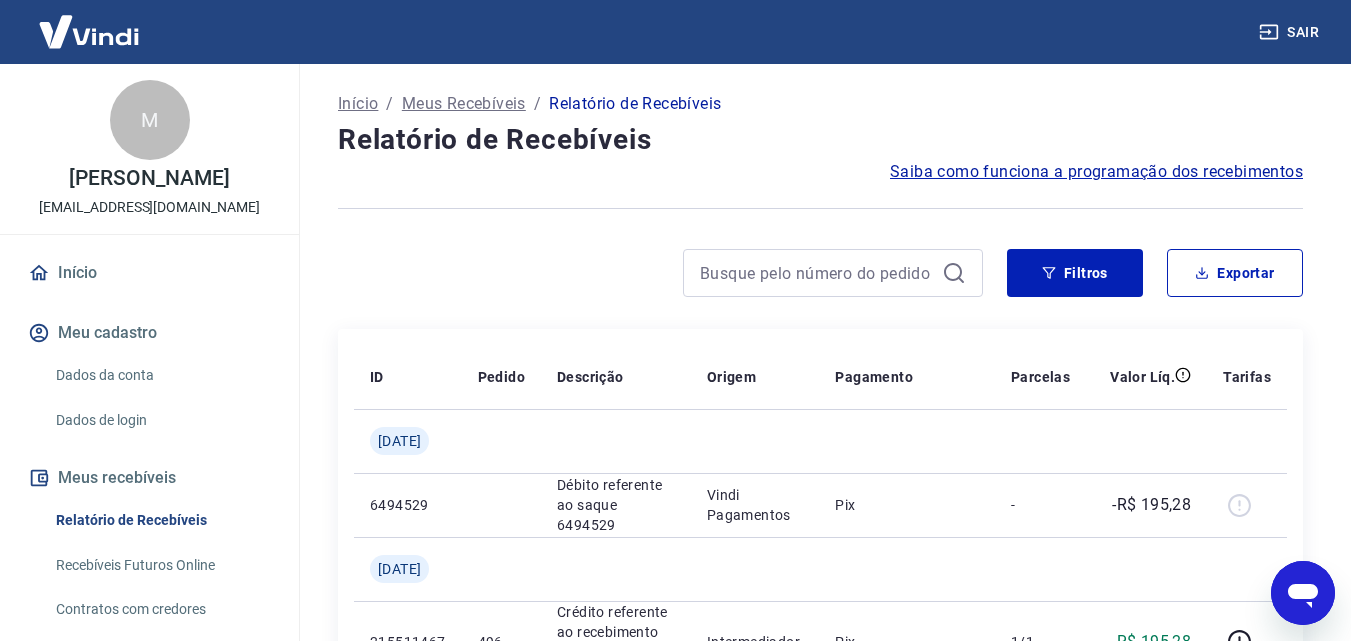 click on "Sair" at bounding box center (1291, 32) 